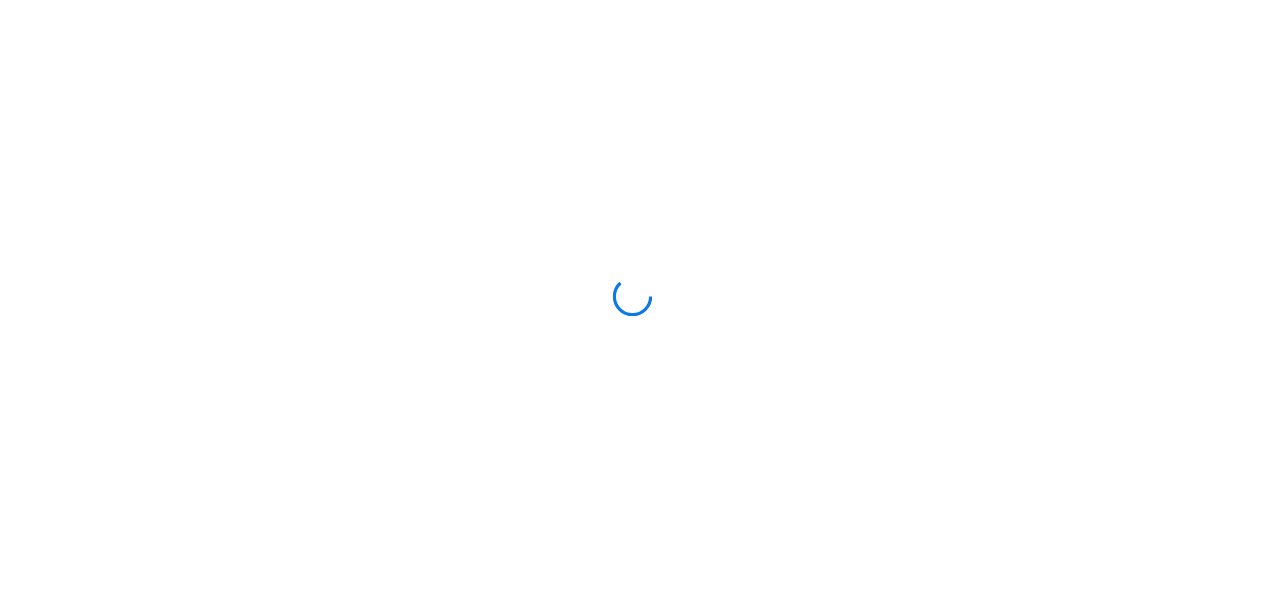 scroll, scrollTop: 0, scrollLeft: 0, axis: both 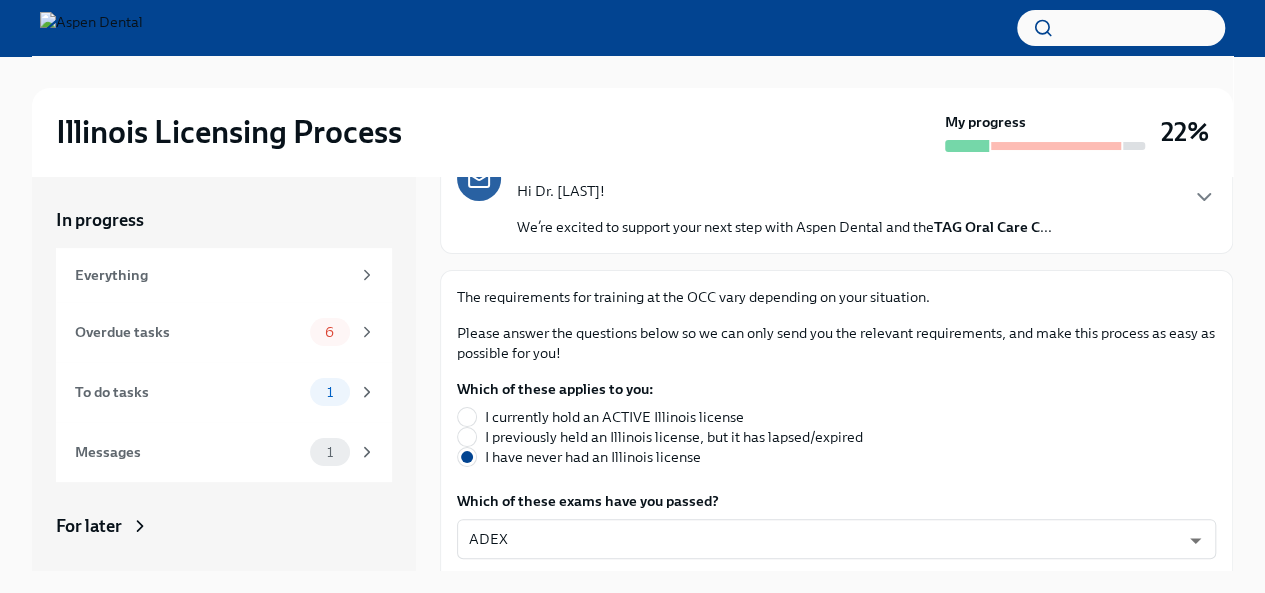 click on "TAG Oral Care C" at bounding box center [987, 227] 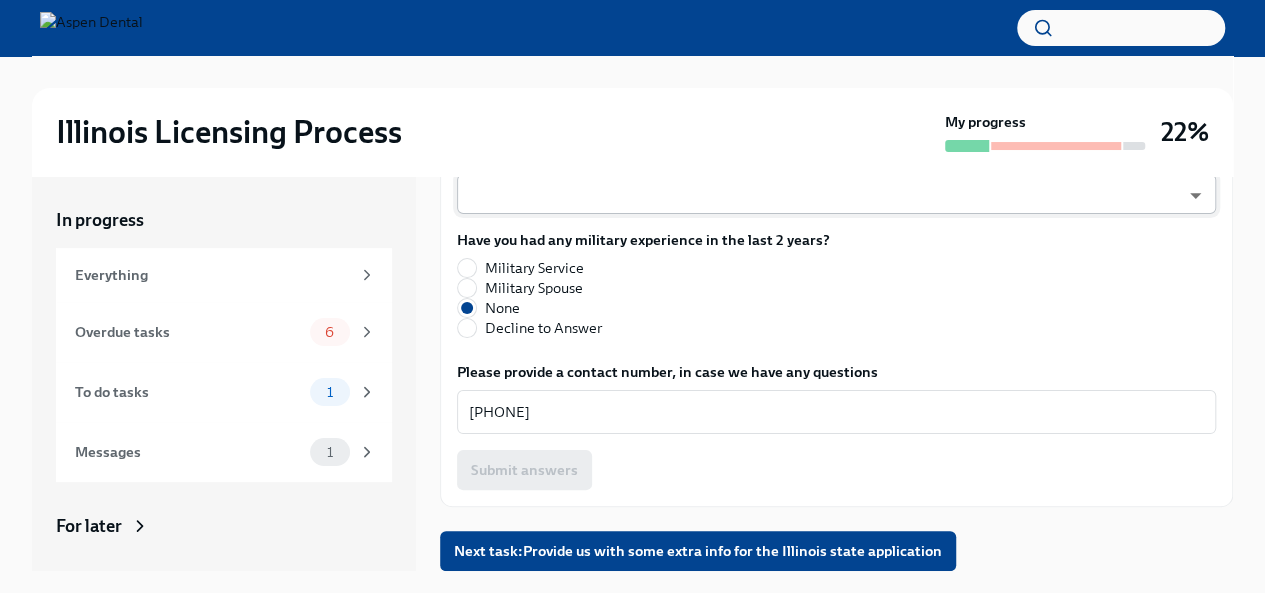 scroll, scrollTop: 2973, scrollLeft: 0, axis: vertical 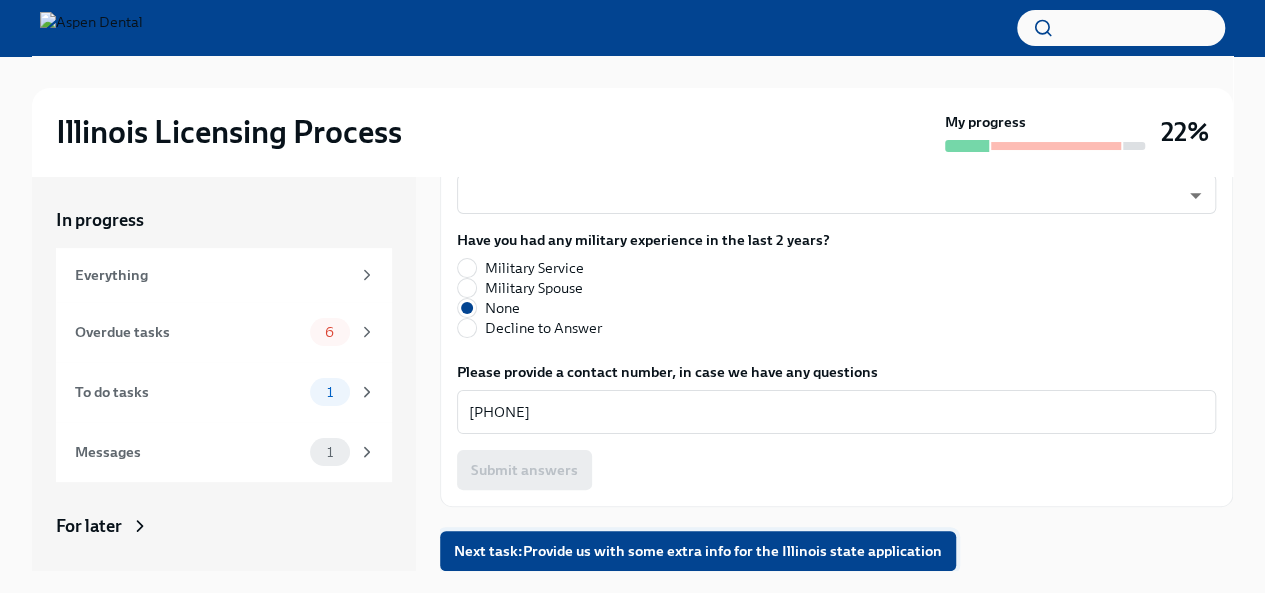 click on "Next task :  Provide us with some extra info for the Illinois state application" at bounding box center (698, 551) 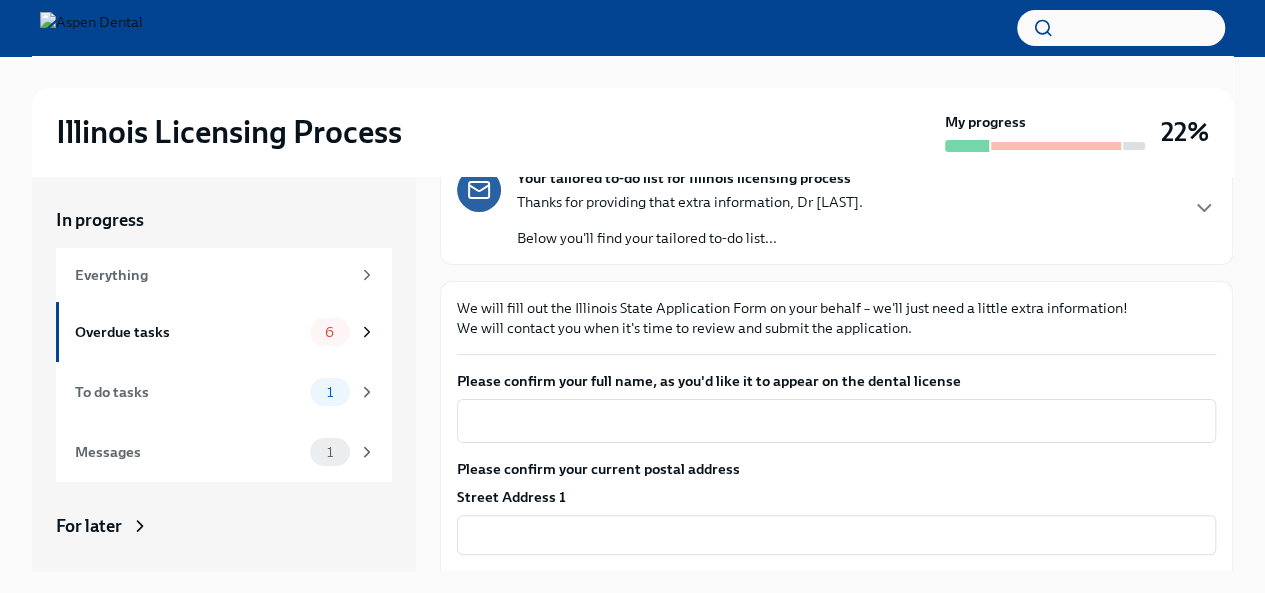 scroll, scrollTop: 173, scrollLeft: 0, axis: vertical 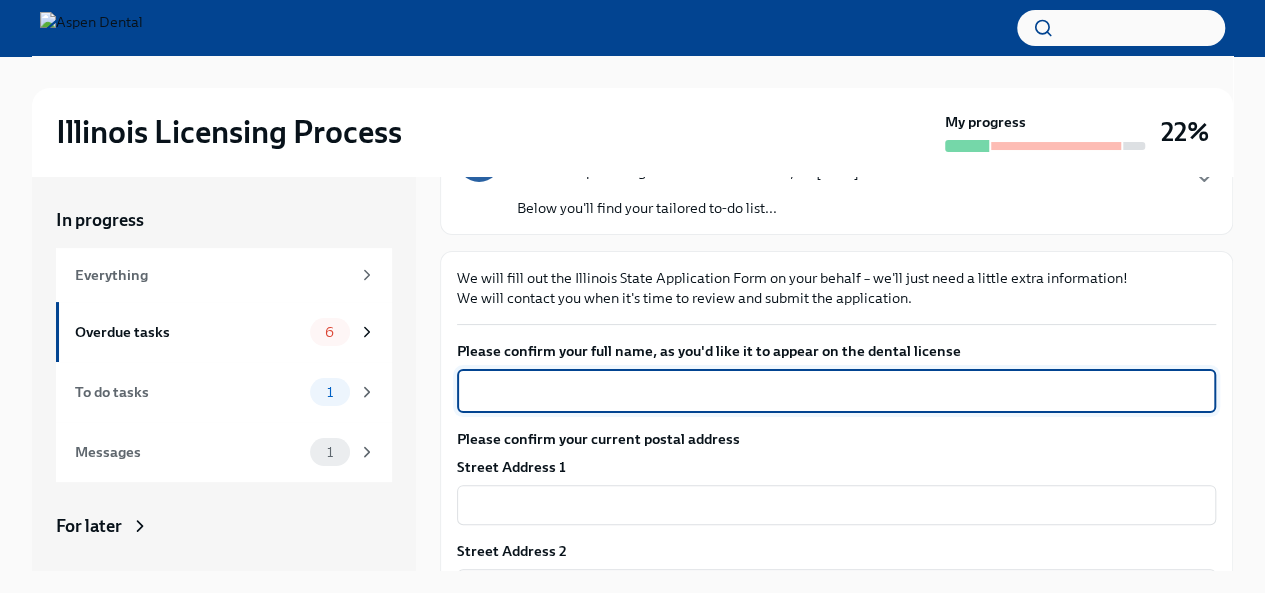 click on "Please confirm your full name, as you'd like it to appear on the dental license" at bounding box center [836, 391] 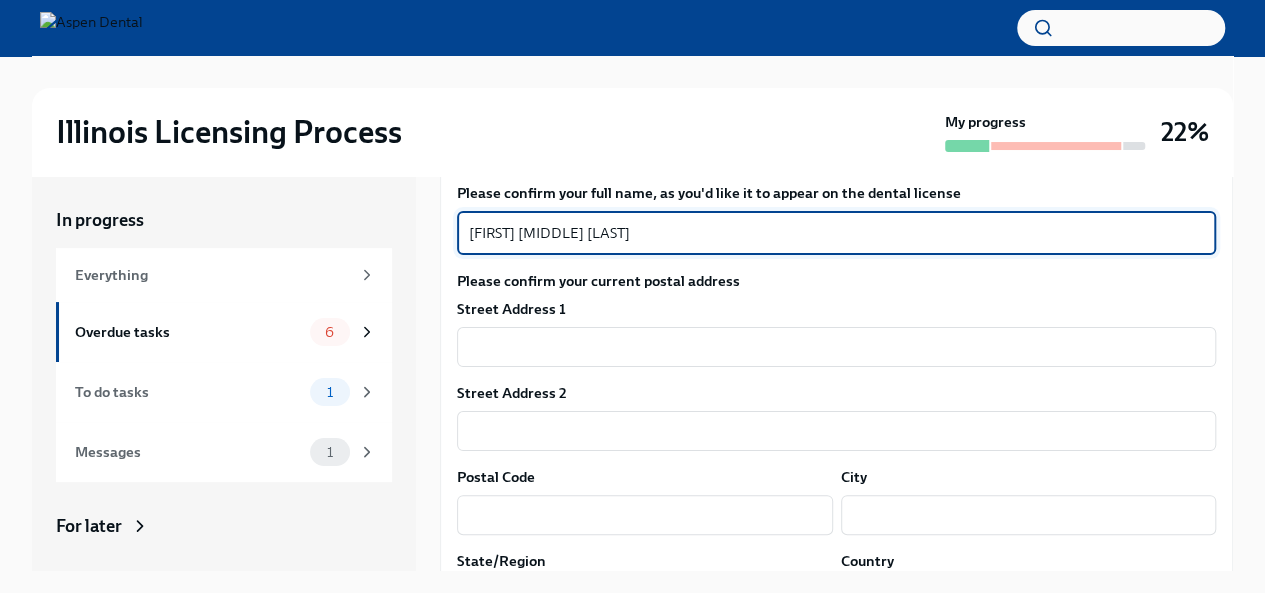 scroll, scrollTop: 343, scrollLeft: 0, axis: vertical 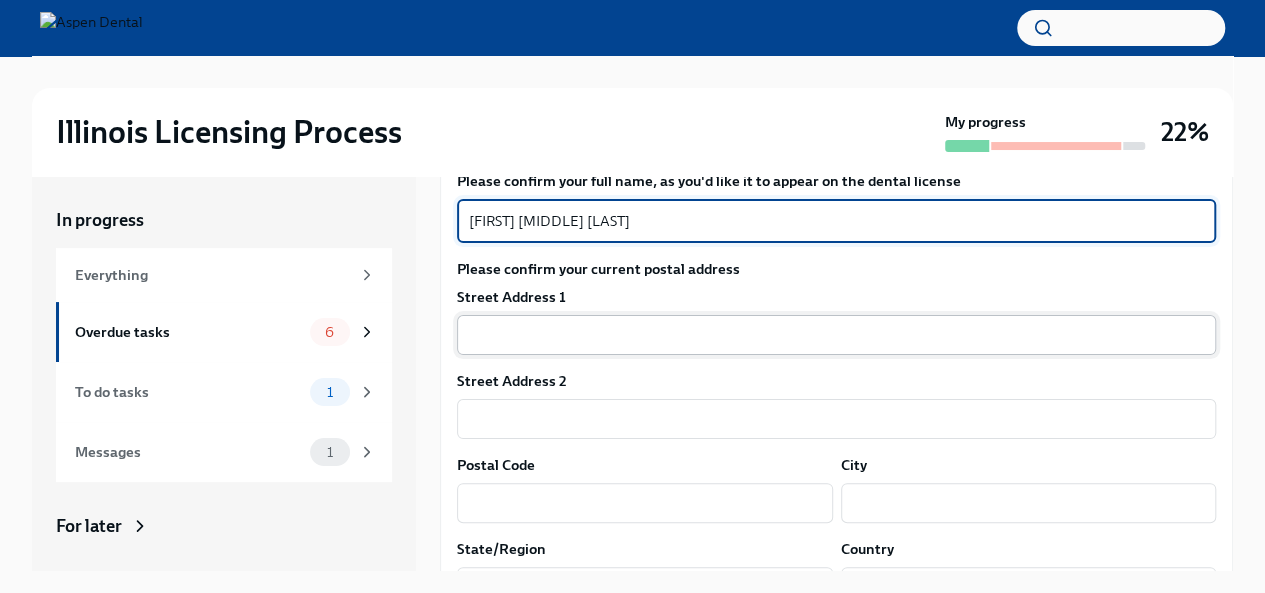 type on "[FIRST] [MIDDLE] [LAST]" 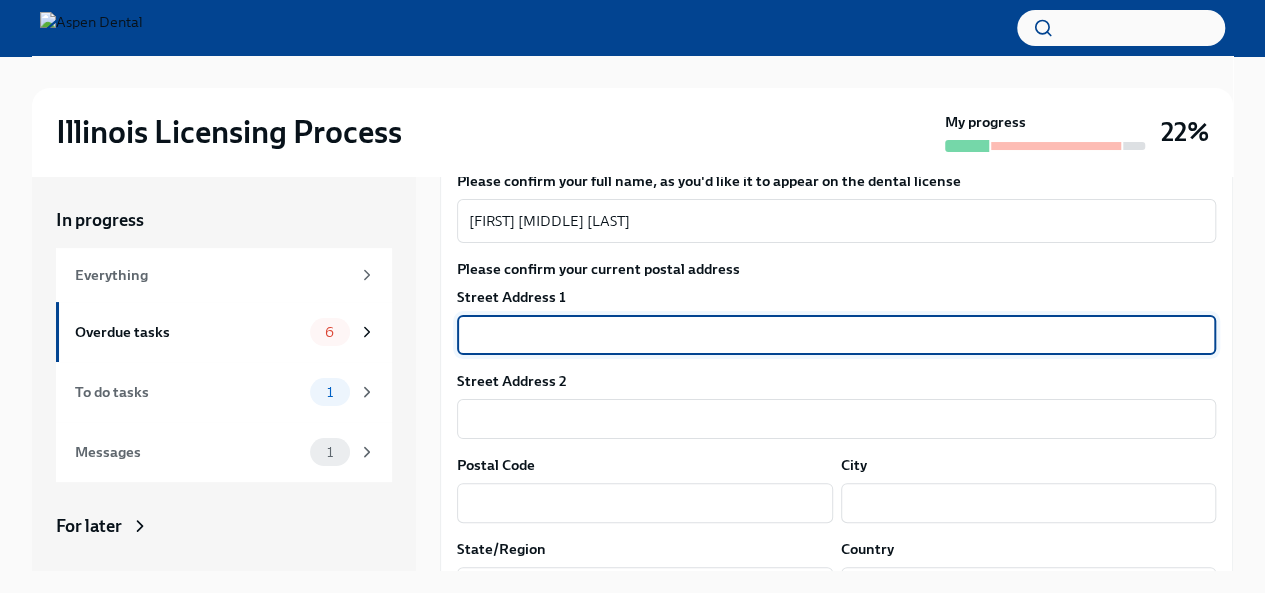 click at bounding box center [836, 335] 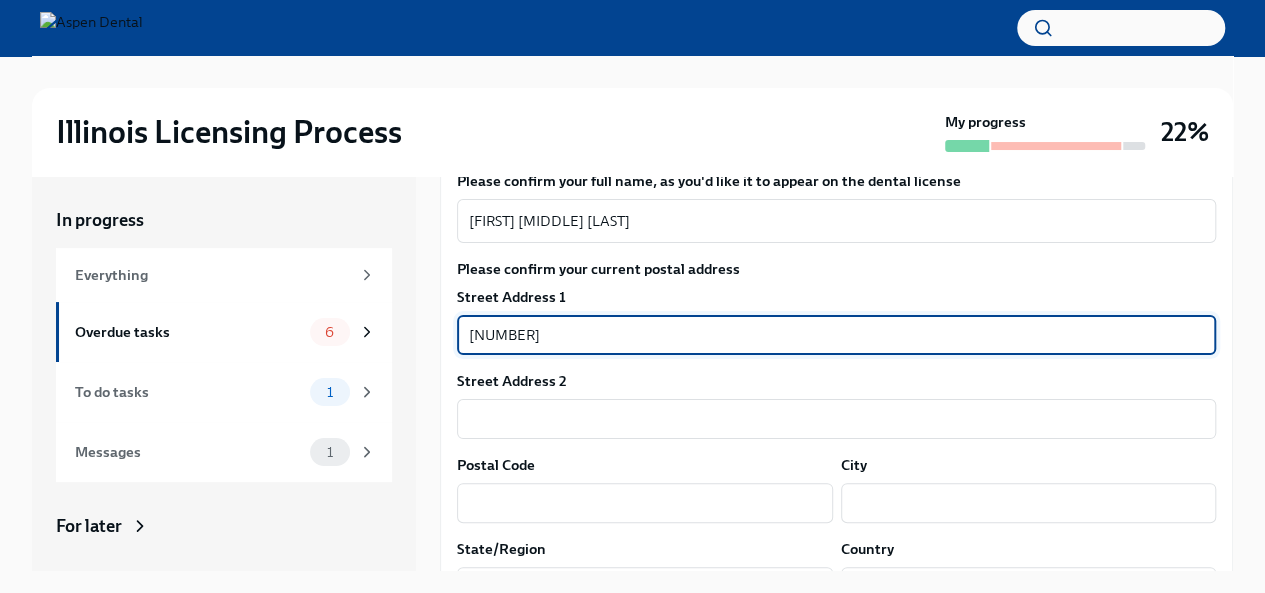 type on "[NUMBER] [STREET] [LANE]" 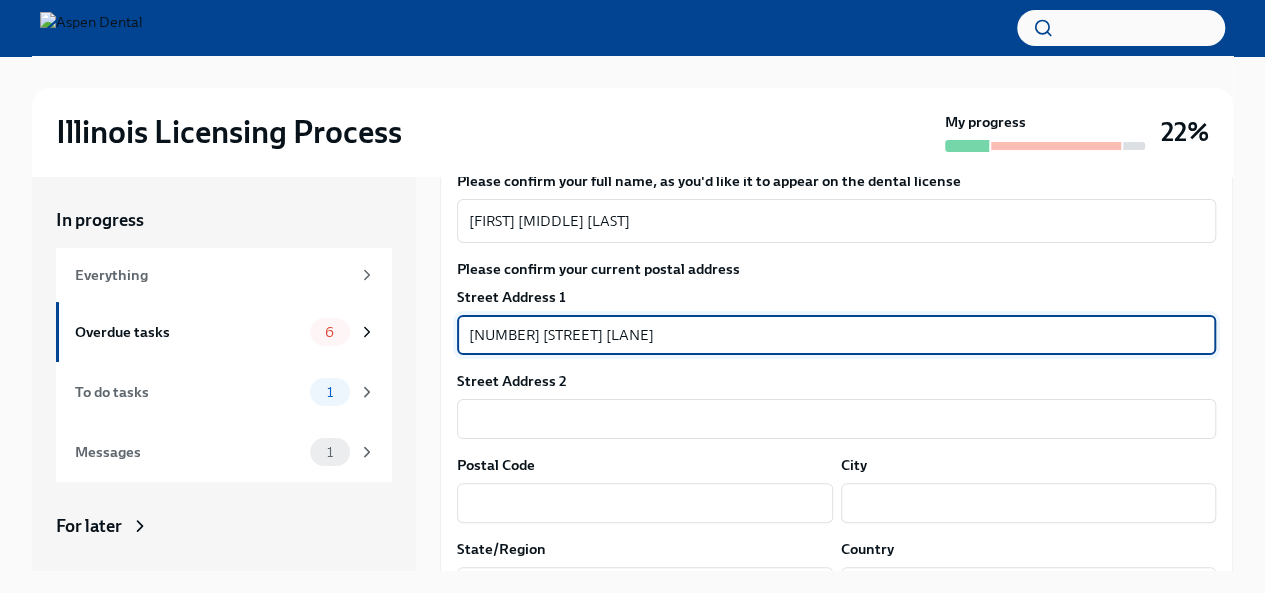 type on "[POSTAL_CODE]" 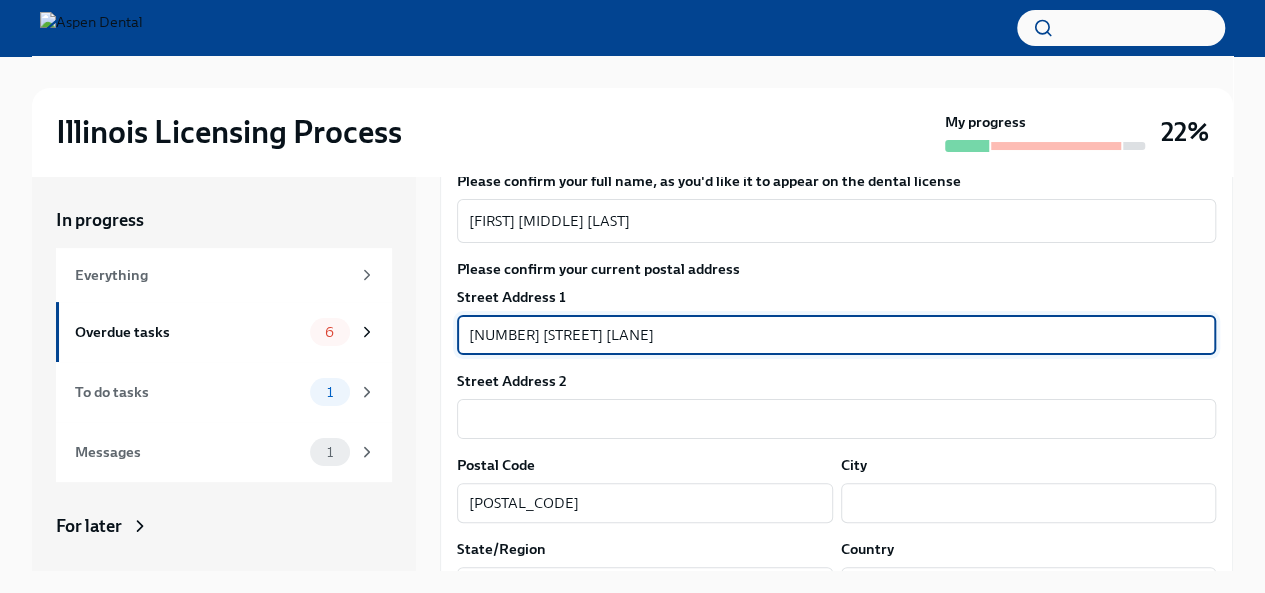 type on "[CITY]" 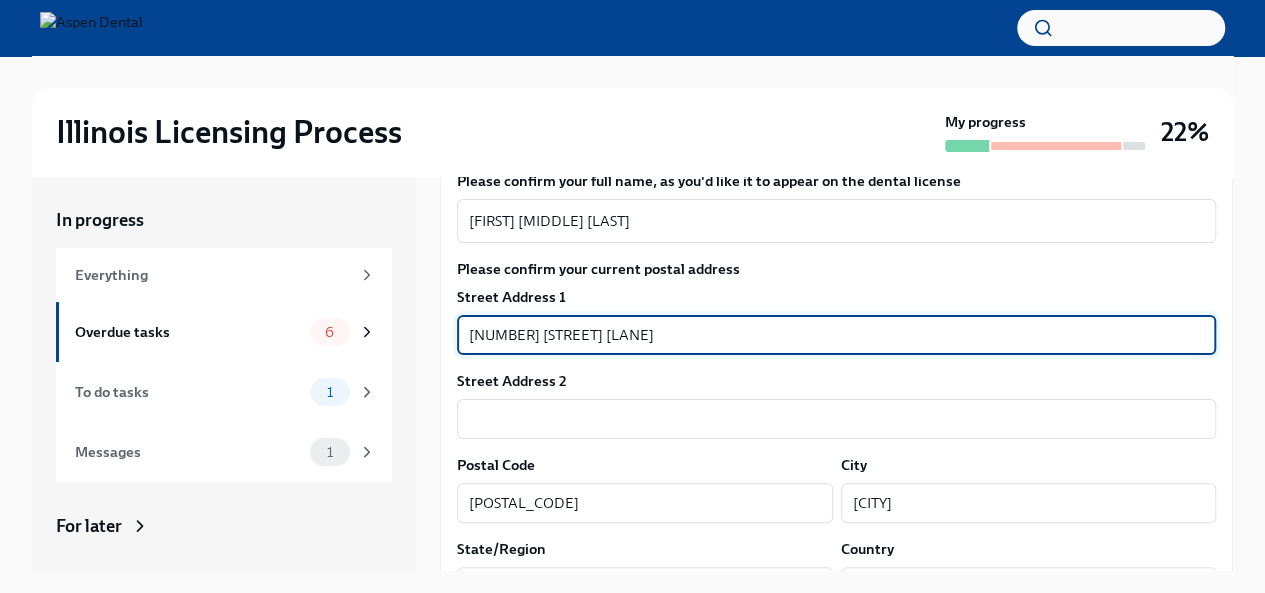 type on "MD" 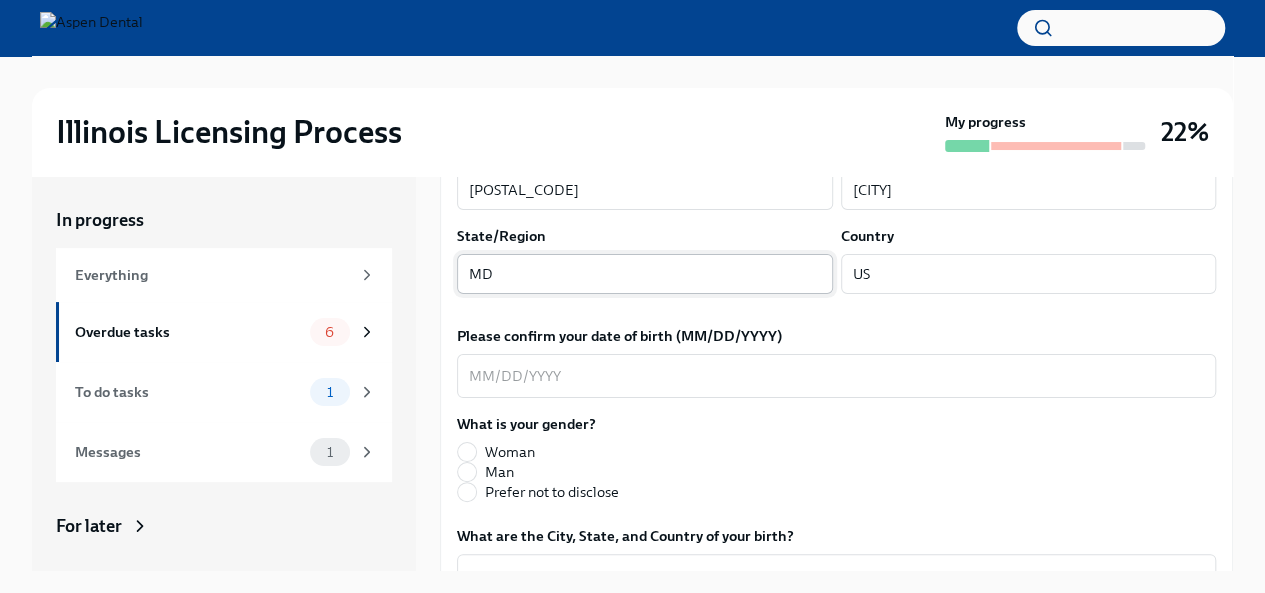 scroll, scrollTop: 658, scrollLeft: 0, axis: vertical 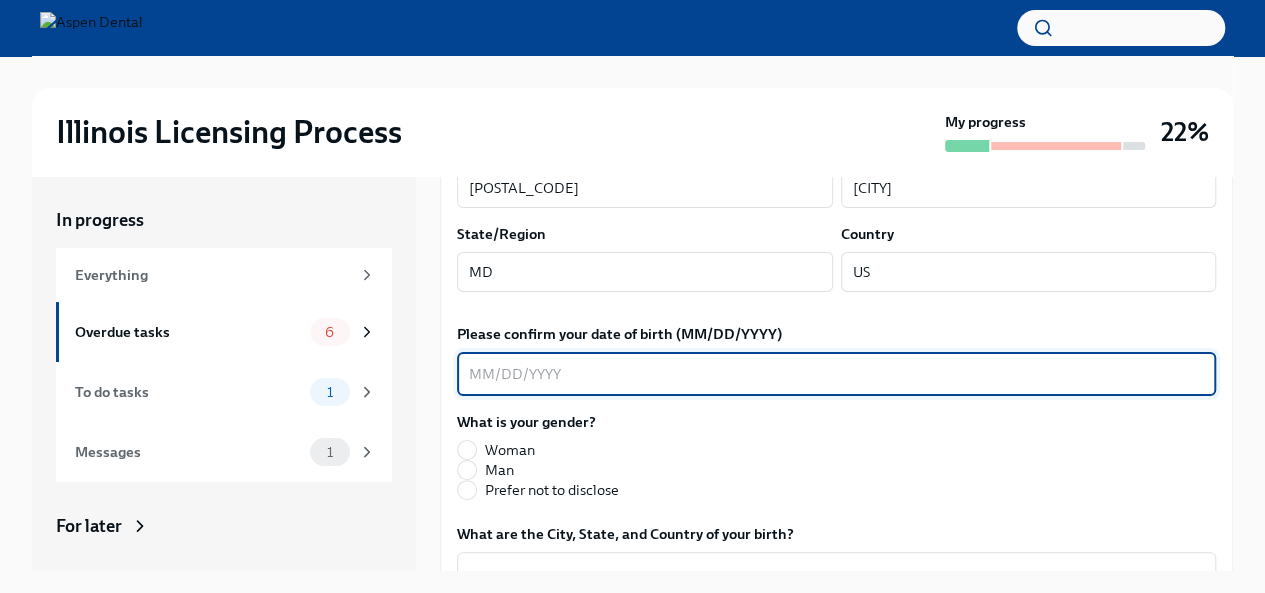 click on "Please confirm your date of birth (MM/DD/YYYY)" at bounding box center (836, 374) 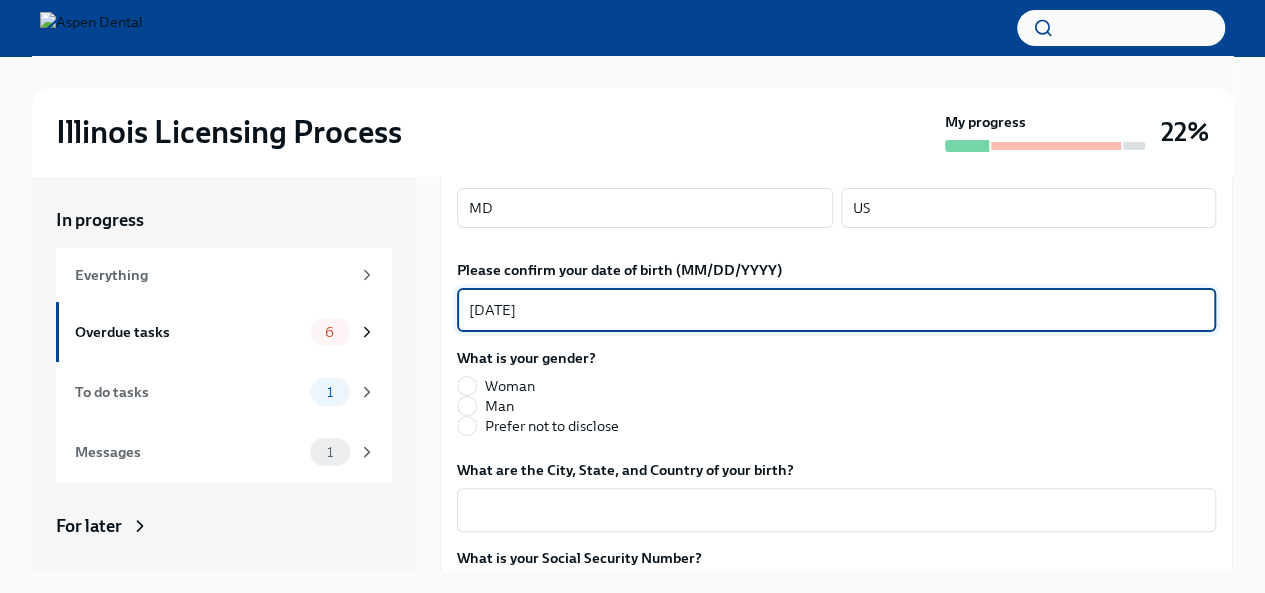 scroll, scrollTop: 727, scrollLeft: 0, axis: vertical 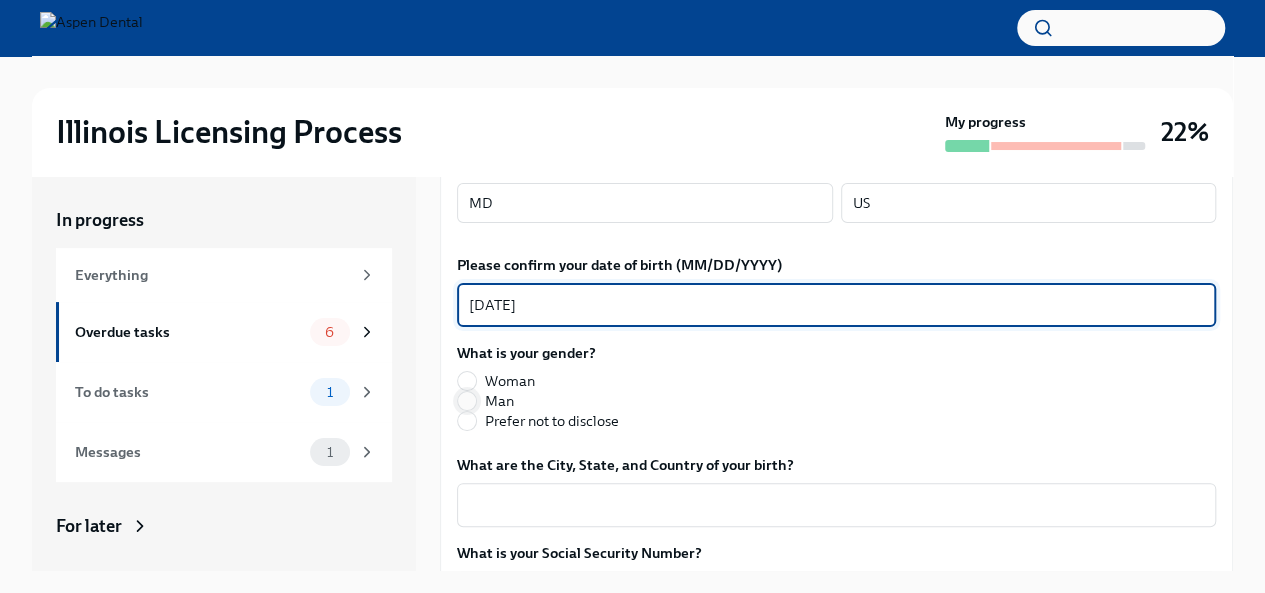 type on "[DATE]" 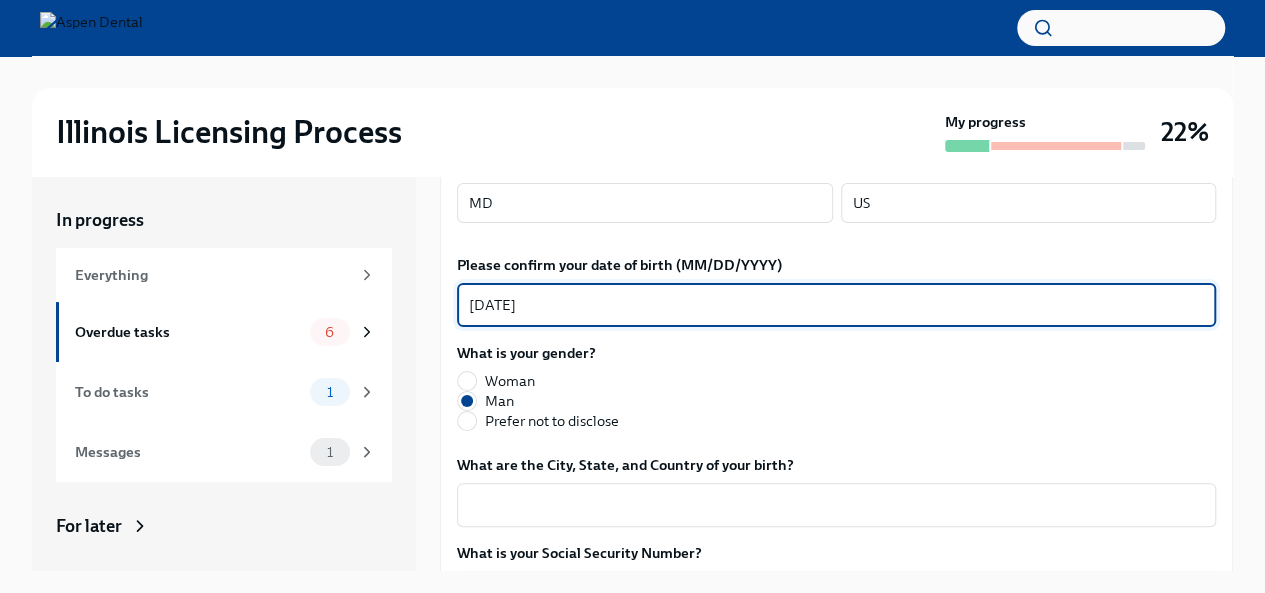 click on "[DATE]" at bounding box center (836, 305) 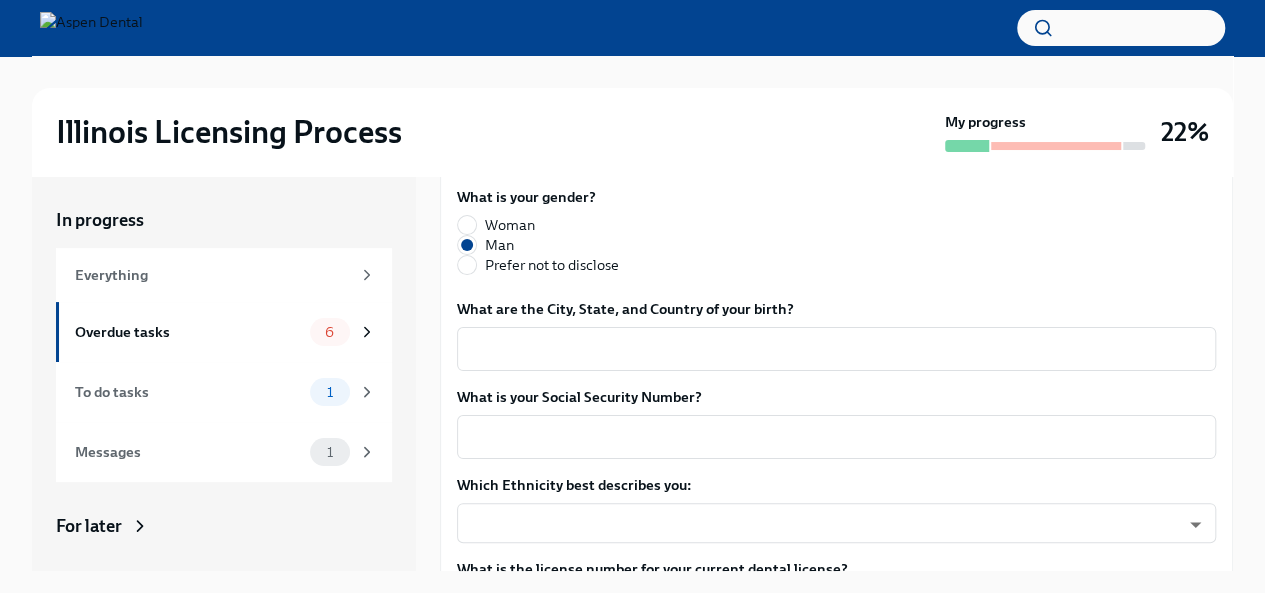 scroll, scrollTop: 887, scrollLeft: 0, axis: vertical 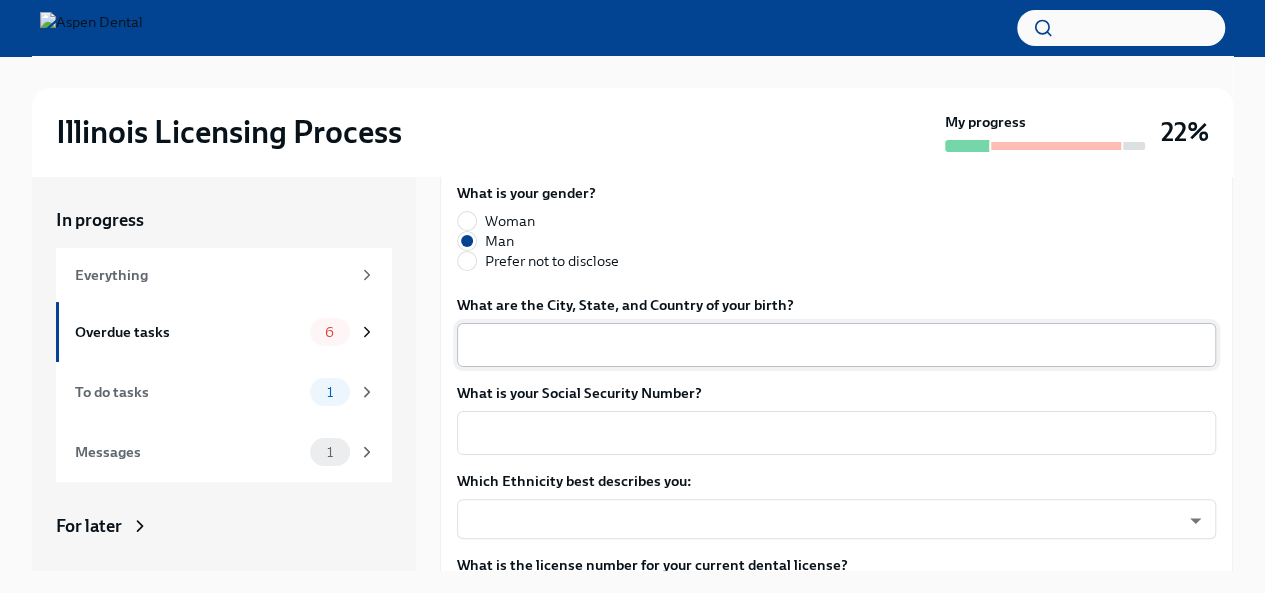 type on "[DATE]" 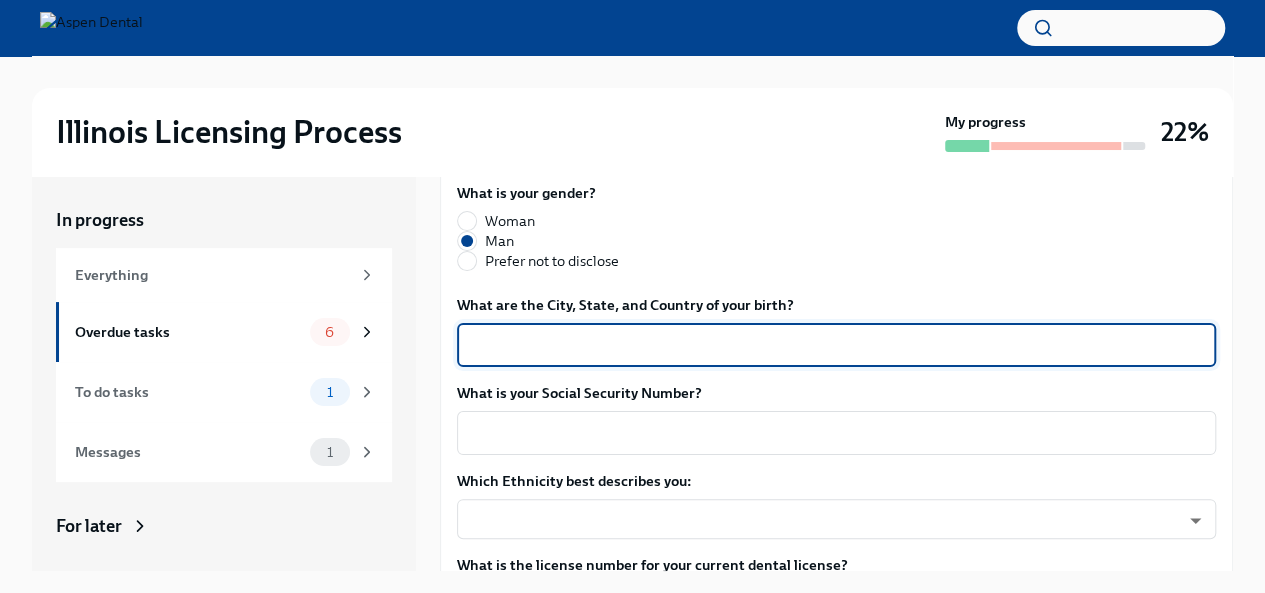 scroll, scrollTop: 868, scrollLeft: 0, axis: vertical 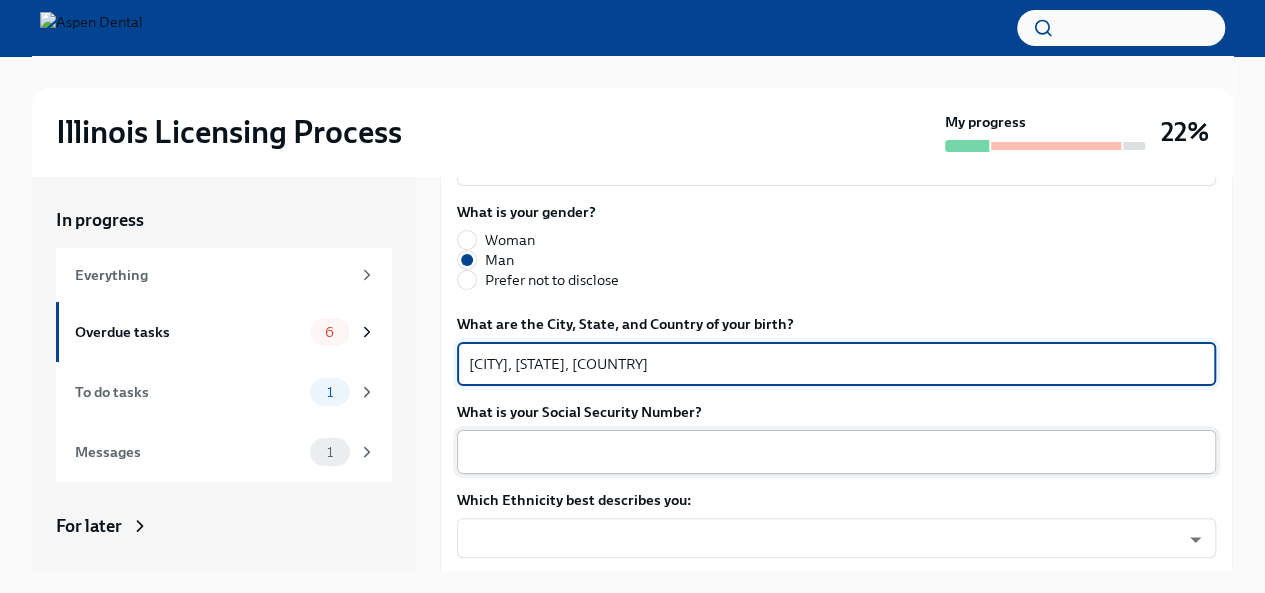 type on "[CITY], [STATE], [COUNTRY]" 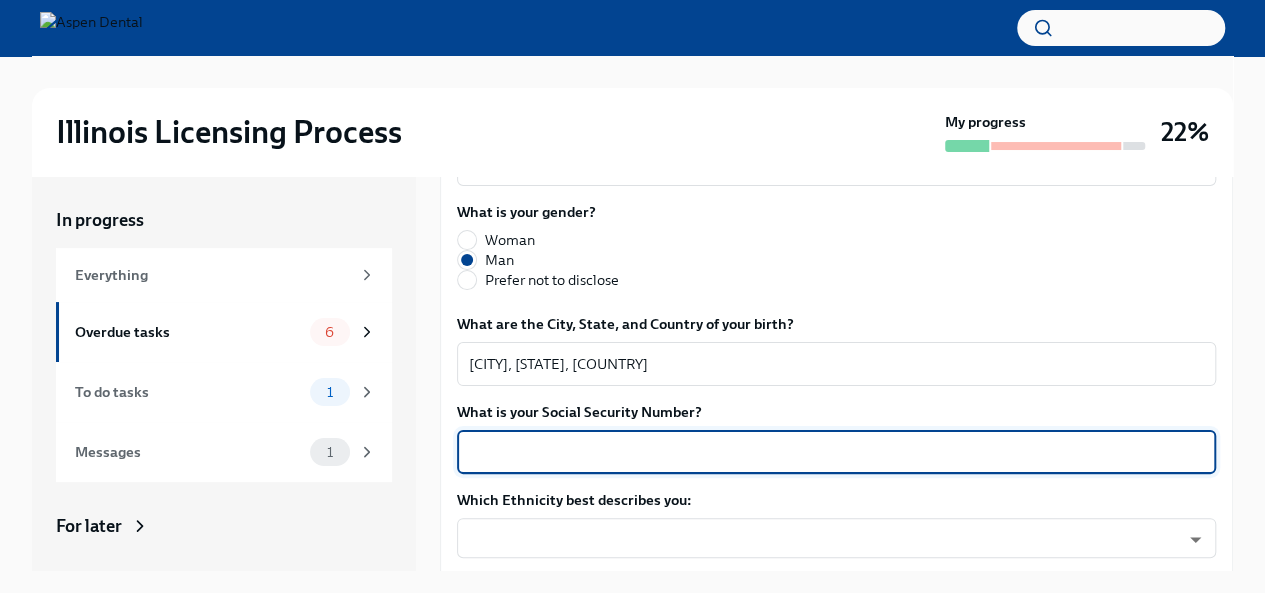 click on "What is your Social Security Number?" at bounding box center [836, 452] 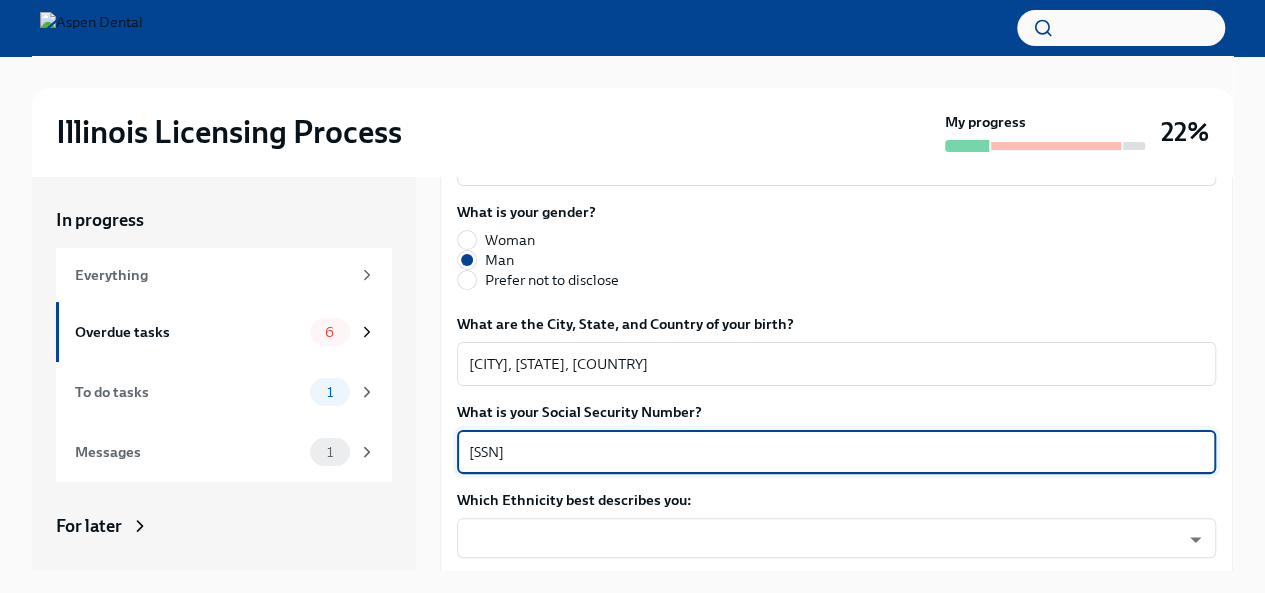 scroll, scrollTop: 1022, scrollLeft: 0, axis: vertical 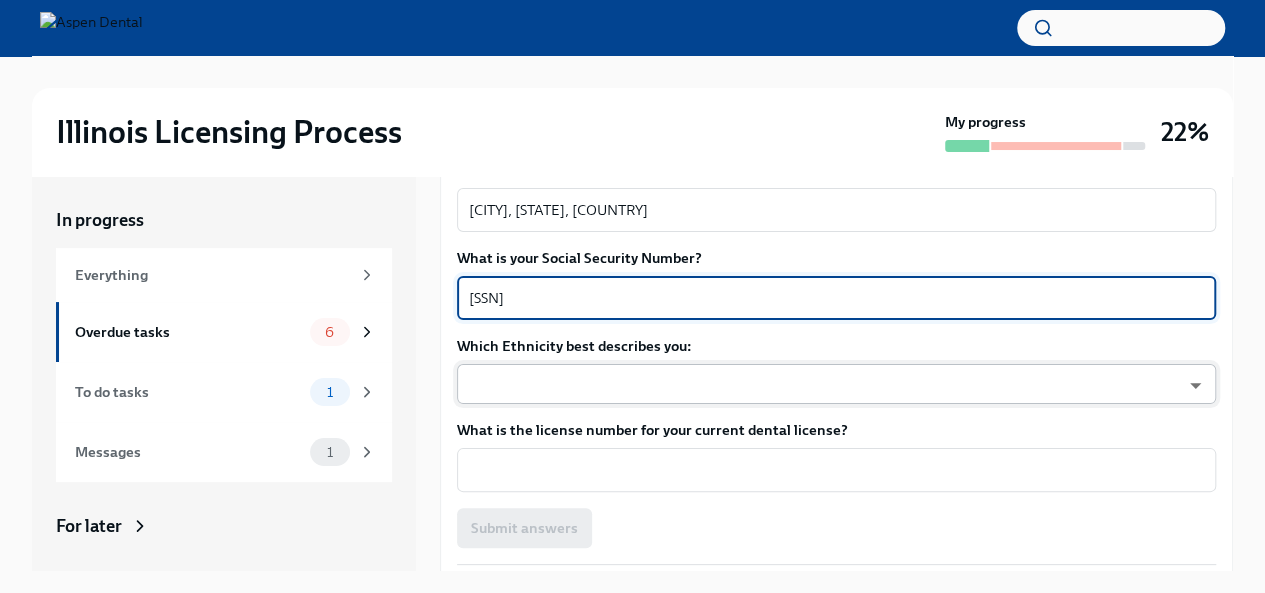 type on "[SSN]" 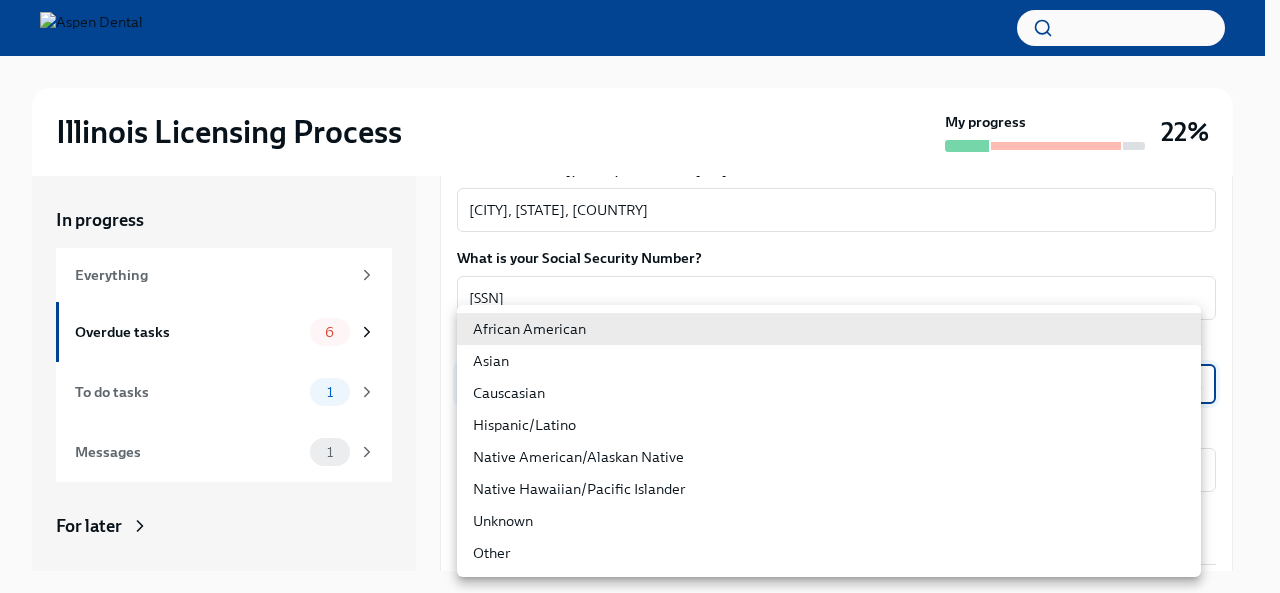 click on "In progress Everything Overdue tasks 6 To do tasks 1 Messages 1 For later Archived Completed tasks 1 Optional tasks 1 Messages 1 Provide us with some extra info for the [STATE] state application Overdue Due  12 days ago Your tailored to-do list for [STATE] licensing process Thanks for providing that extra information, Dr [LAST].
Below you'll find your tailored to-do list... We will fill out the [STATE] State Application Form on your behalf – we'll just need a little extra information!
We will contact you when it's time to review and submit the application. Please confirm your full name, as you'd like it to appear on the dental license [FIRST] [MIDDLE] [LAST] x ​ Please confirm your current postal address Street Address 1 [NUMBER] [STREET_NAME] ​ Street Address 2 ​ Postal Code [POSTAL_CODE] ​ City [CITY] ​ State/Region [STATE] ​ Country [COUNTRY] ​ Please confirm your date of birth (MM/DD/YYYY) [DATE] x ​ What is your gender? Woman Man" at bounding box center [640, 313] 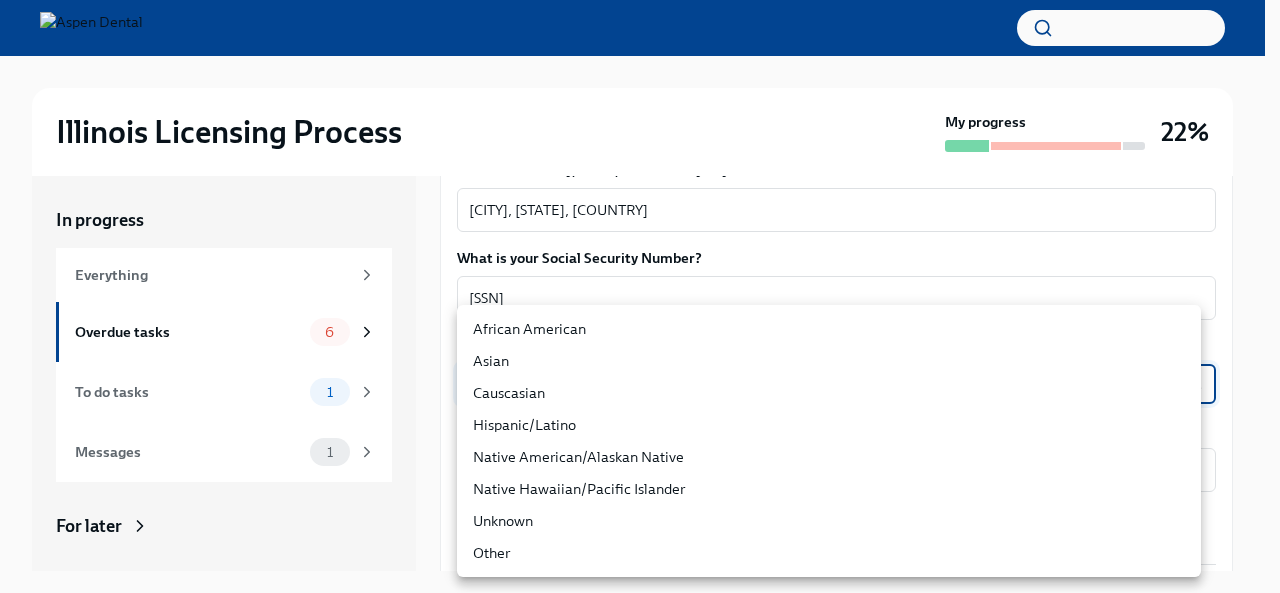 click on "Asian" at bounding box center (829, 361) 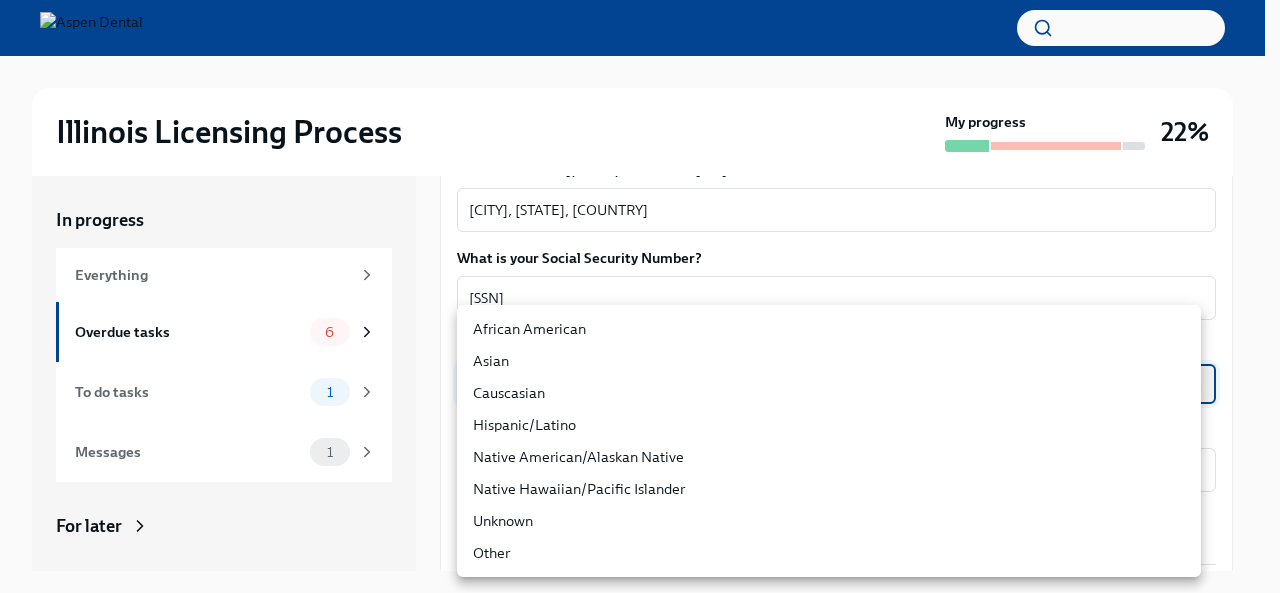 type on "930Z9RFkx" 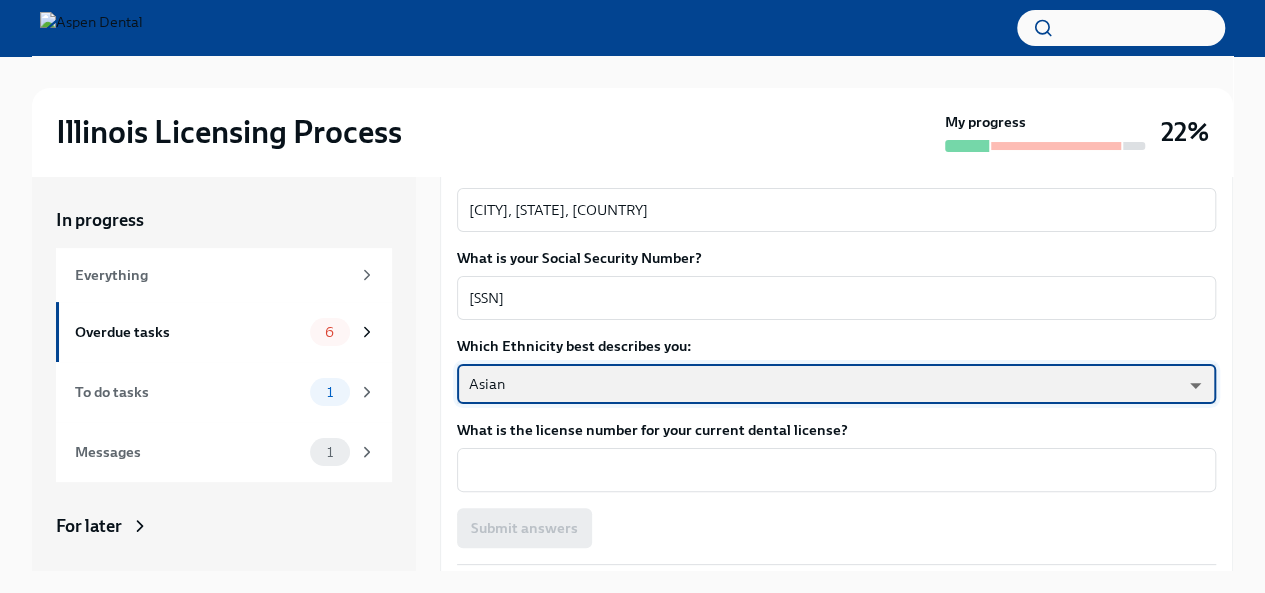 scroll, scrollTop: 34, scrollLeft: 0, axis: vertical 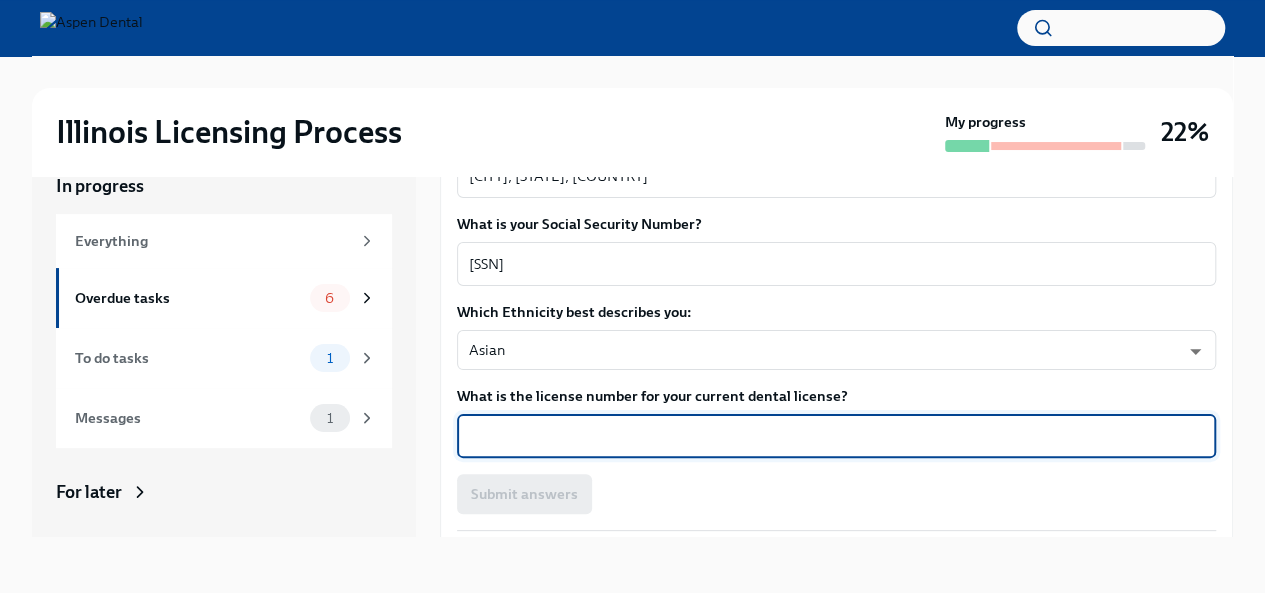 click on "What is the license number for your current dental license?" at bounding box center (836, 436) 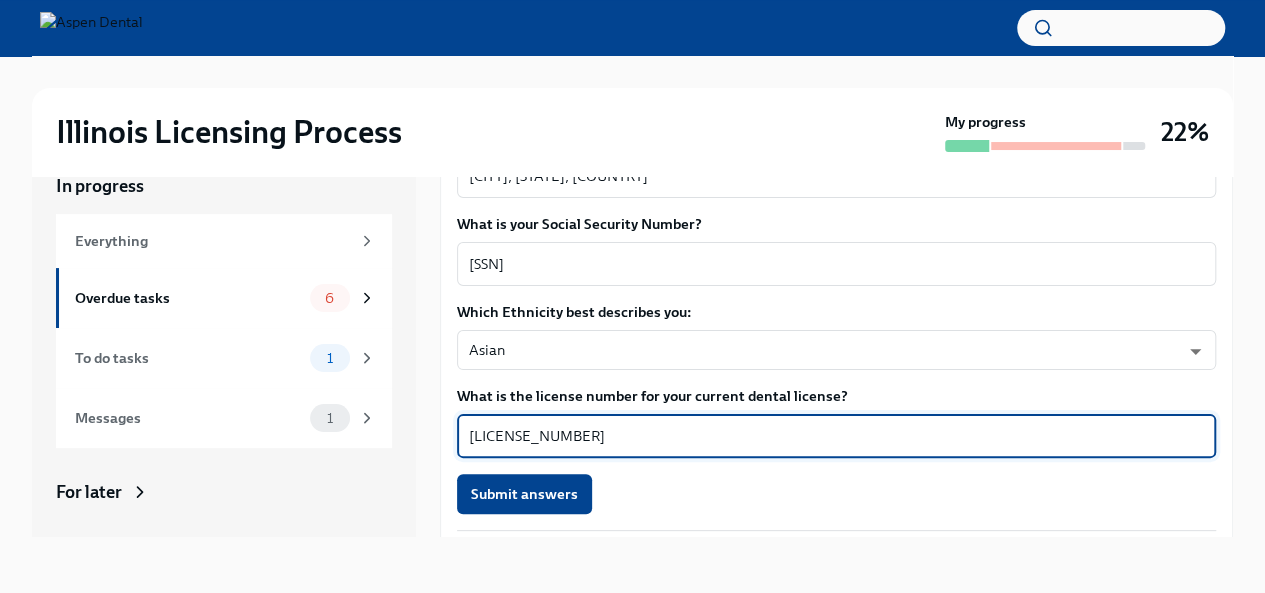 type on "[LICENSE_NUMBER]" 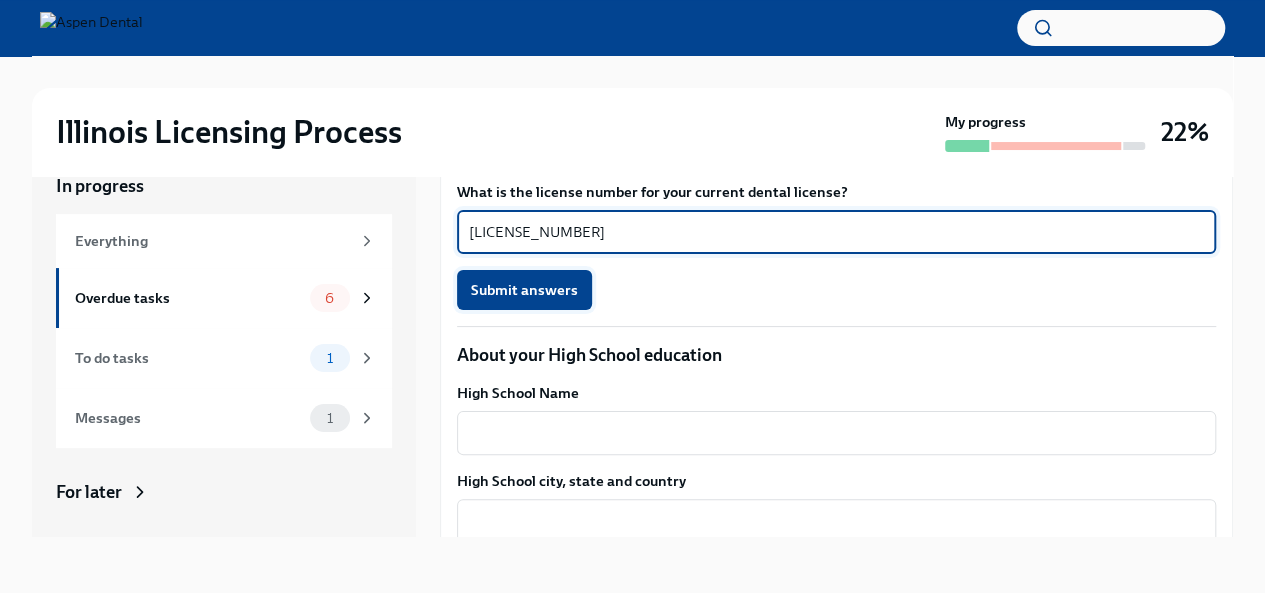 scroll, scrollTop: 1260, scrollLeft: 0, axis: vertical 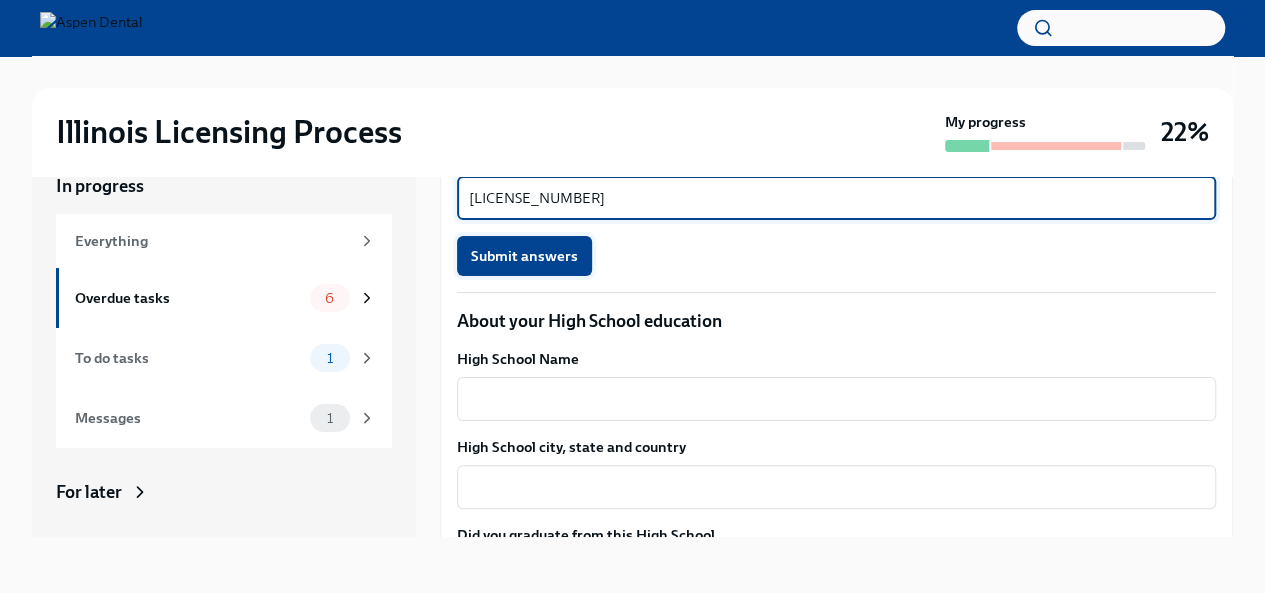 click on "Submit answers" at bounding box center (524, 256) 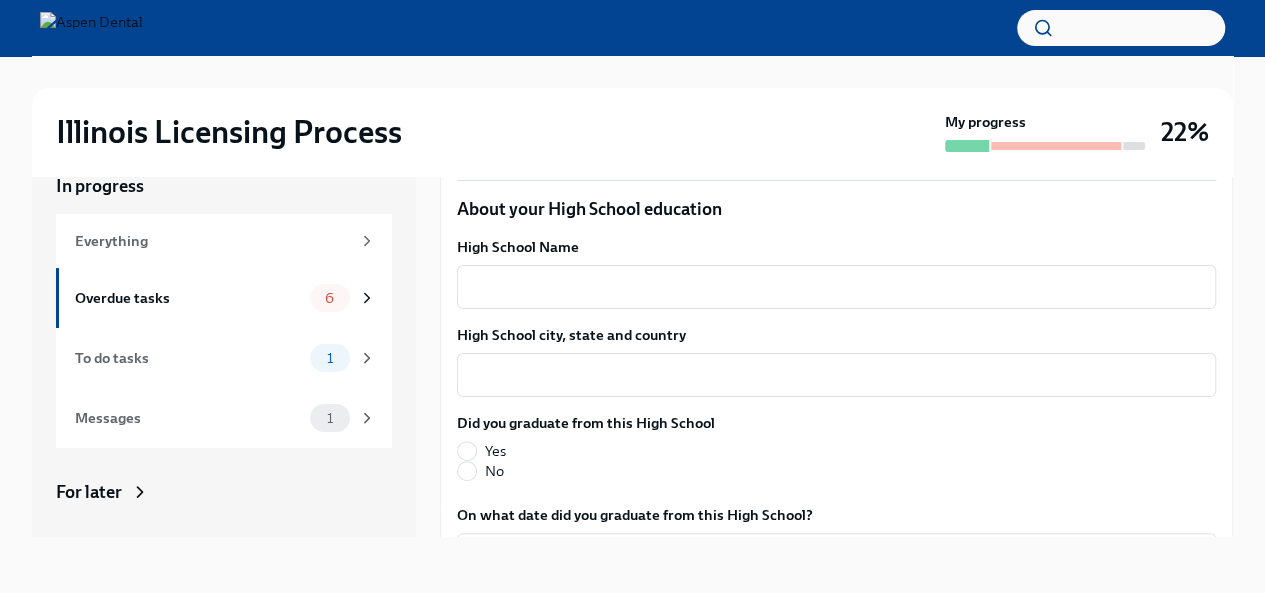 scroll, scrollTop: 1365, scrollLeft: 0, axis: vertical 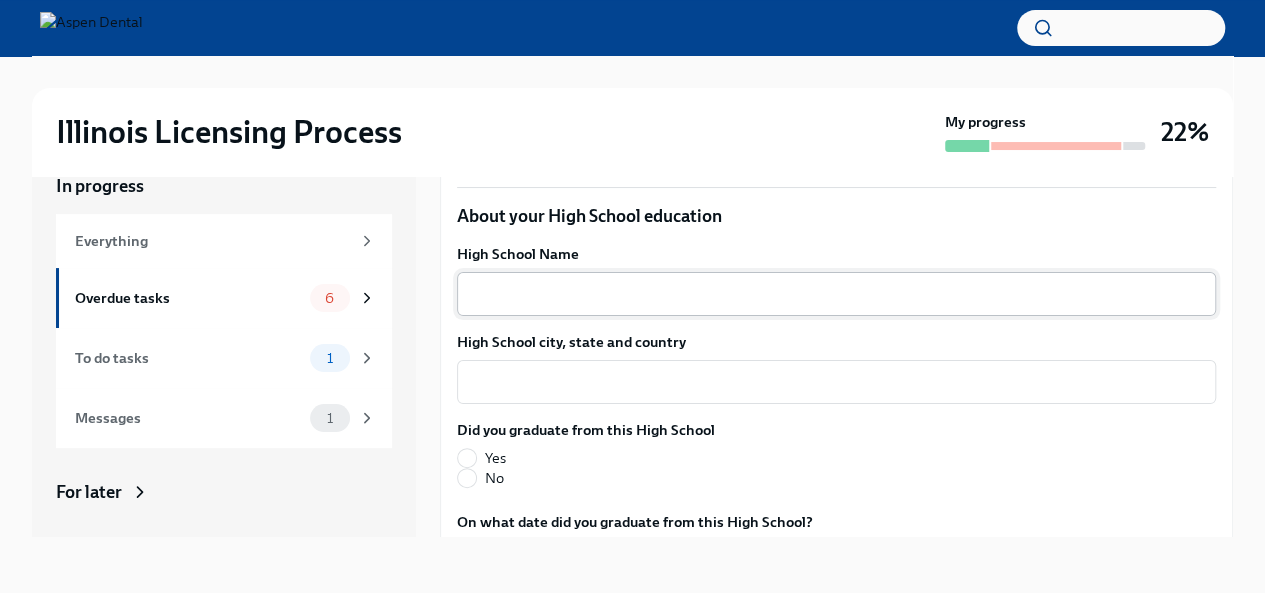 click on "High School Name" at bounding box center (836, 294) 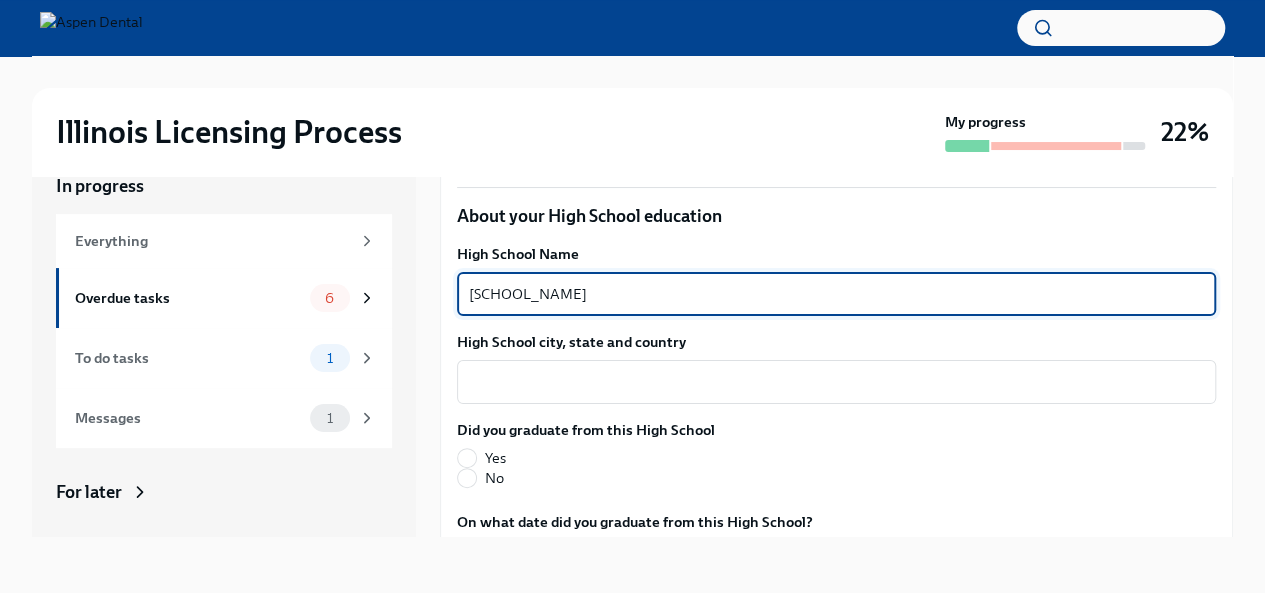 type on "[SCHOOL_NAME]" 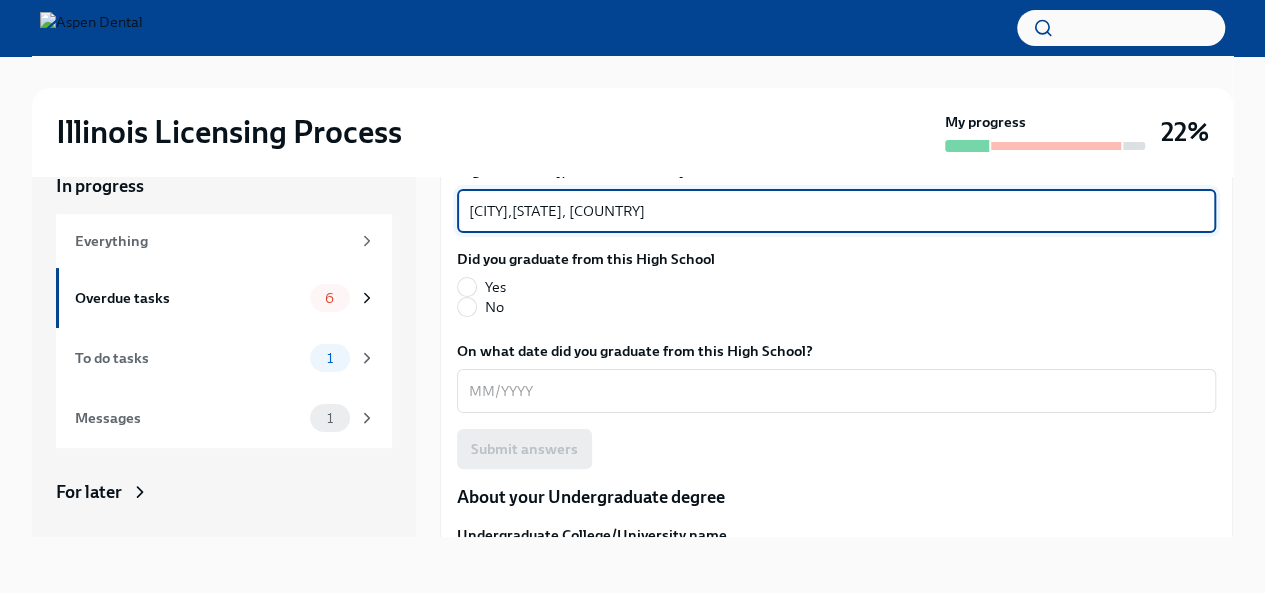 scroll, scrollTop: 1537, scrollLeft: 0, axis: vertical 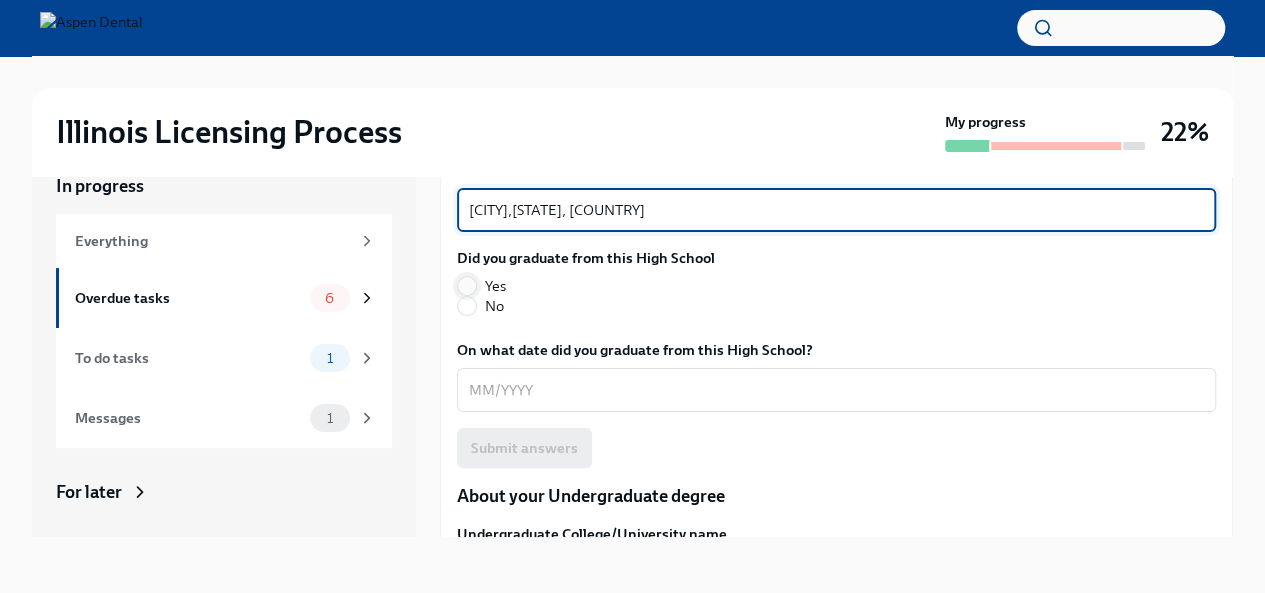 type on "[CITY],[STATE], [COUNTRY]" 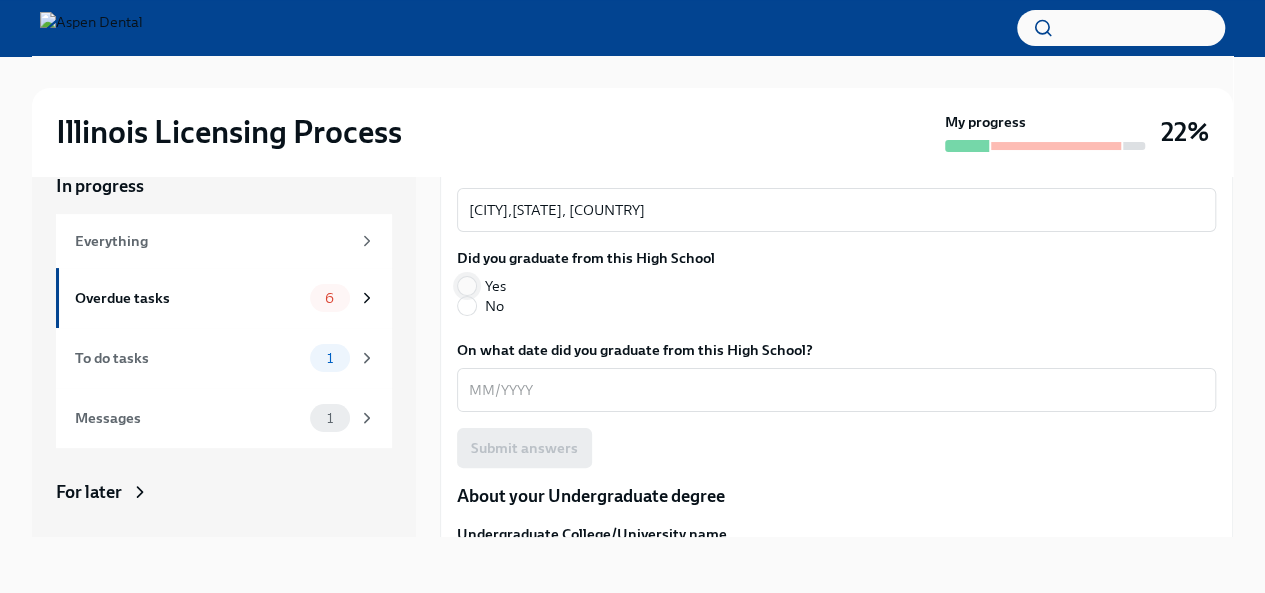 click on "Yes" at bounding box center [467, 286] 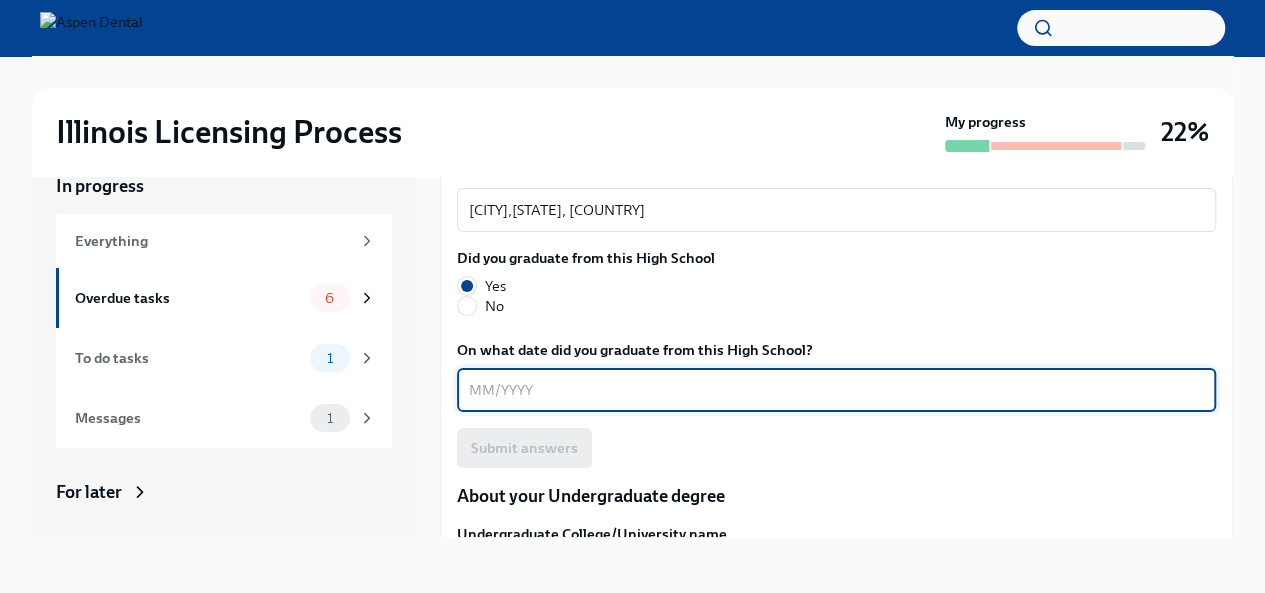 click on "On what date did you graduate from this High School?" at bounding box center (836, 390) 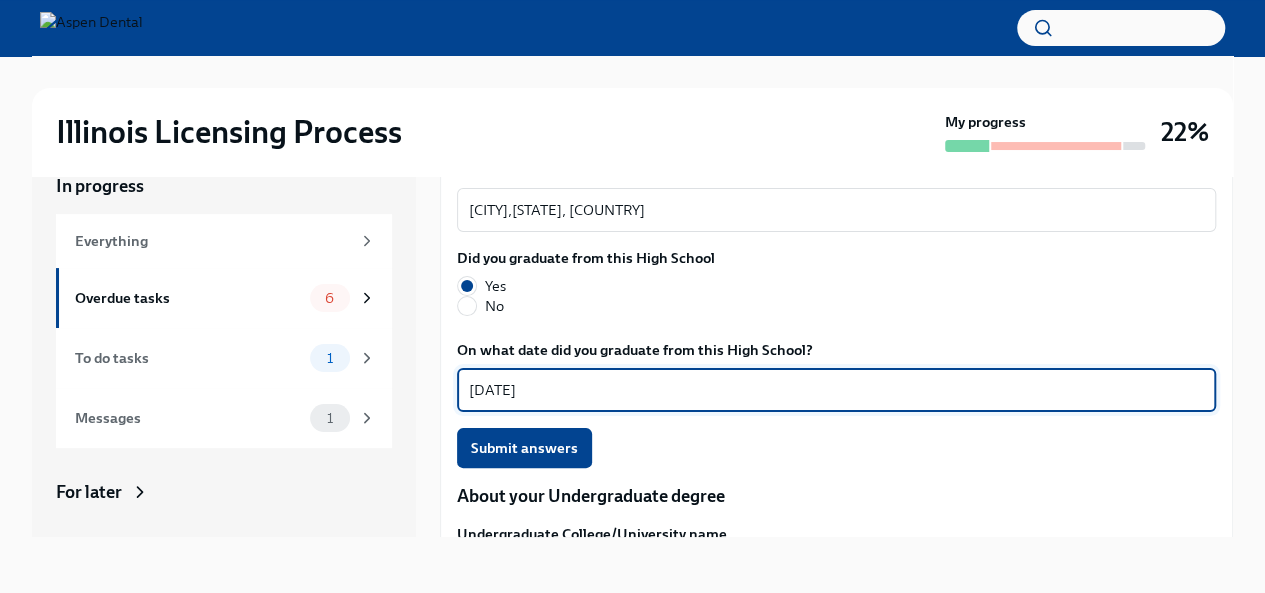 scroll, scrollTop: 1588, scrollLeft: 0, axis: vertical 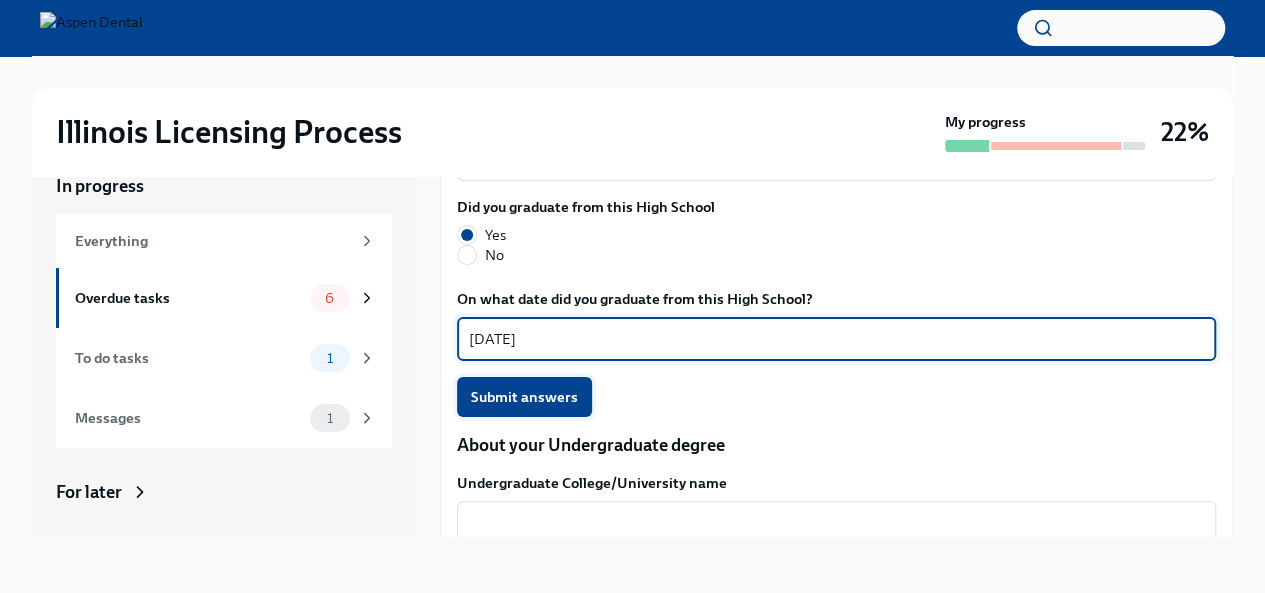 type on "[DATE]" 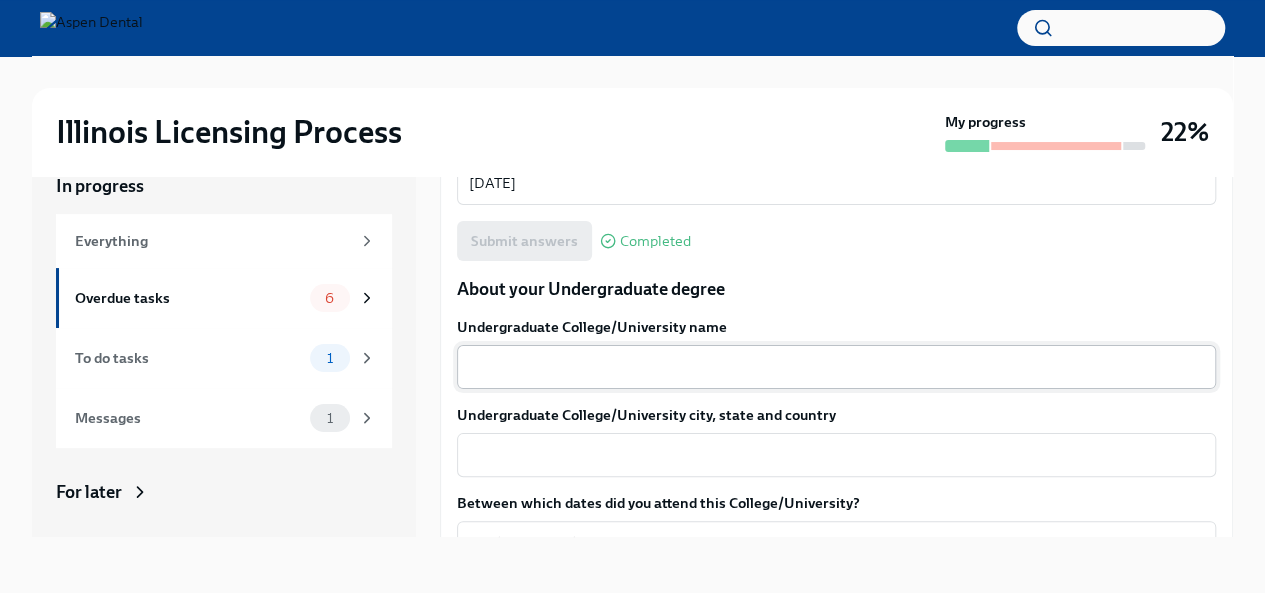 scroll, scrollTop: 1745, scrollLeft: 0, axis: vertical 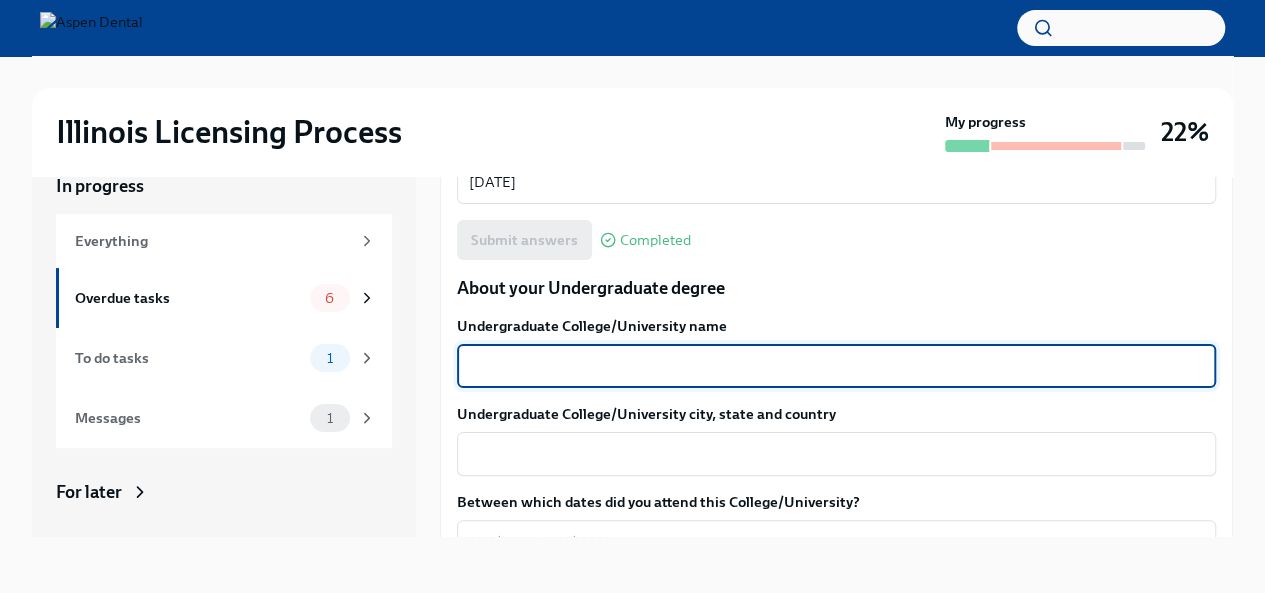 click on "Undergraduate College/University name" at bounding box center (836, 366) 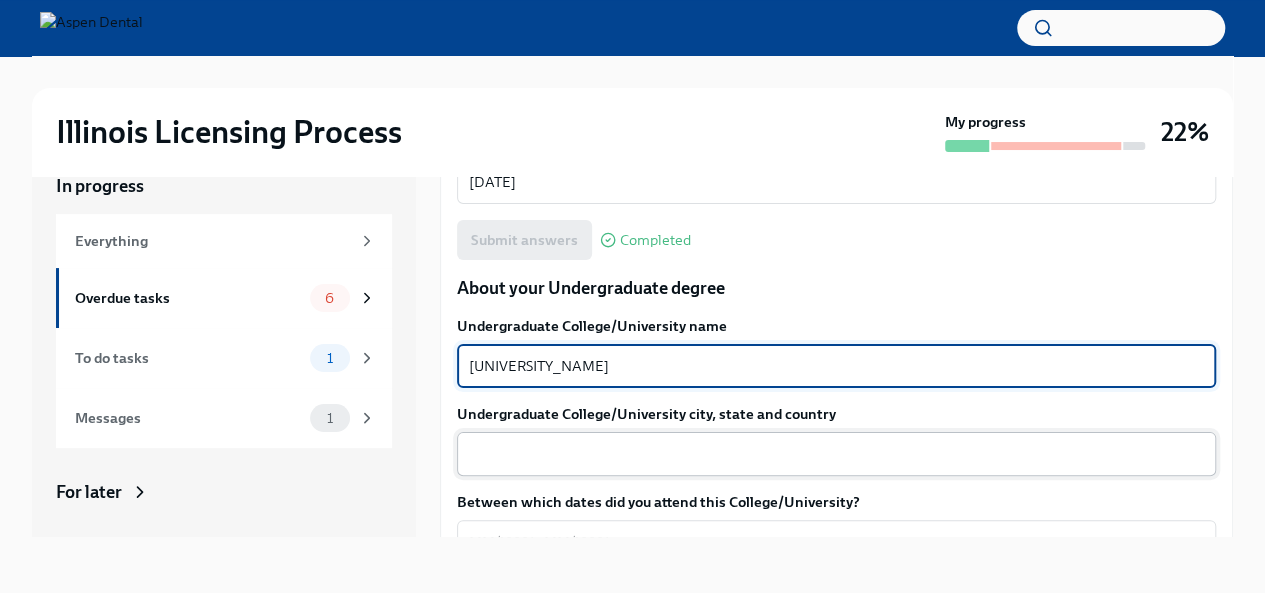type on "[UNIVERSITY_NAME]" 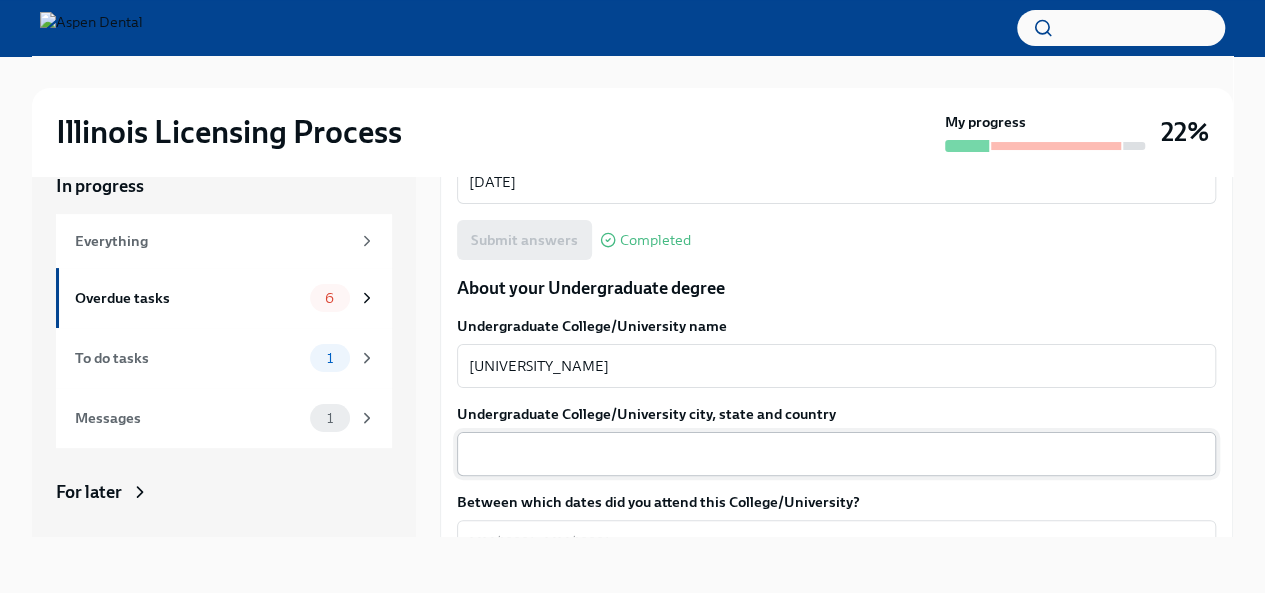 click on "x ​" at bounding box center (836, 454) 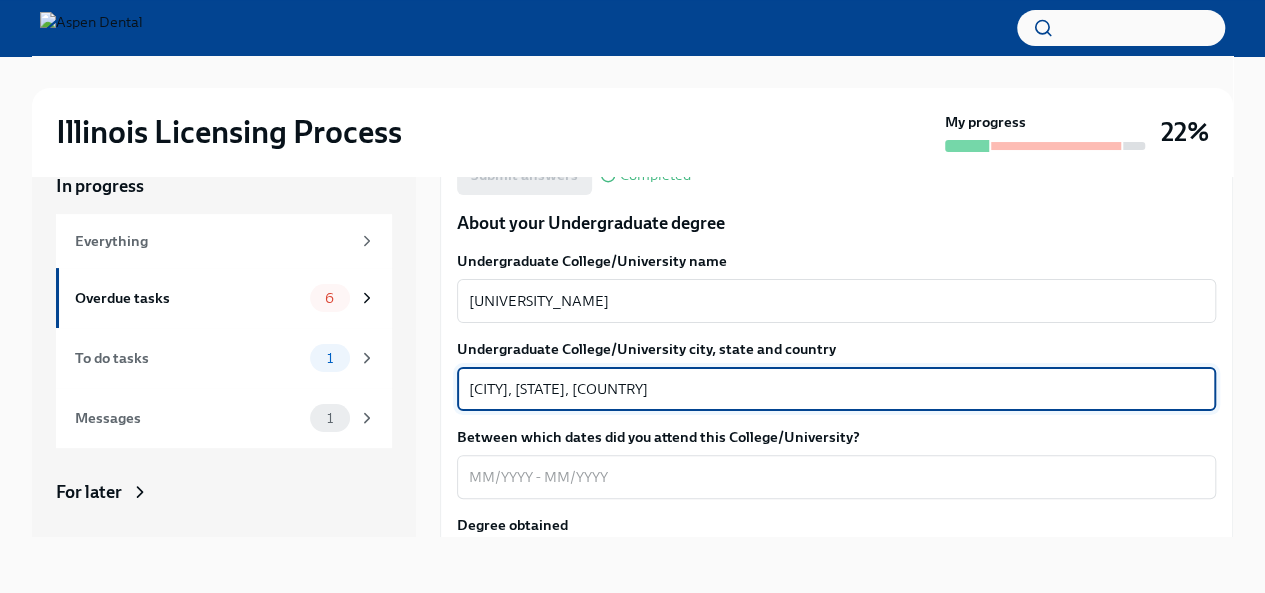 scroll, scrollTop: 1811, scrollLeft: 0, axis: vertical 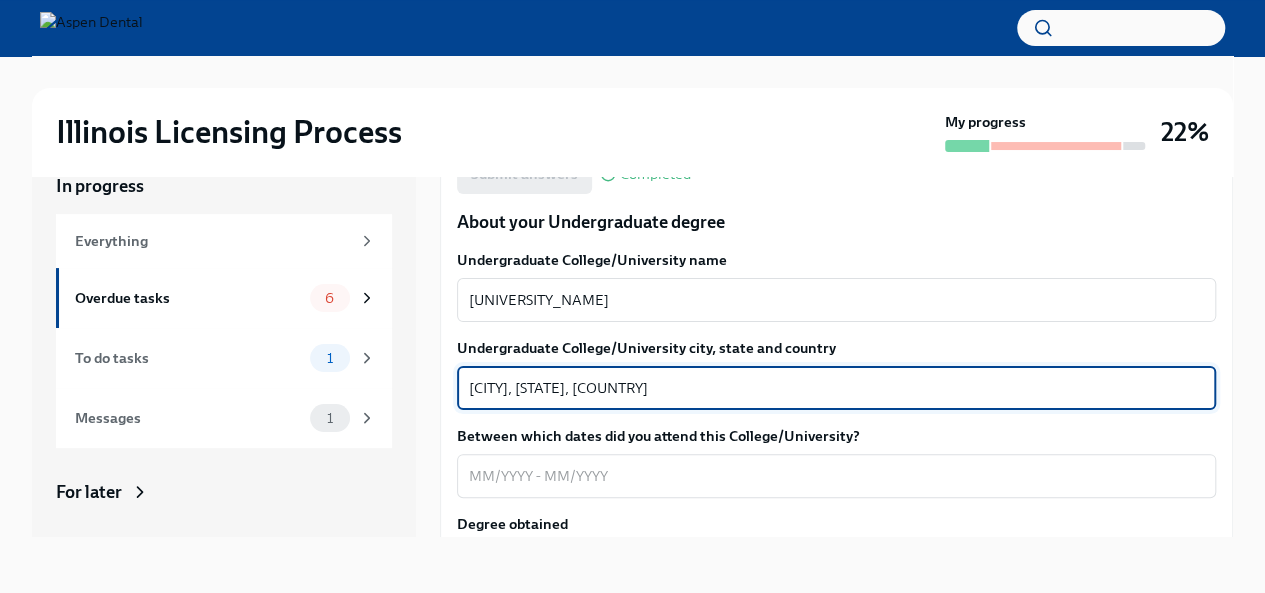 type on "[CITY], [STATE], [COUNTRY]" 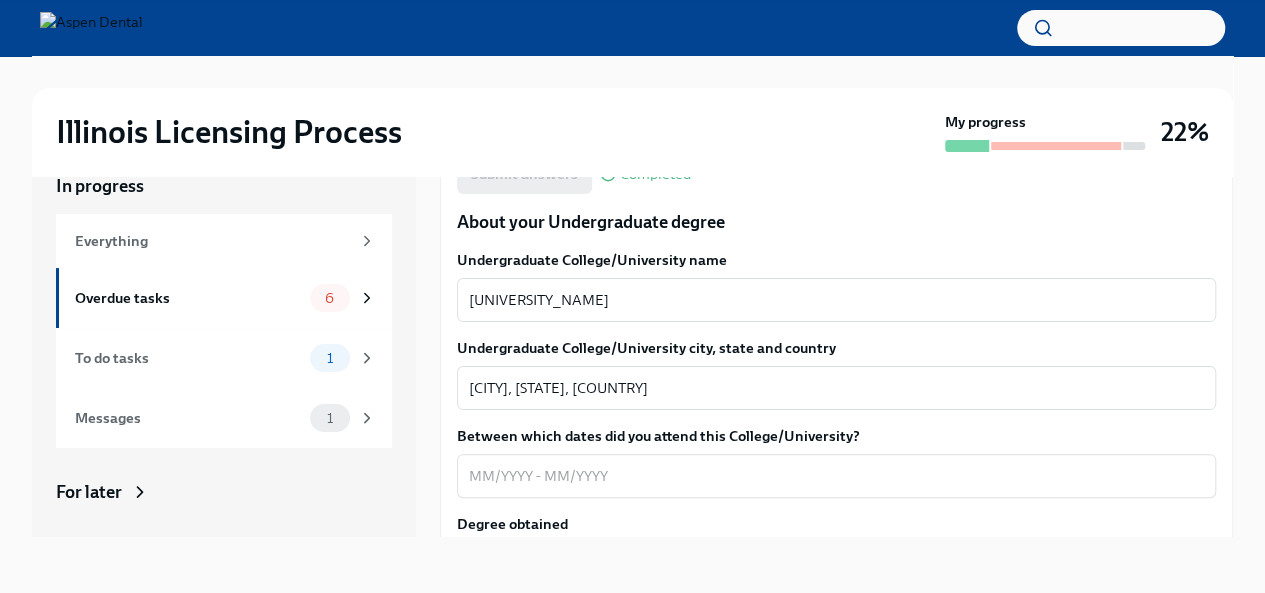 click on "Between which dates did you attend this College/University? x ​" at bounding box center (836, 462) 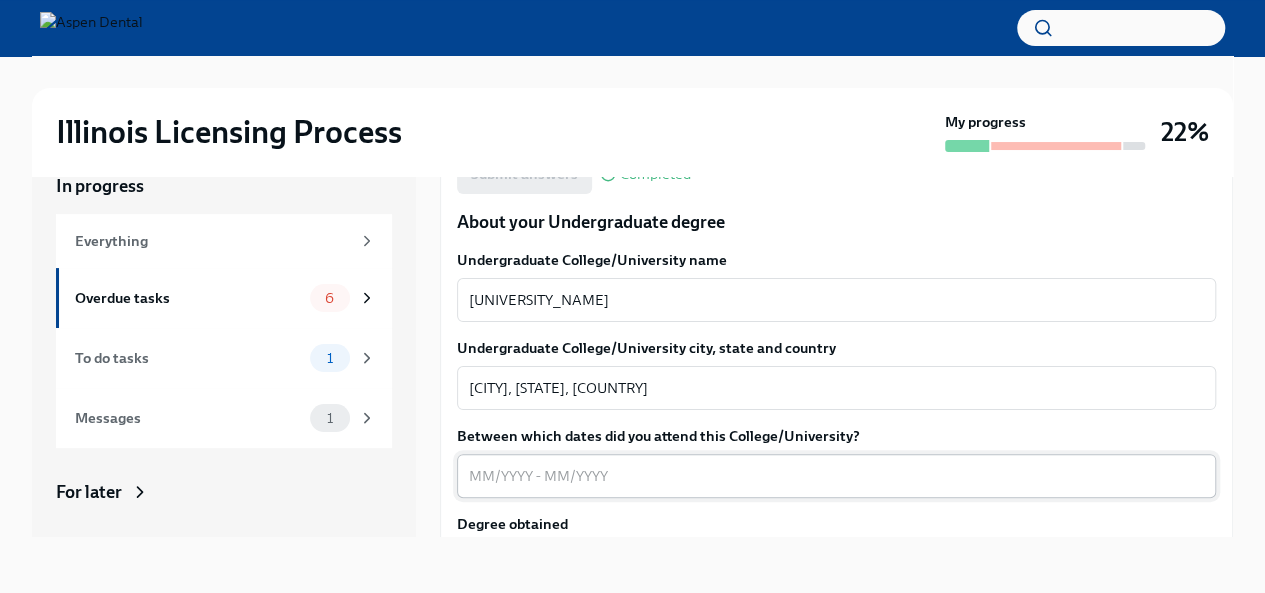 click on "x ​" at bounding box center (836, 476) 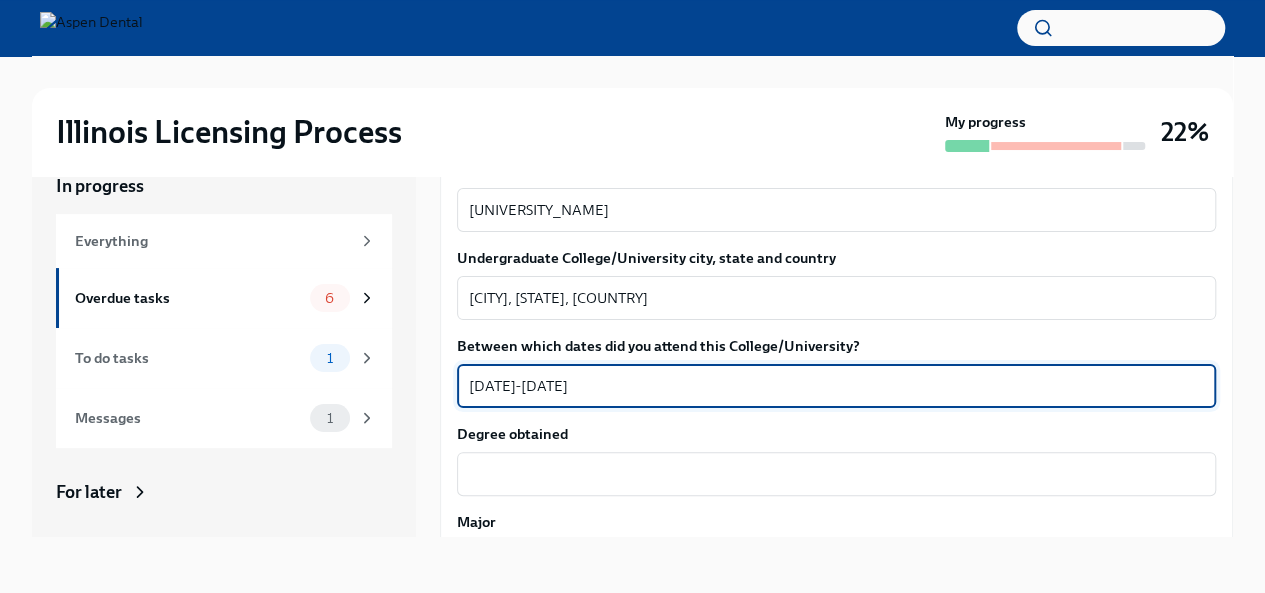 scroll, scrollTop: 1911, scrollLeft: 0, axis: vertical 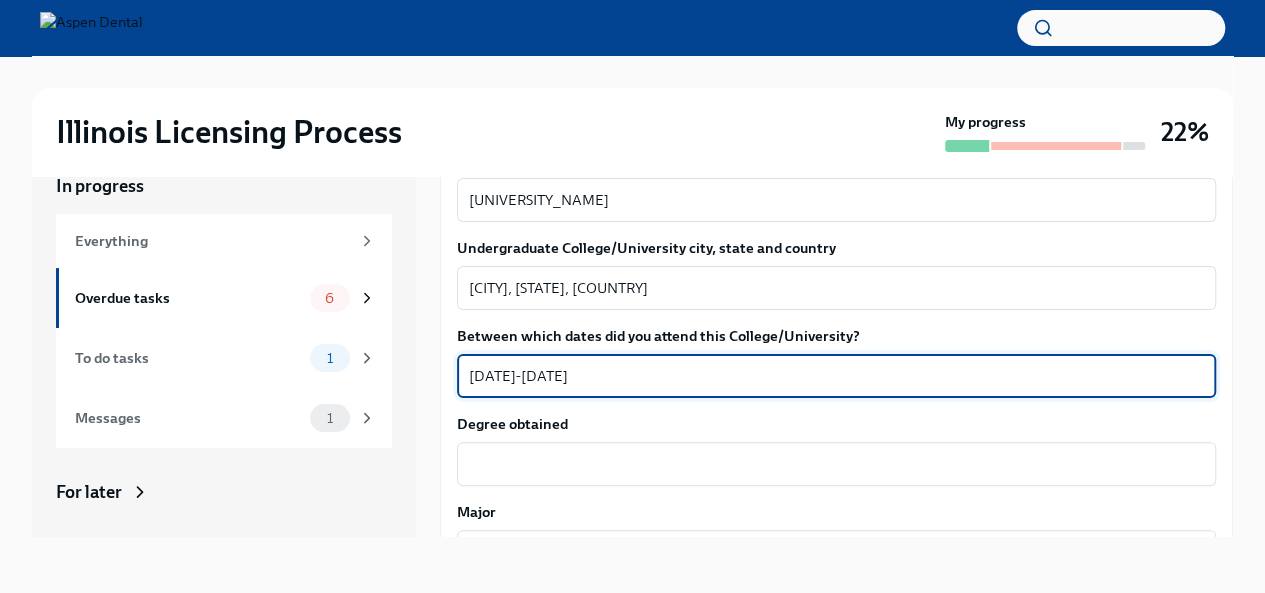 type on "[DATE]-[DATE]" 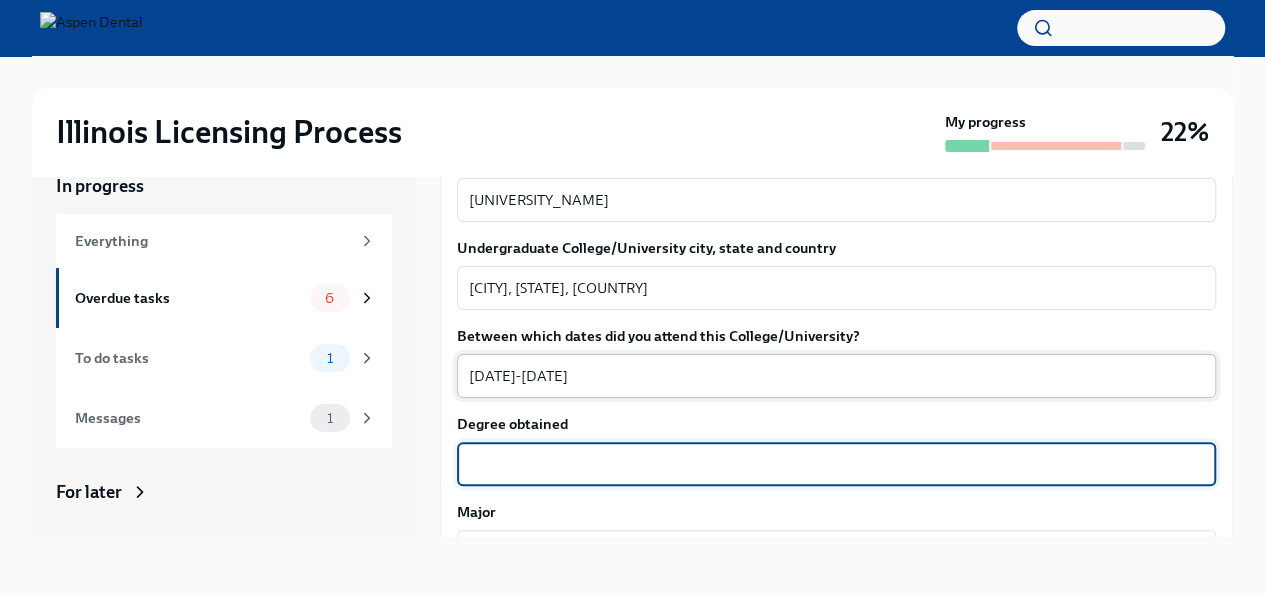 click on "Degree obtained" at bounding box center (836, 464) 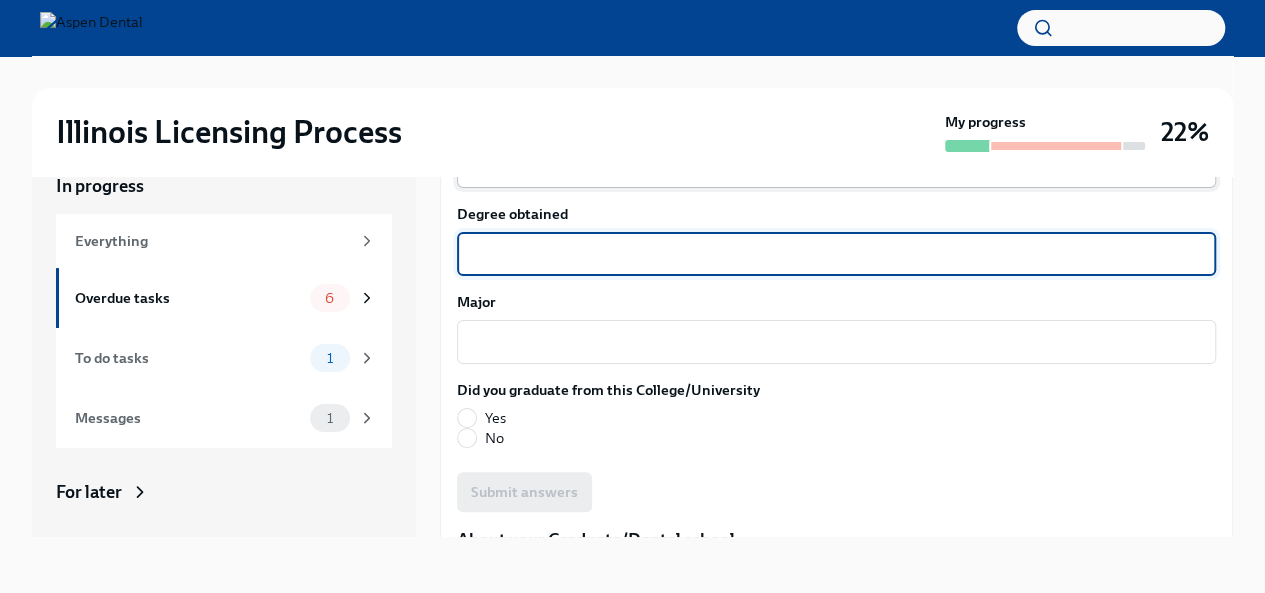 scroll, scrollTop: 2122, scrollLeft: 0, axis: vertical 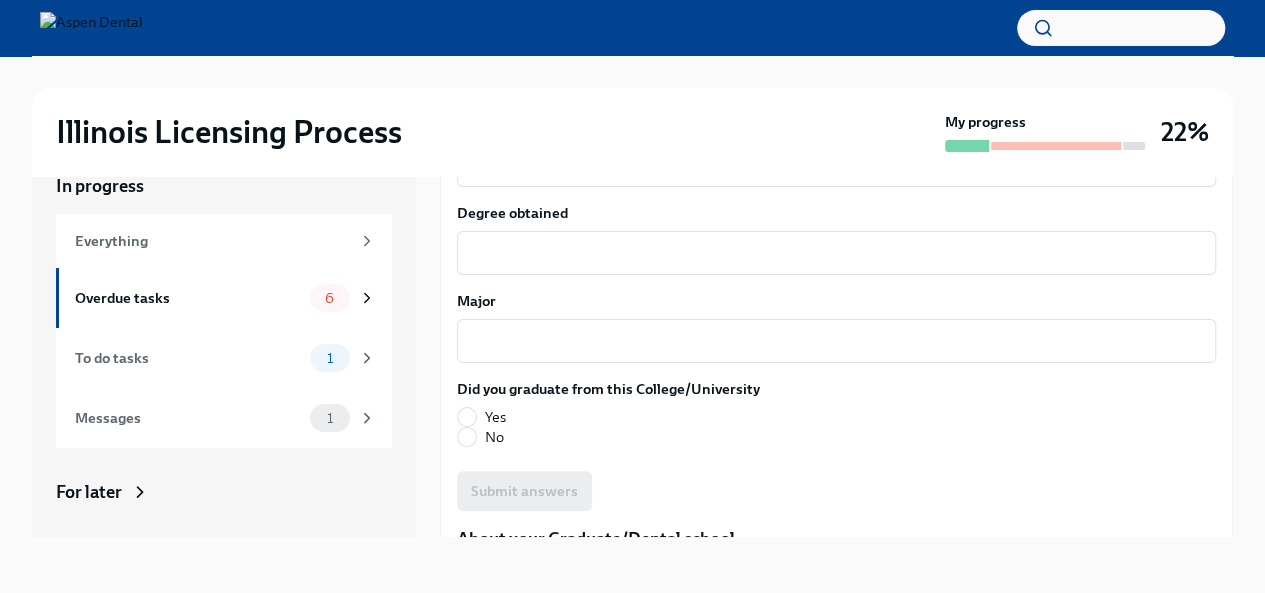 click on "Undergraduate College/University name [UNIVERSITY_NAME] x ​ Undergraduate College/University city, state and country [CITY], [STATE], [COUNTRY] x ​ Between which dates did you attend this College/University? [DATE]-[DATE] x ​ Degree obtained x ​ Major x ​ Did you graduate from this College/University Yes No Submit answers" at bounding box center (836, 225) 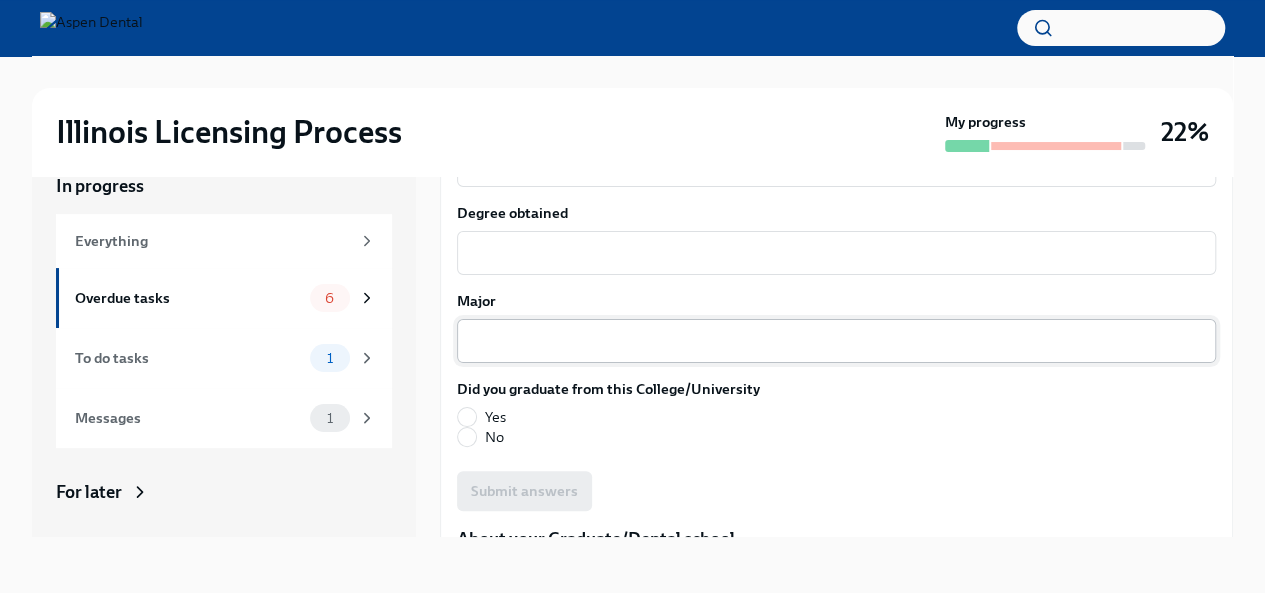 click on "x ​" at bounding box center [836, 341] 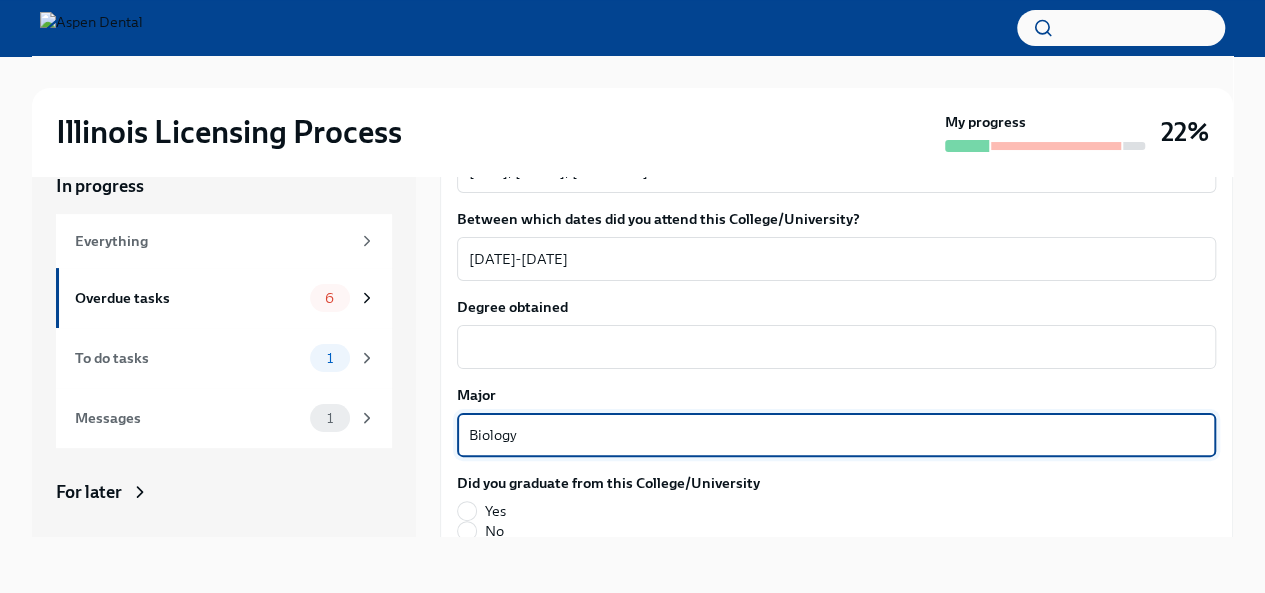 scroll, scrollTop: 2112, scrollLeft: 0, axis: vertical 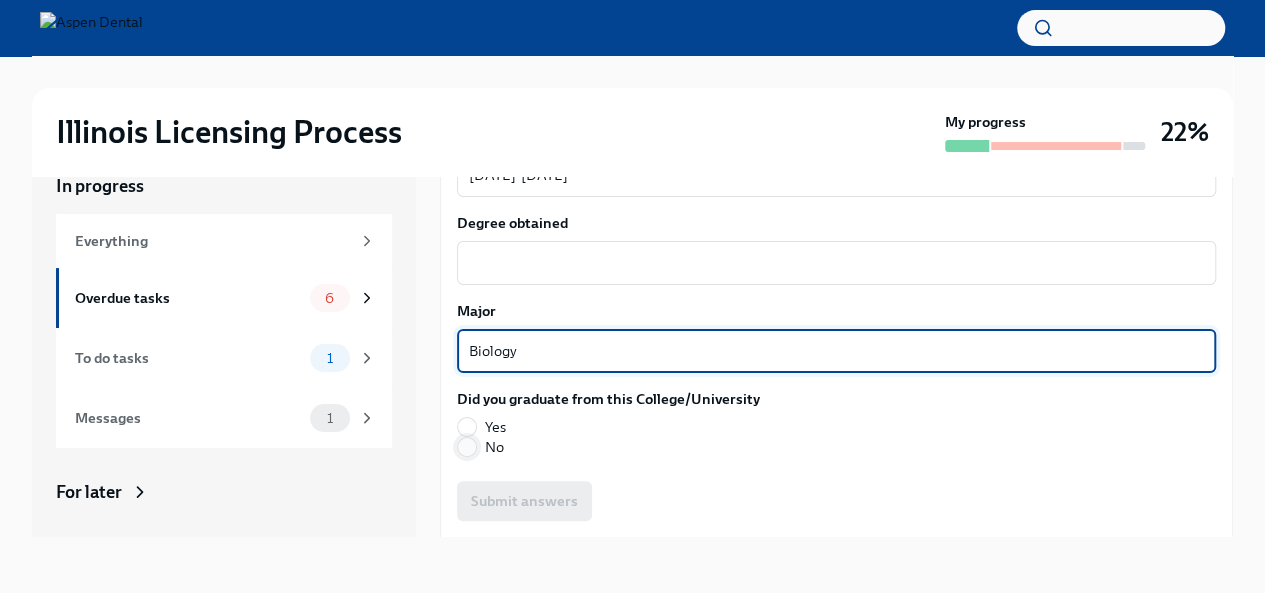 type on "Biology" 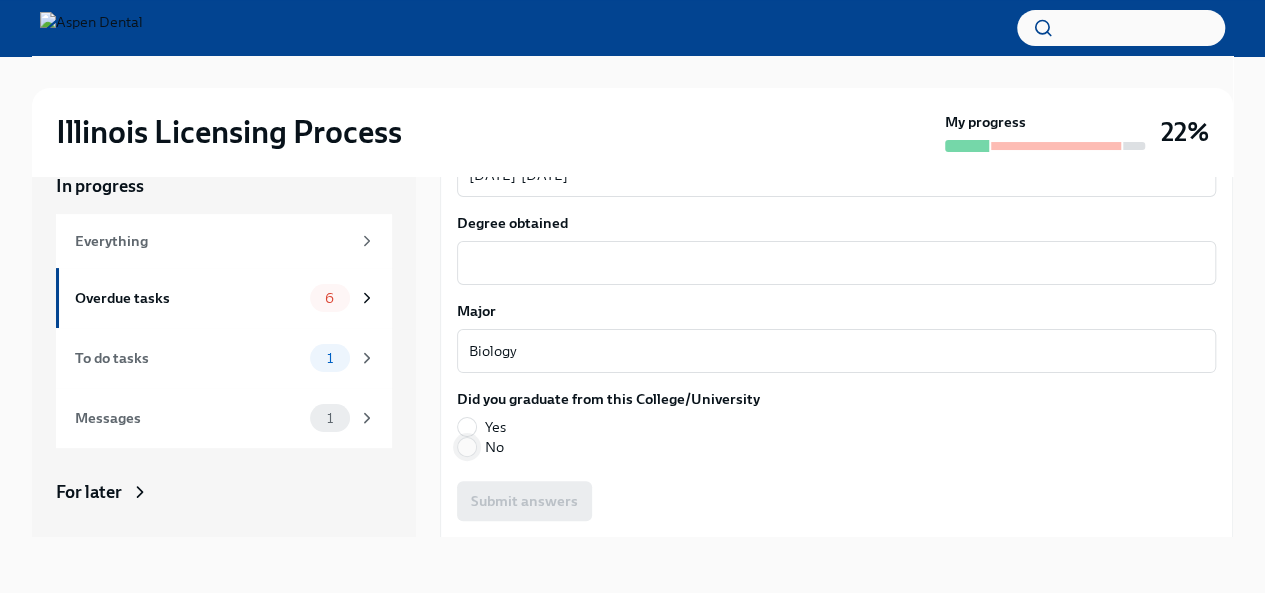 click on "No" at bounding box center [467, 447] 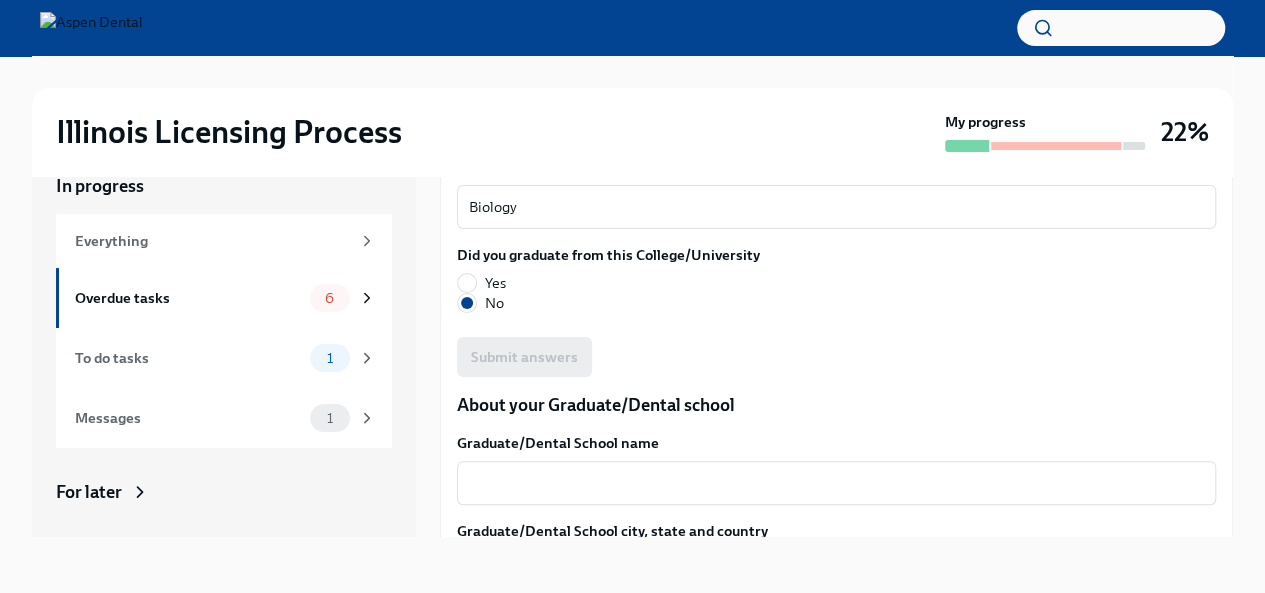 scroll, scrollTop: 2097, scrollLeft: 0, axis: vertical 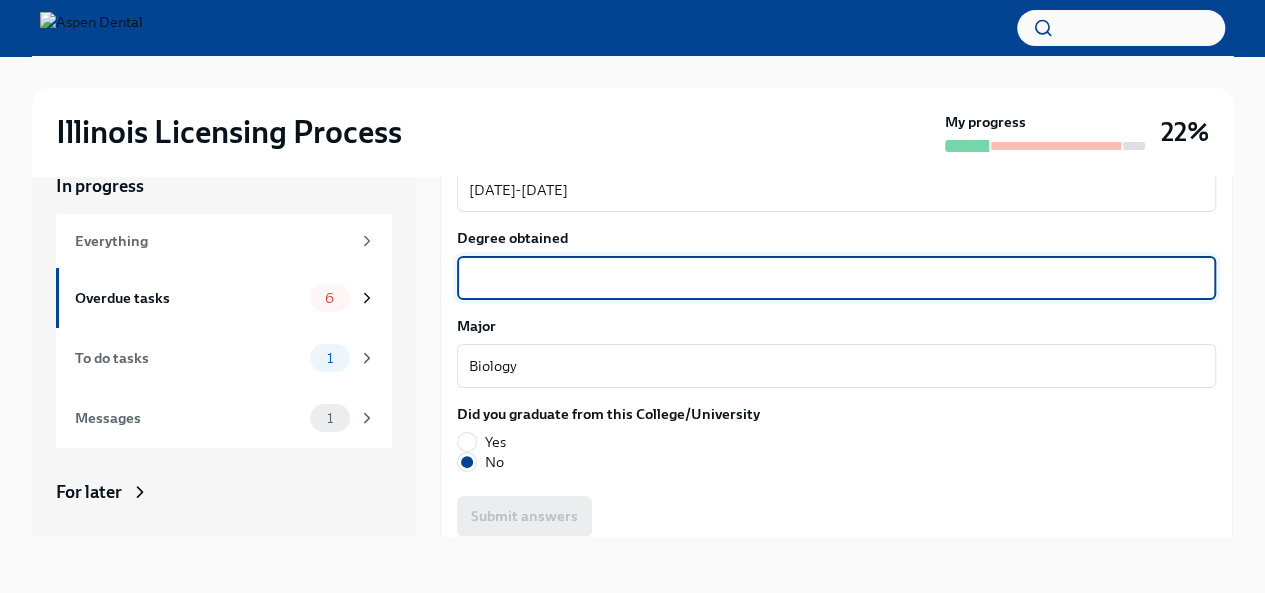 click on "Degree obtained" at bounding box center [836, 278] 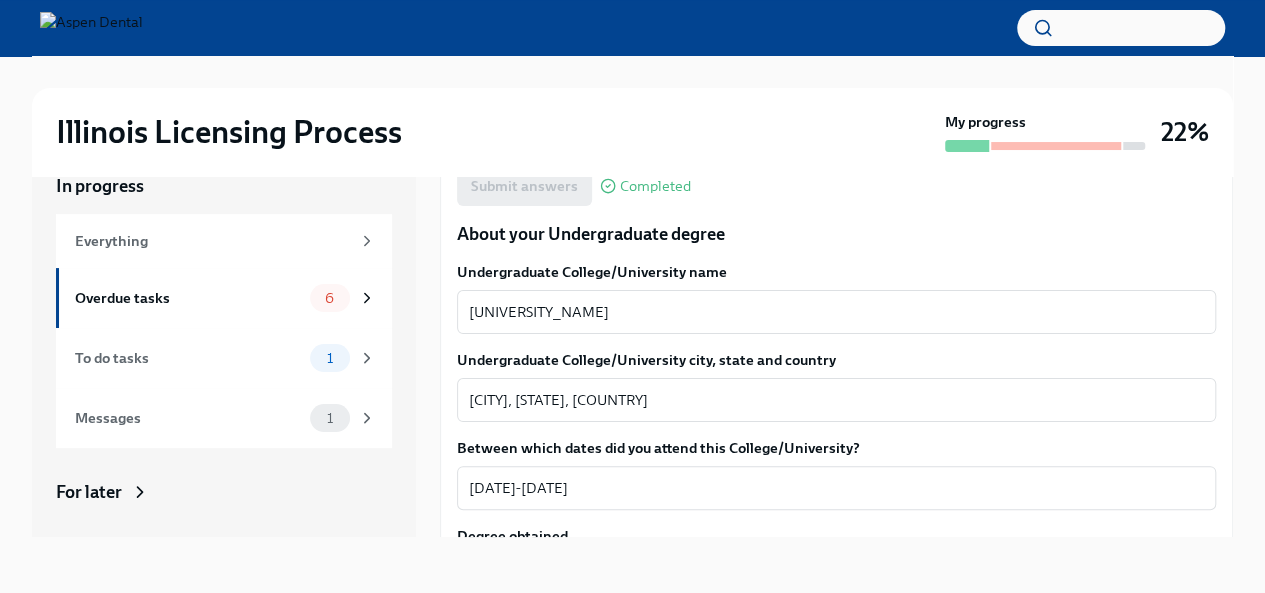 scroll, scrollTop: 1789, scrollLeft: 0, axis: vertical 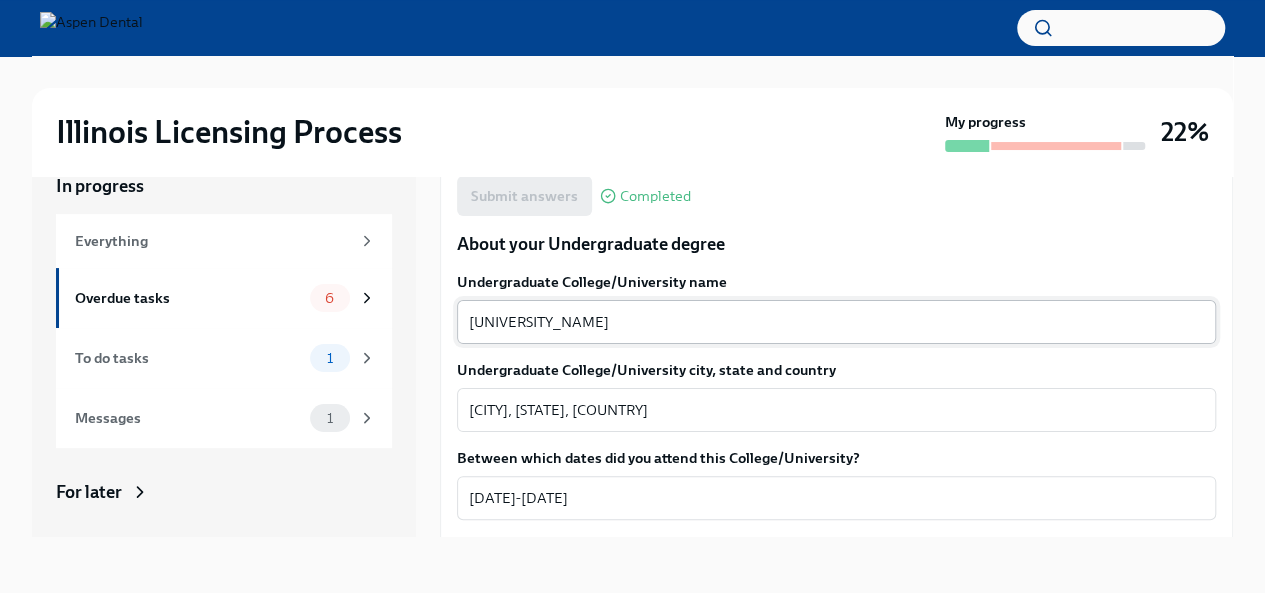 type on "N/A" 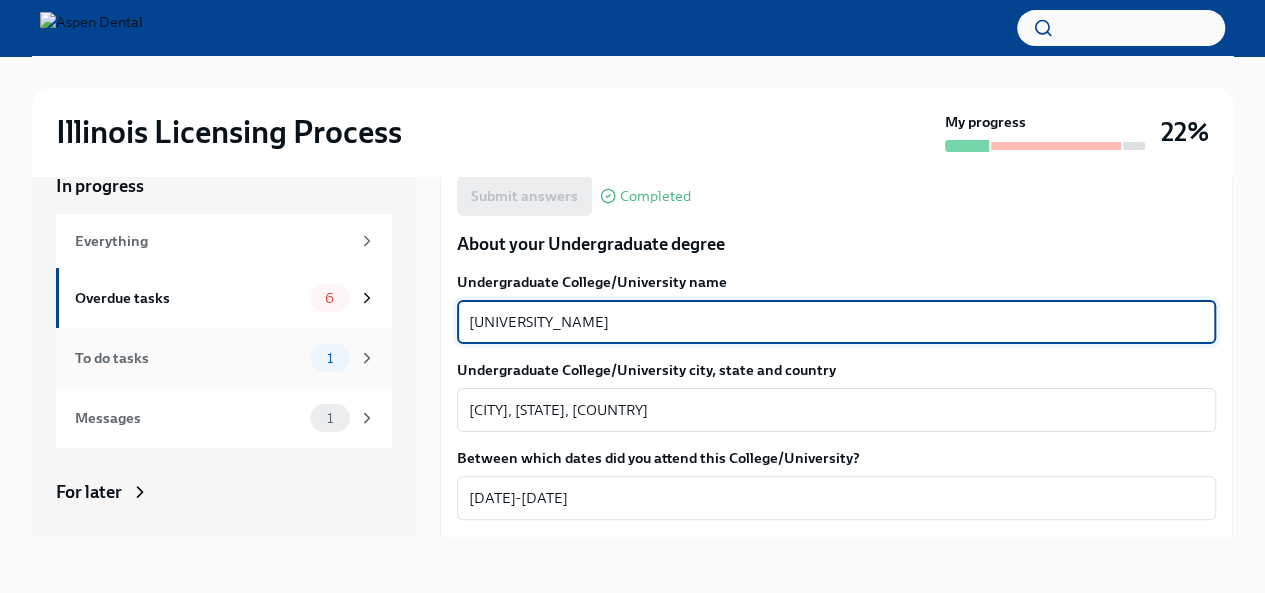 drag, startPoint x: 612, startPoint y: 354, endPoint x: 327, endPoint y: 341, distance: 285.29633 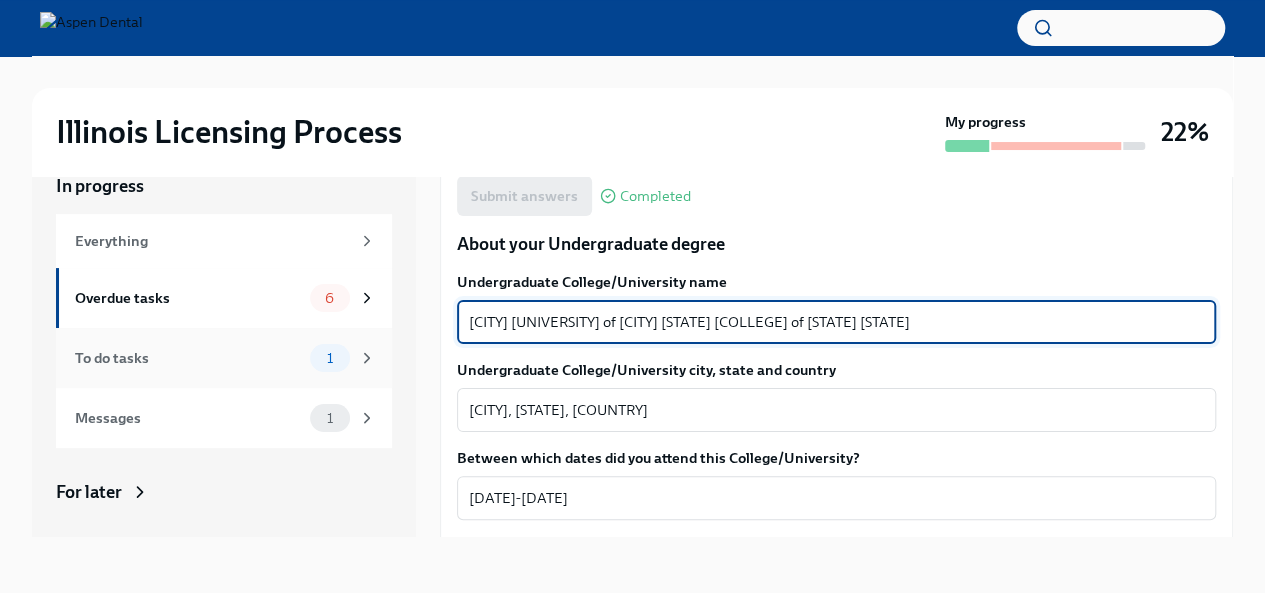 type on "[CITY] [UNIVERSITY] of [CITY] [STATE] [COLLEGE] of [STATE] [STATE]" 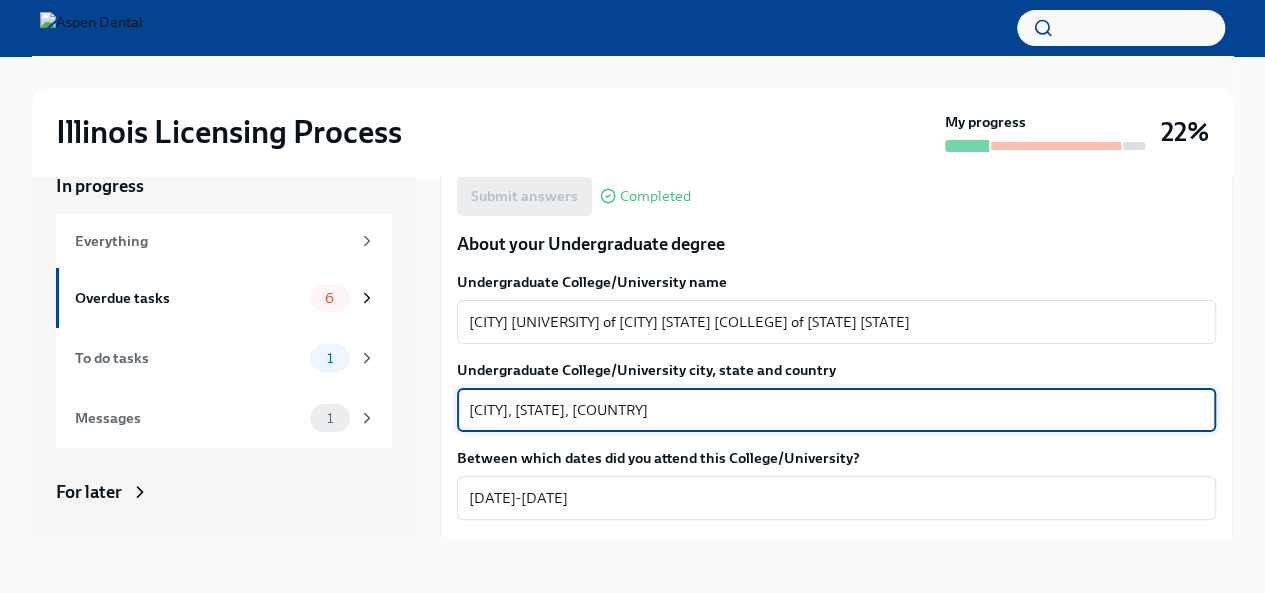 drag, startPoint x: 572, startPoint y: 447, endPoint x: 440, endPoint y: 434, distance: 132.63861 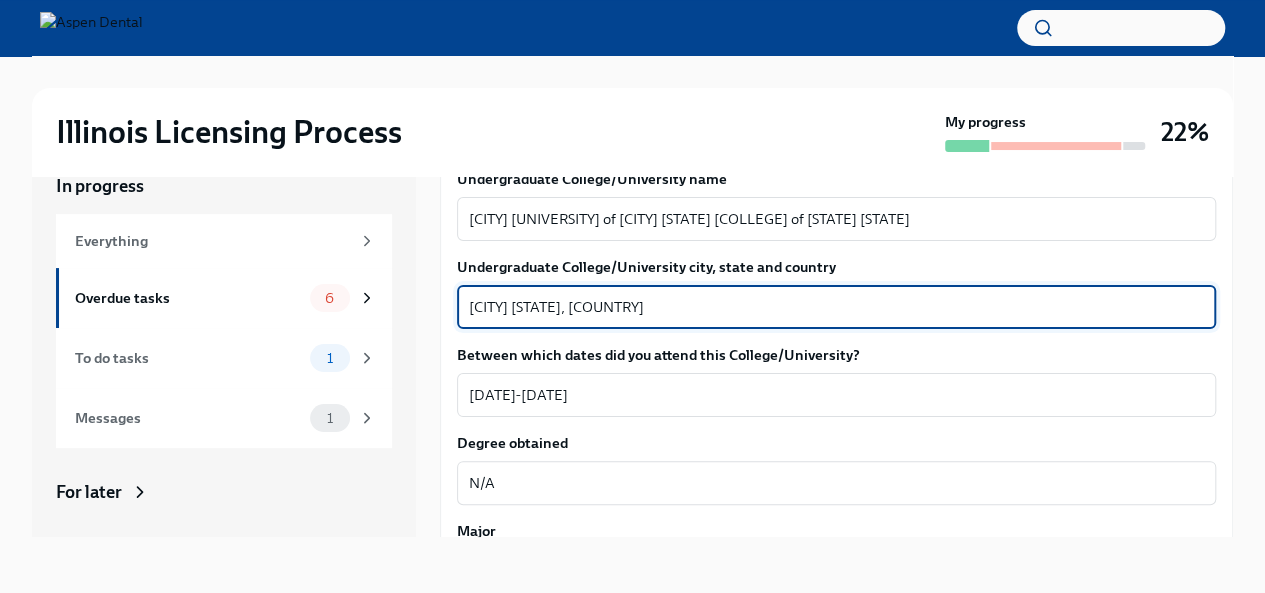 scroll, scrollTop: 1893, scrollLeft: 0, axis: vertical 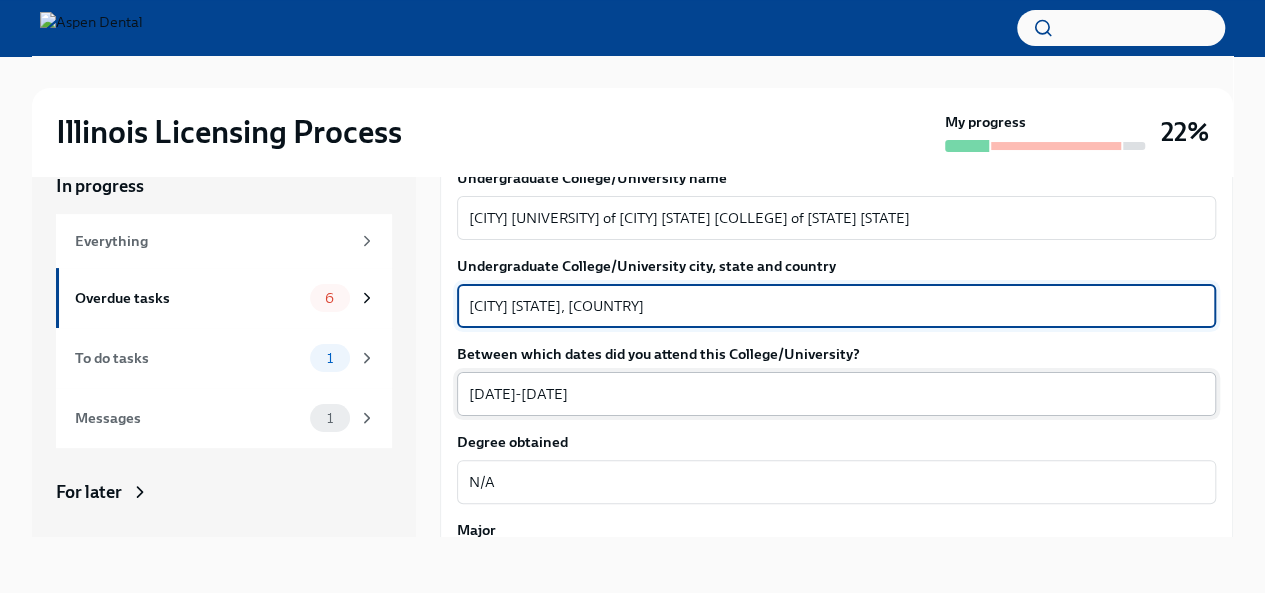 type on "[CITY] [STATE], [COUNTRY]" 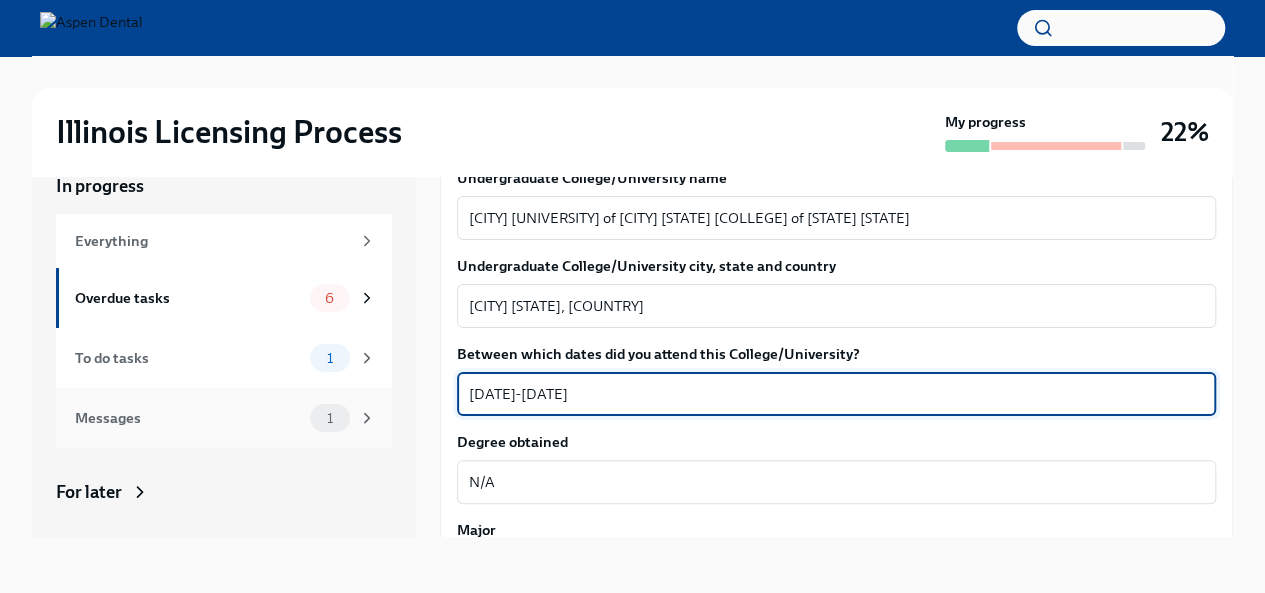 drag, startPoint x: 596, startPoint y: 428, endPoint x: 348, endPoint y: 439, distance: 248.24384 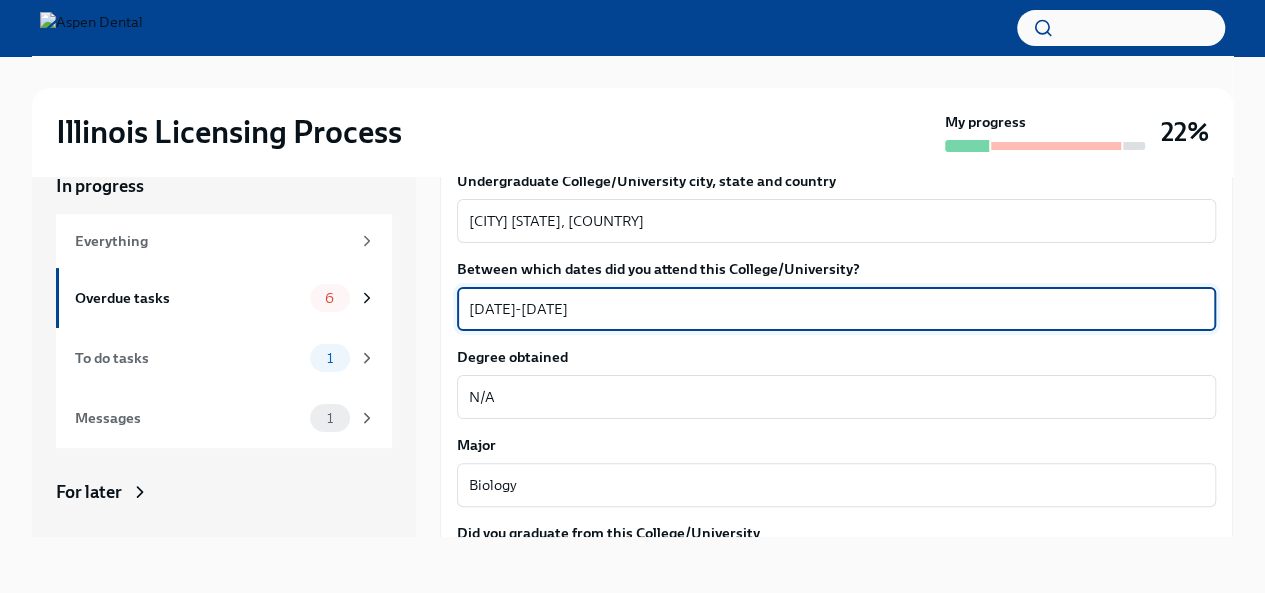 scroll, scrollTop: 1979, scrollLeft: 0, axis: vertical 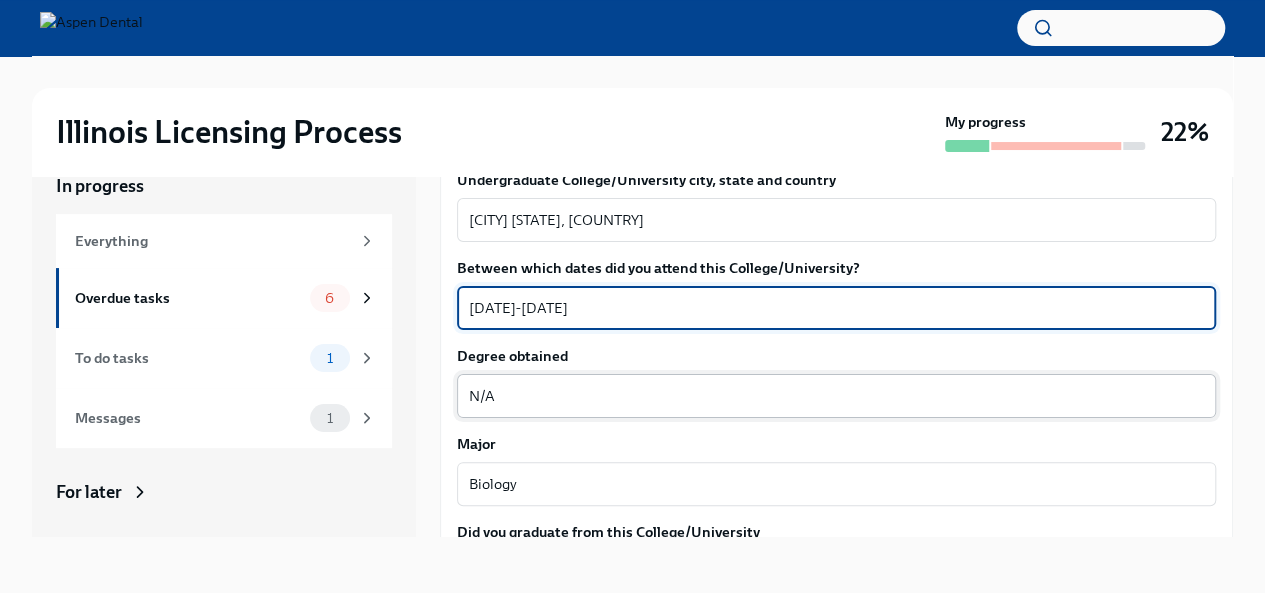 type on "[DATE]-[DATE]" 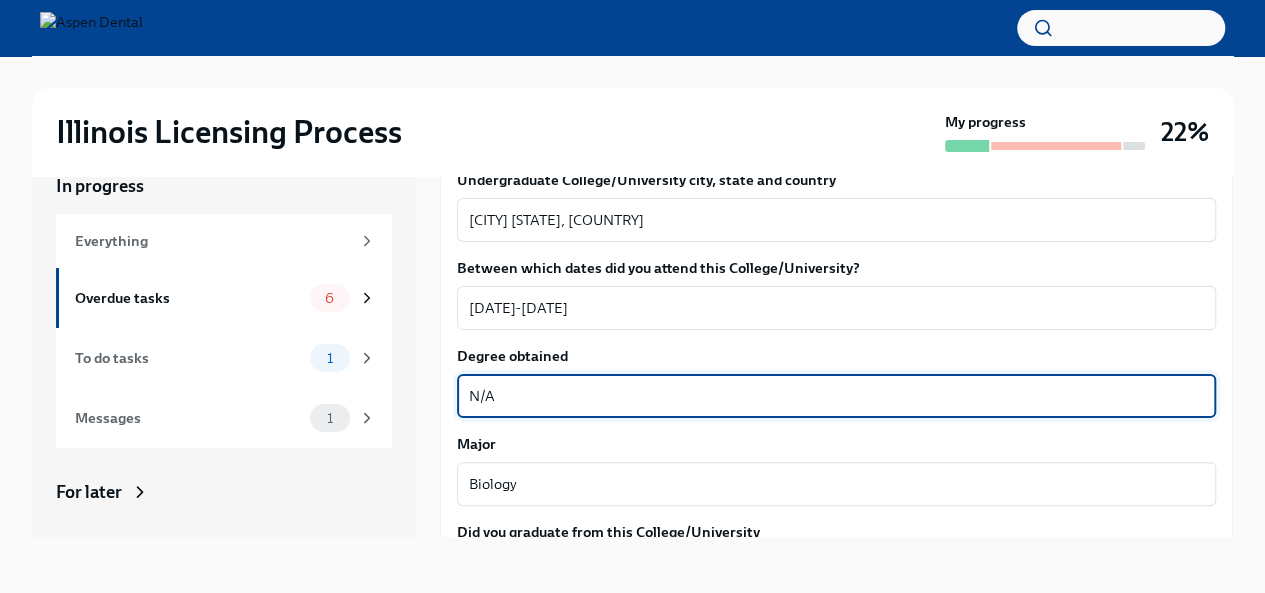 drag, startPoint x: 586, startPoint y: 415, endPoint x: 410, endPoint y: 413, distance: 176.01137 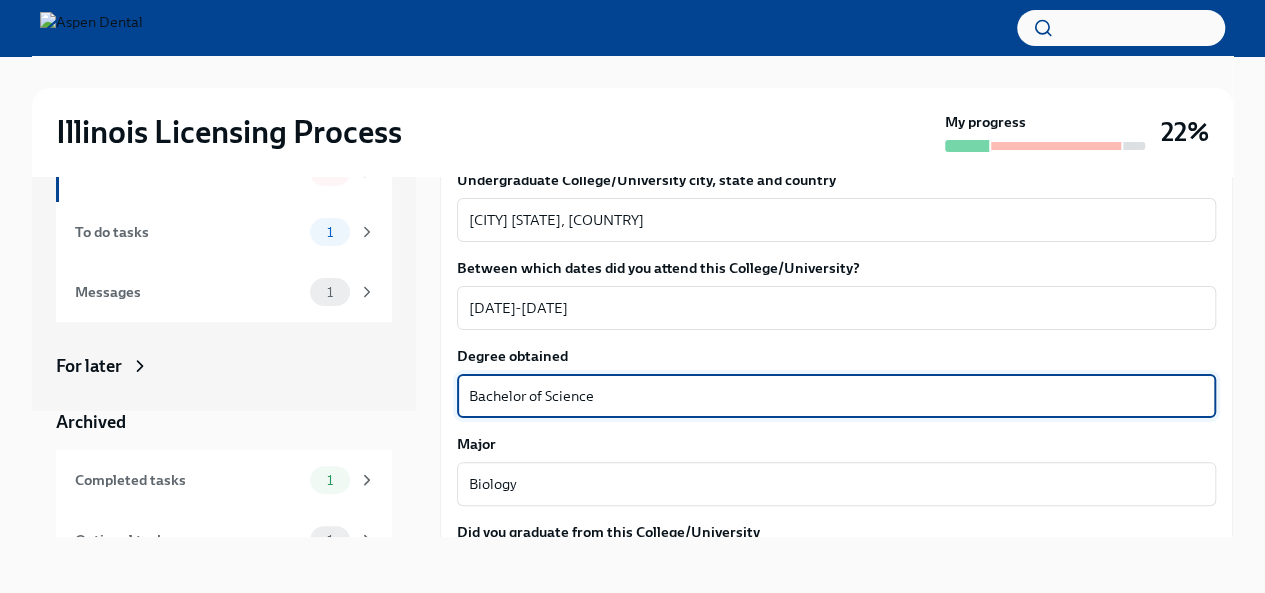scroll, scrollTop: 176, scrollLeft: 0, axis: vertical 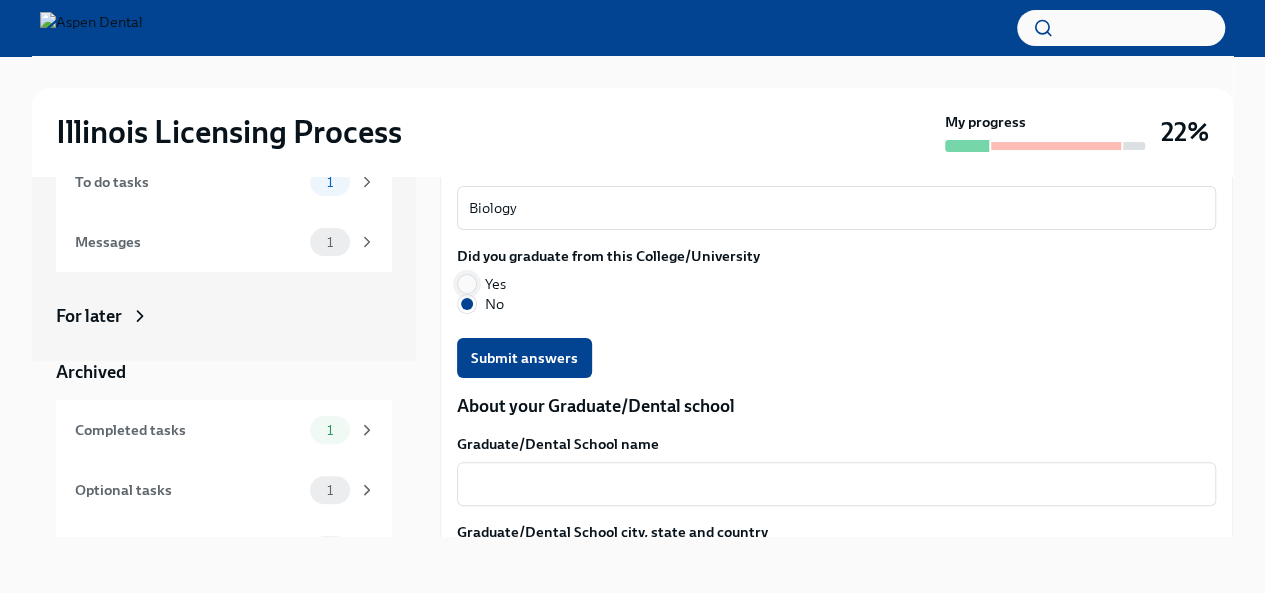 type on "Bachelor of Science" 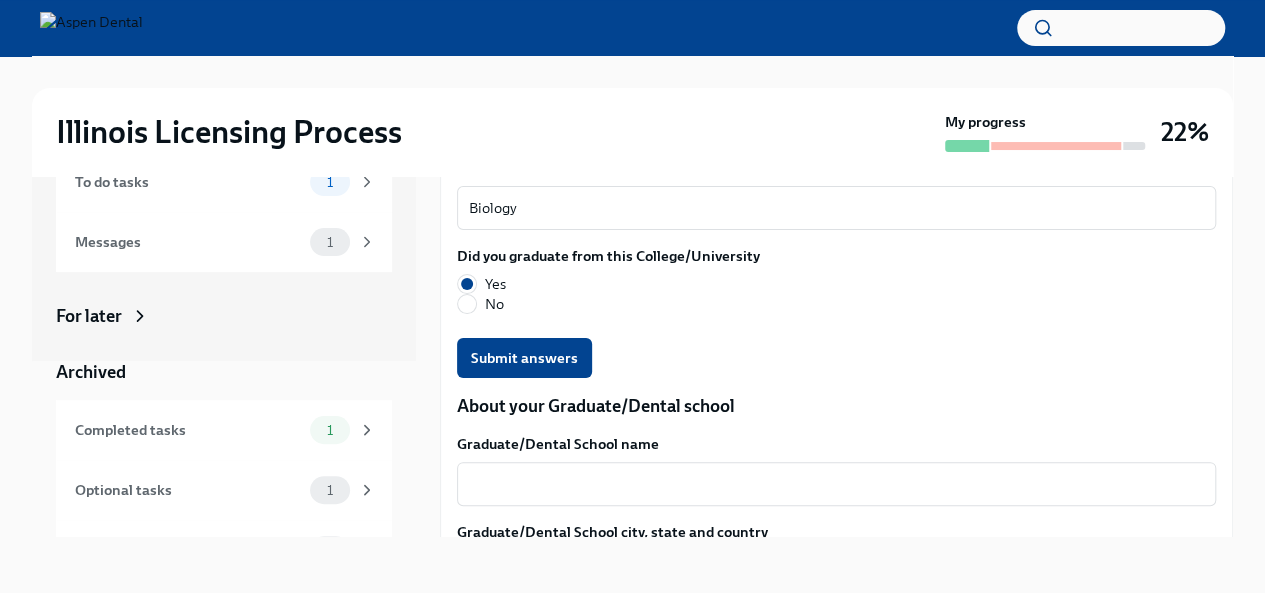 scroll, scrollTop: 2338, scrollLeft: 0, axis: vertical 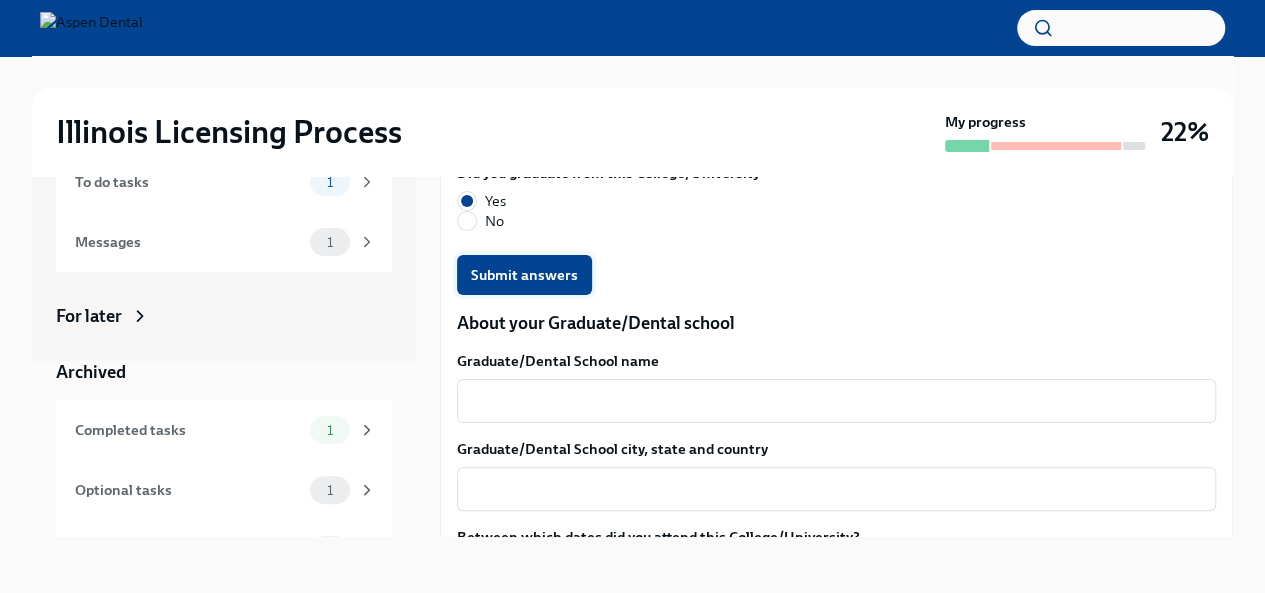 click on "Submit answers" at bounding box center [524, 275] 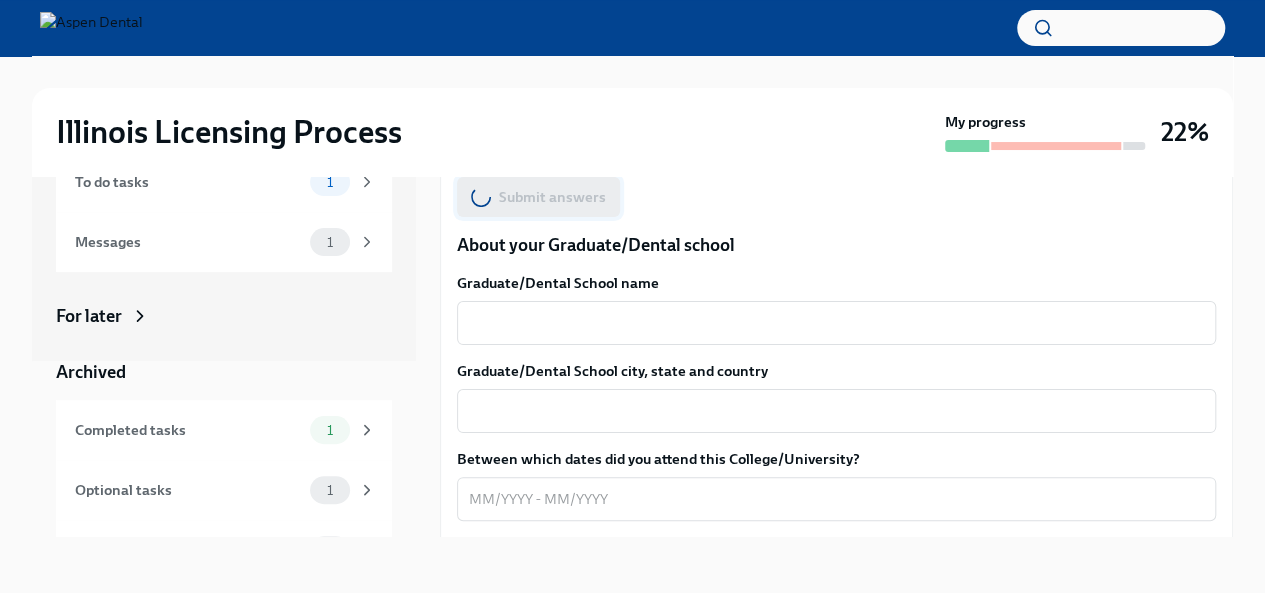 scroll, scrollTop: 2492, scrollLeft: 0, axis: vertical 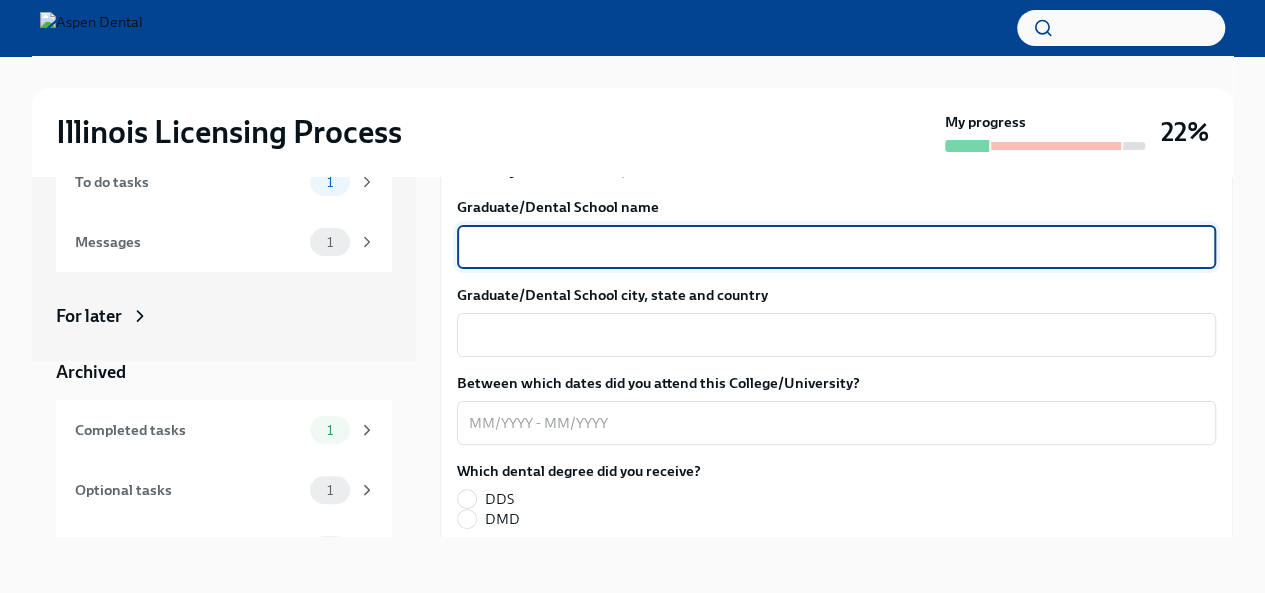 click on "Graduate/Dental School name" at bounding box center [836, 247] 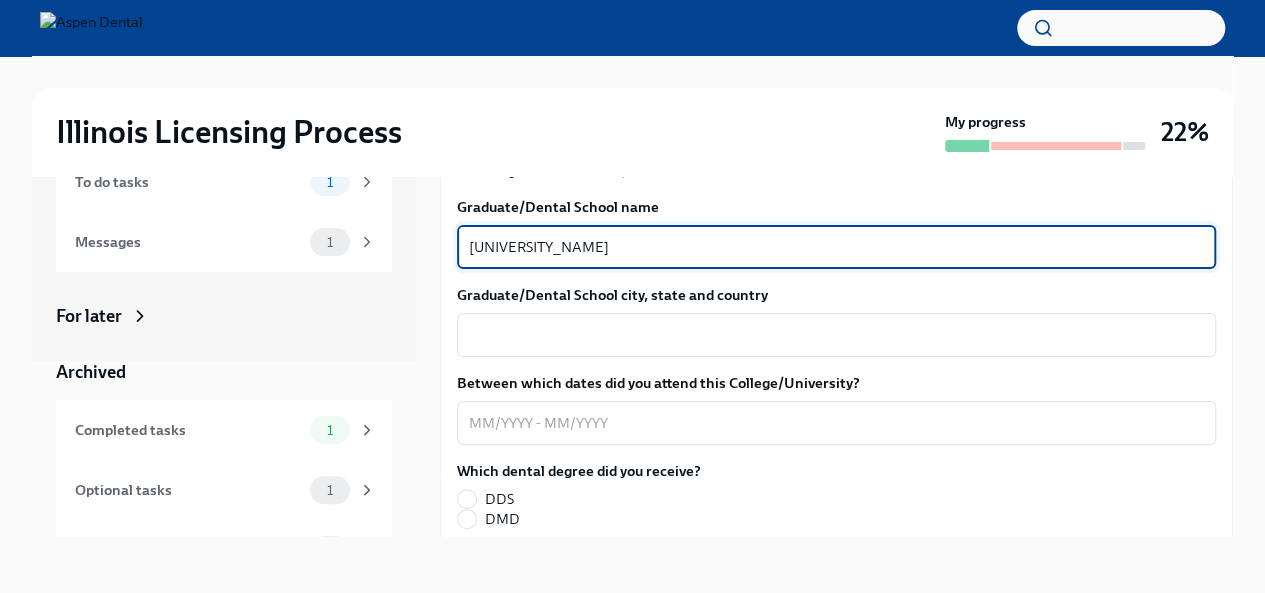 type on "[UNIVERSITY_NAME]" 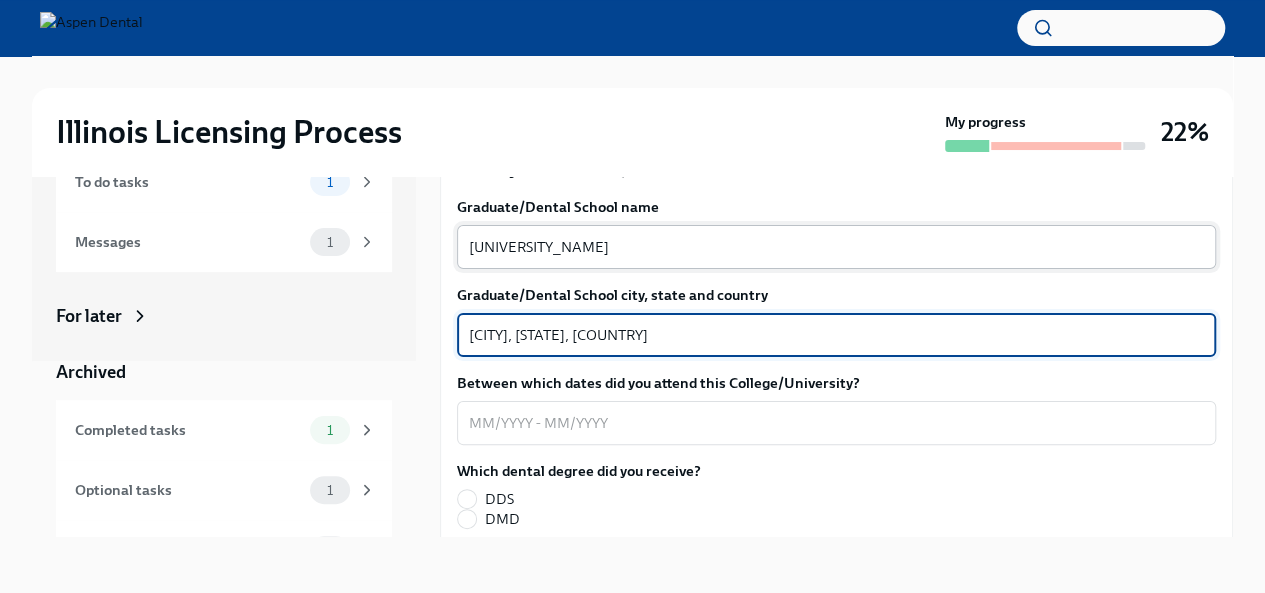 scroll, scrollTop: 2556, scrollLeft: 0, axis: vertical 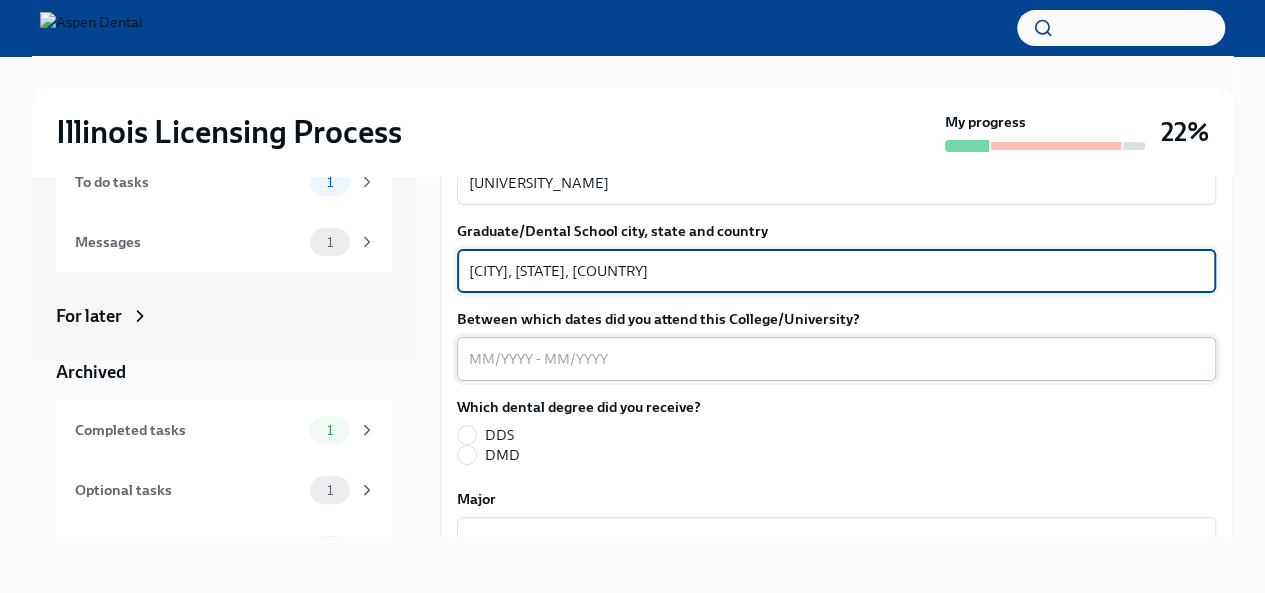 type on "[CITY], [STATE], [COUNTRY]" 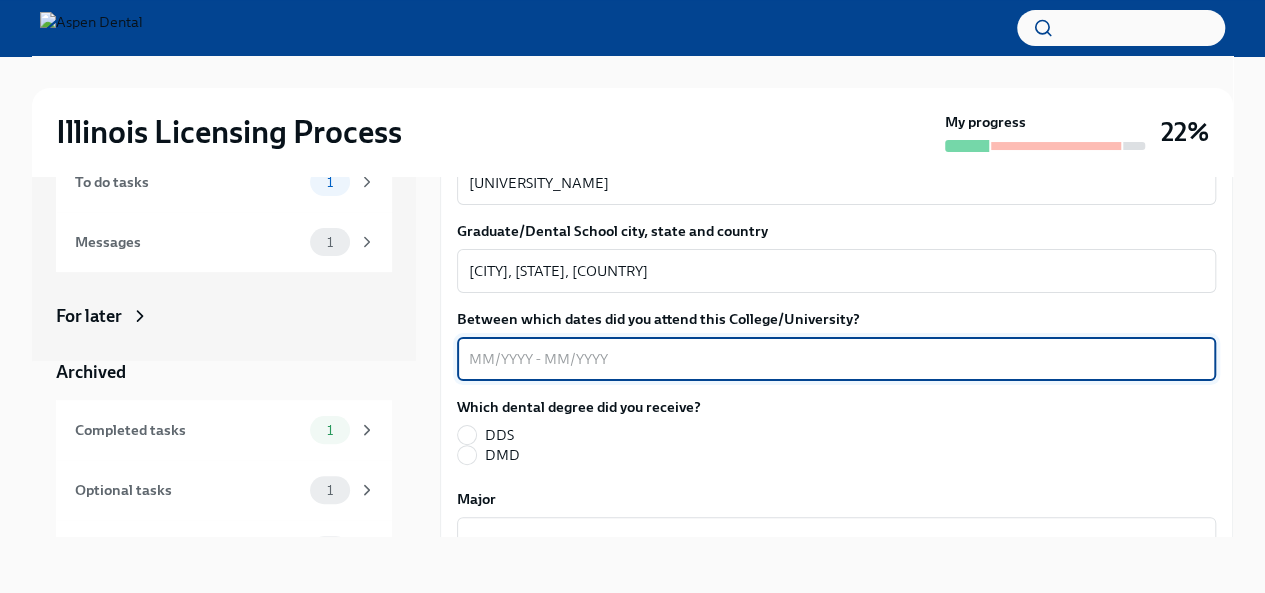 click on "Between which dates did you attend this College/University?" at bounding box center [836, 359] 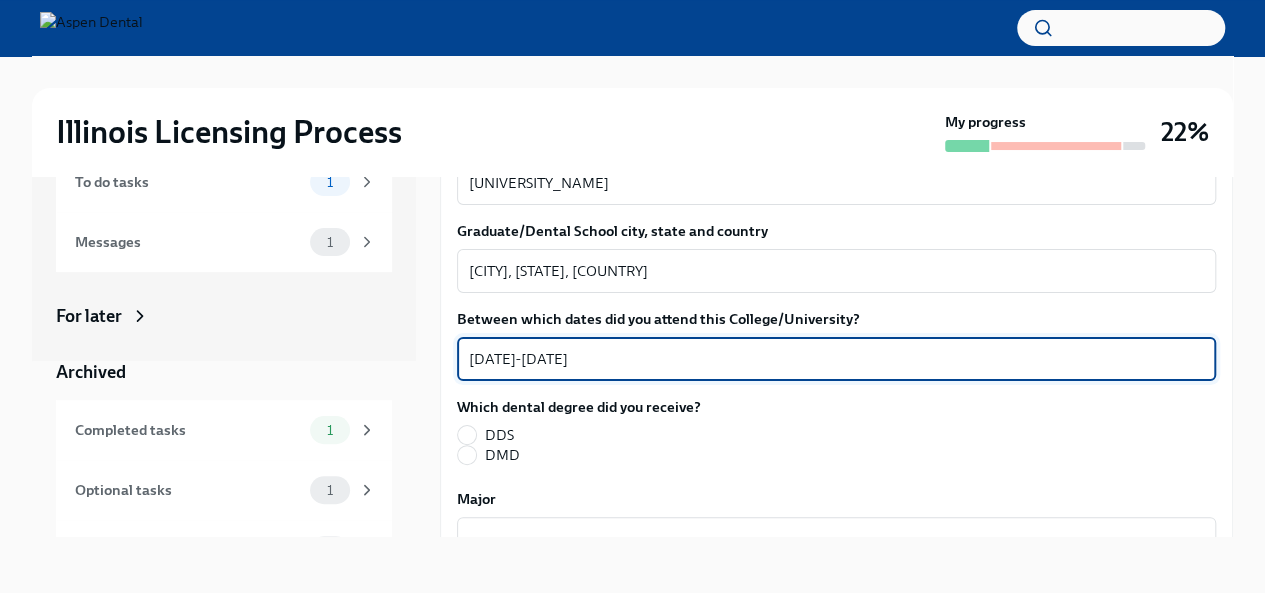 scroll, scrollTop: 2597, scrollLeft: 0, axis: vertical 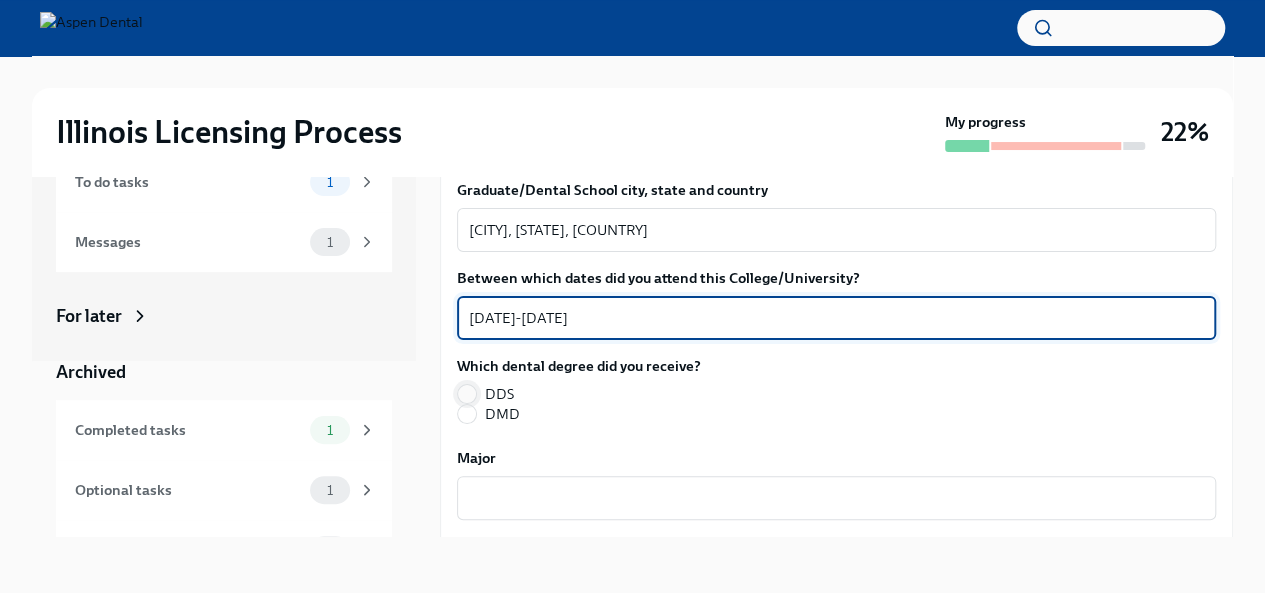 type on "[DATE]-[DATE]" 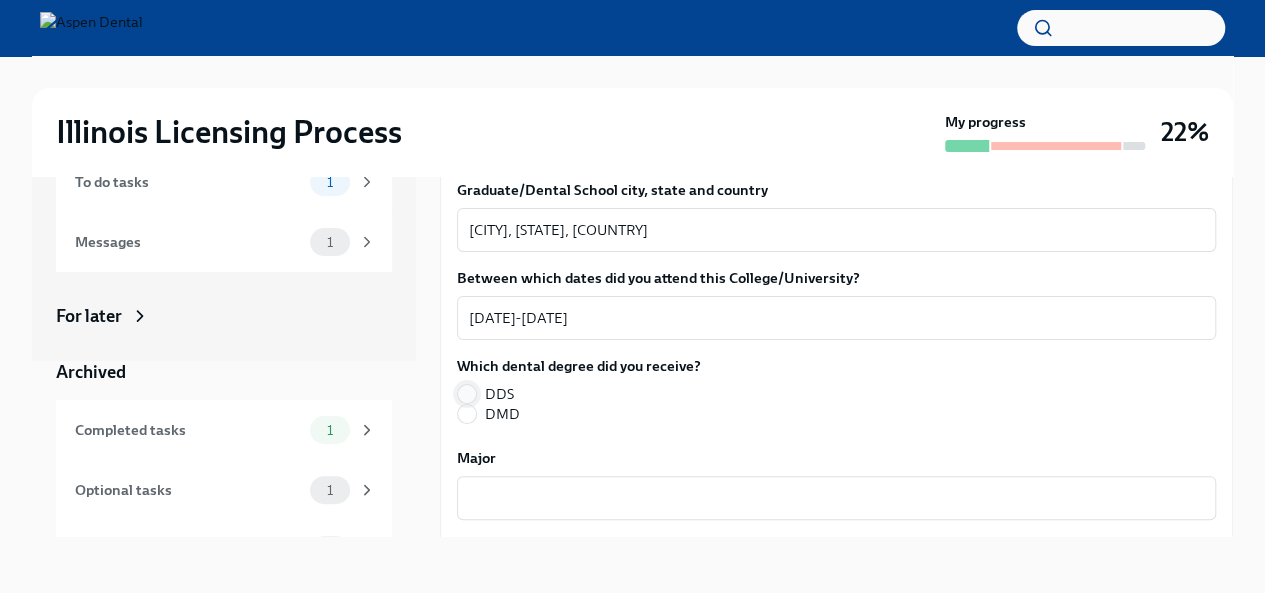 click on "DDS" at bounding box center [467, 394] 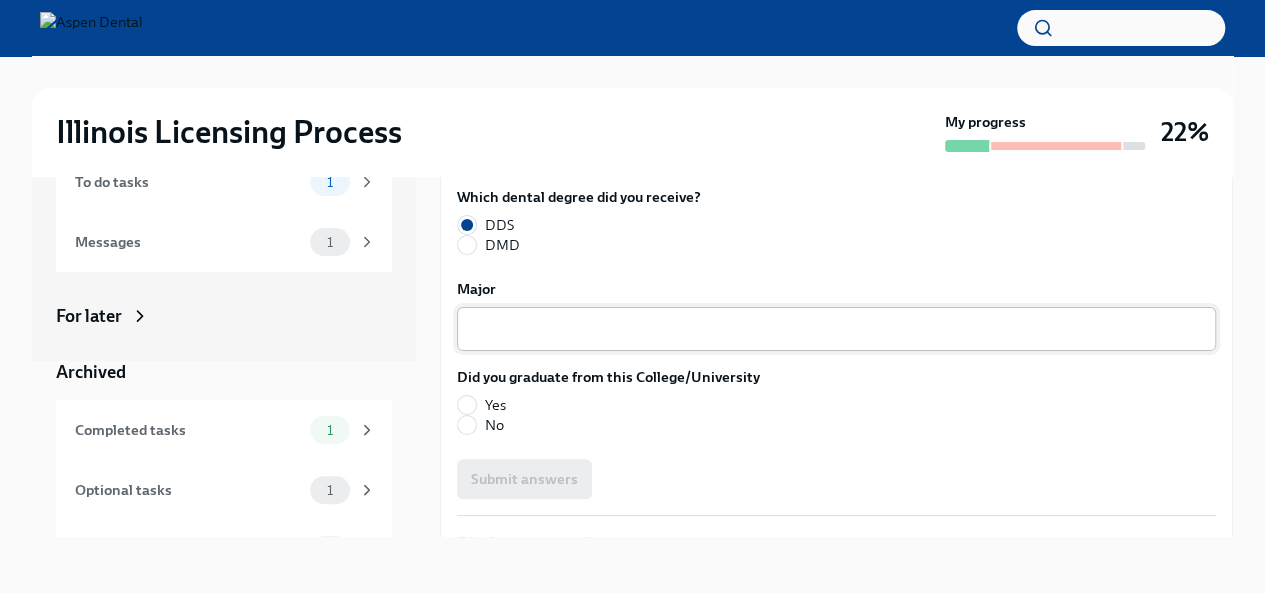scroll, scrollTop: 2768, scrollLeft: 0, axis: vertical 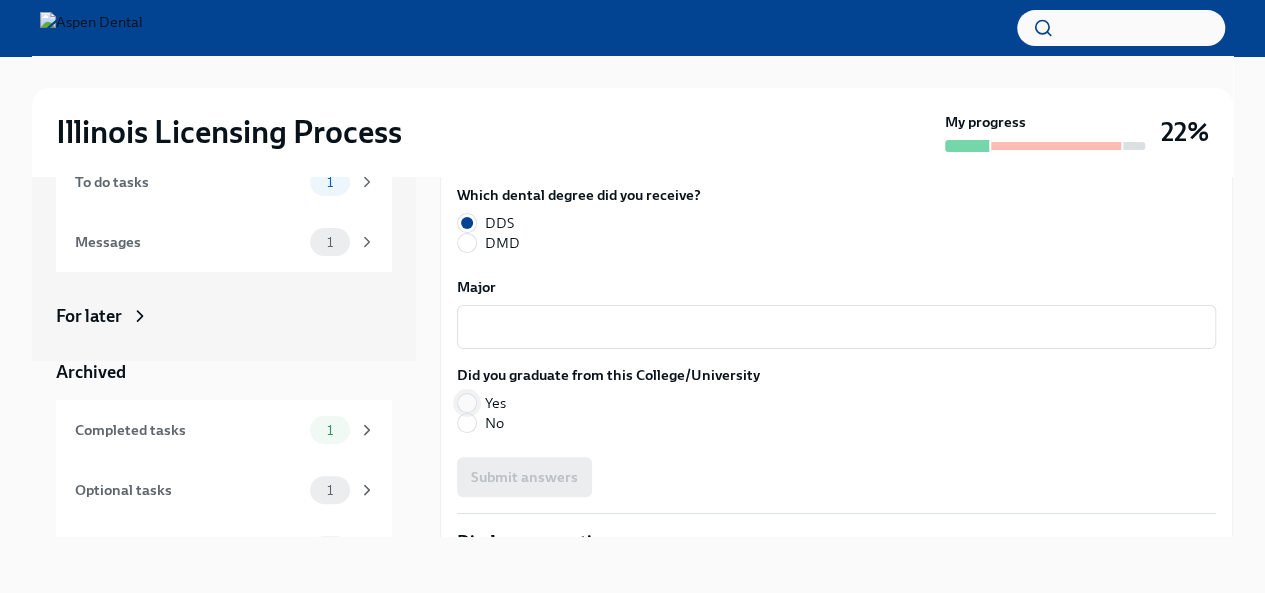 click on "Yes" at bounding box center (467, 403) 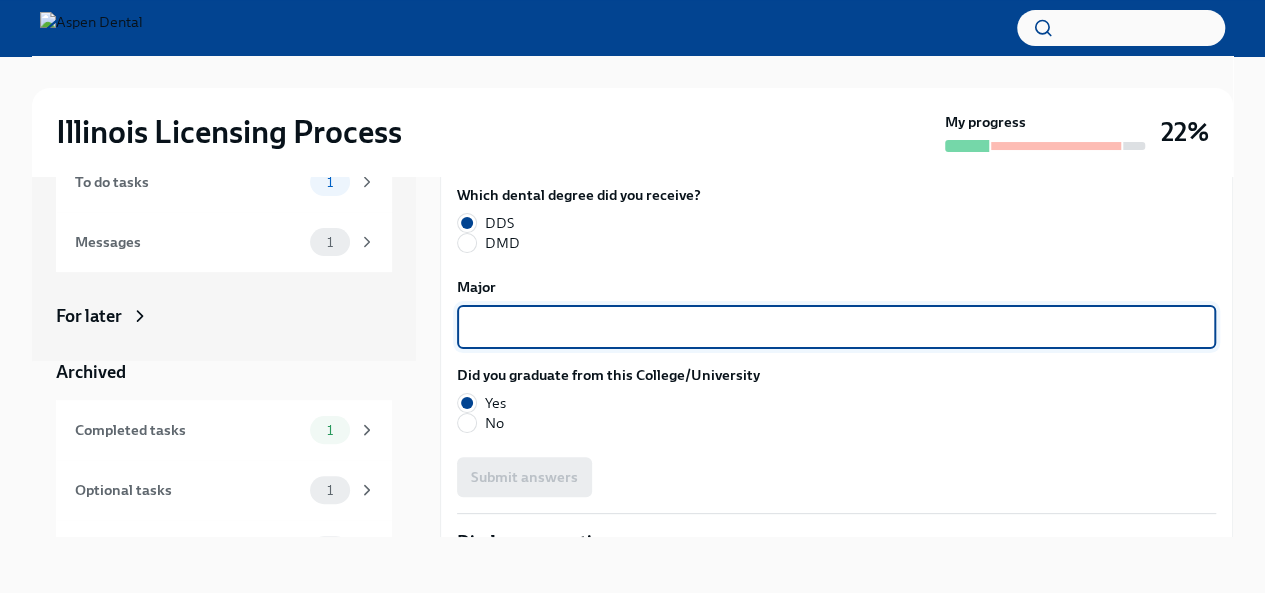 click on "Major" at bounding box center (836, 327) 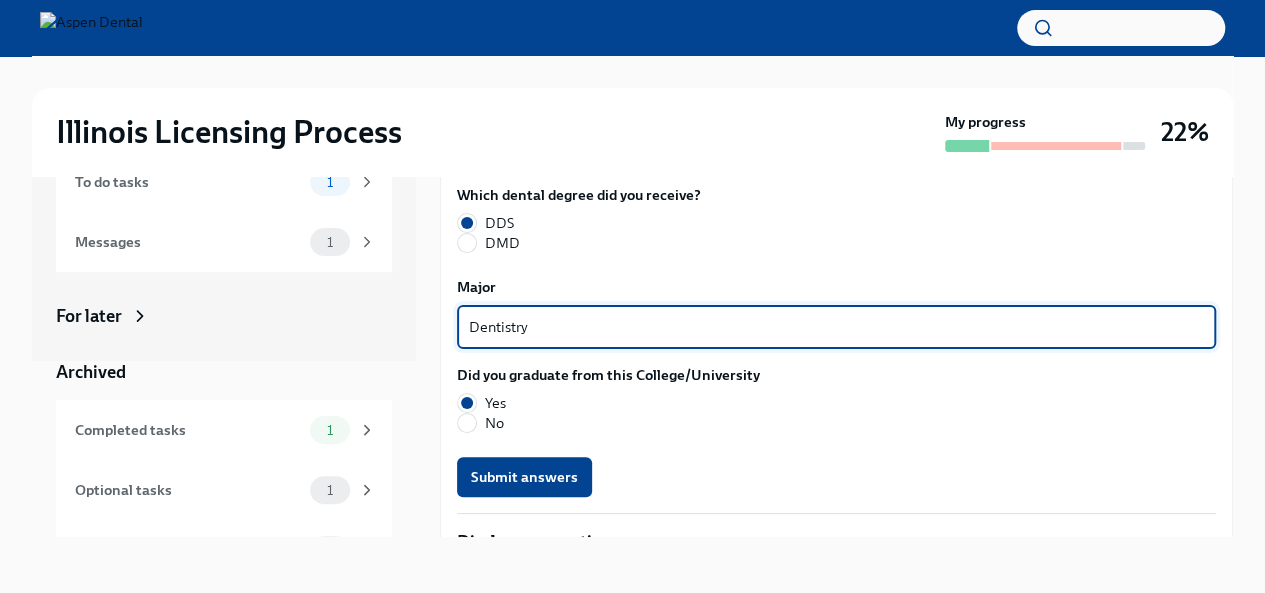 scroll, scrollTop: 2873, scrollLeft: 0, axis: vertical 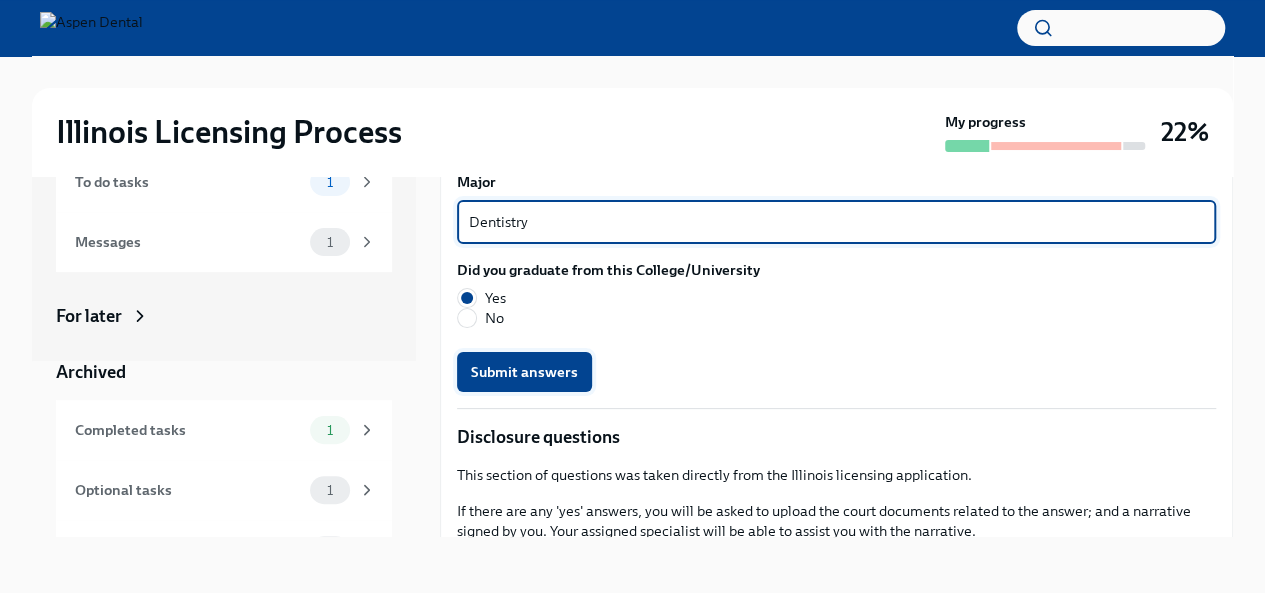 type on "Dentistry" 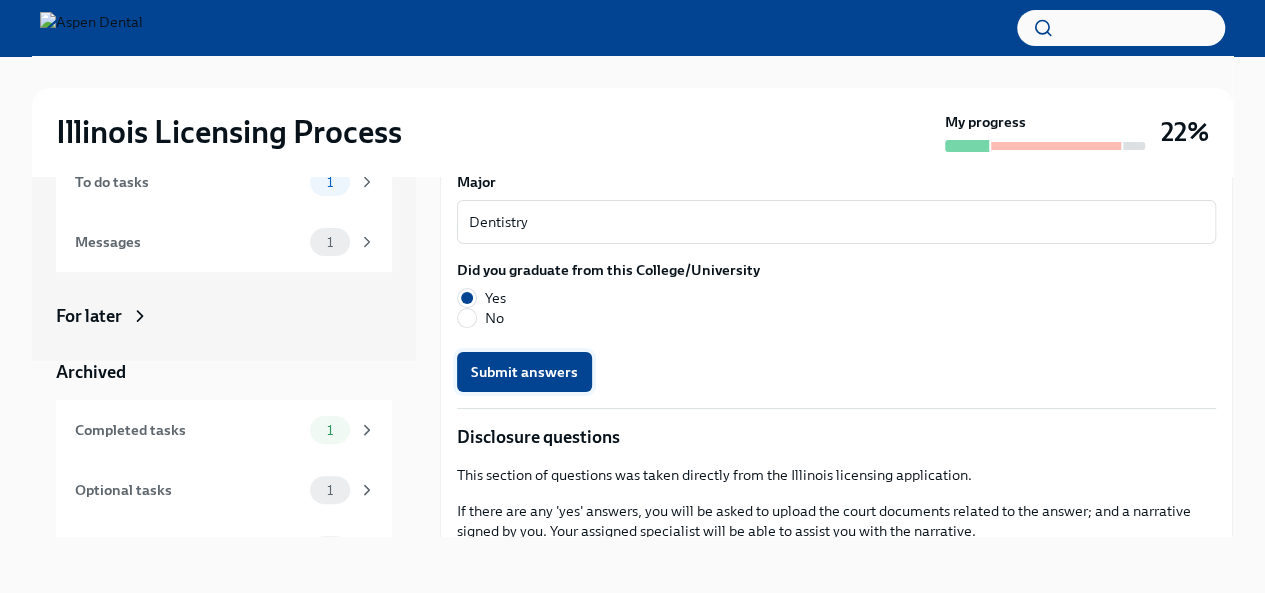 click on "Submit answers" at bounding box center [524, 372] 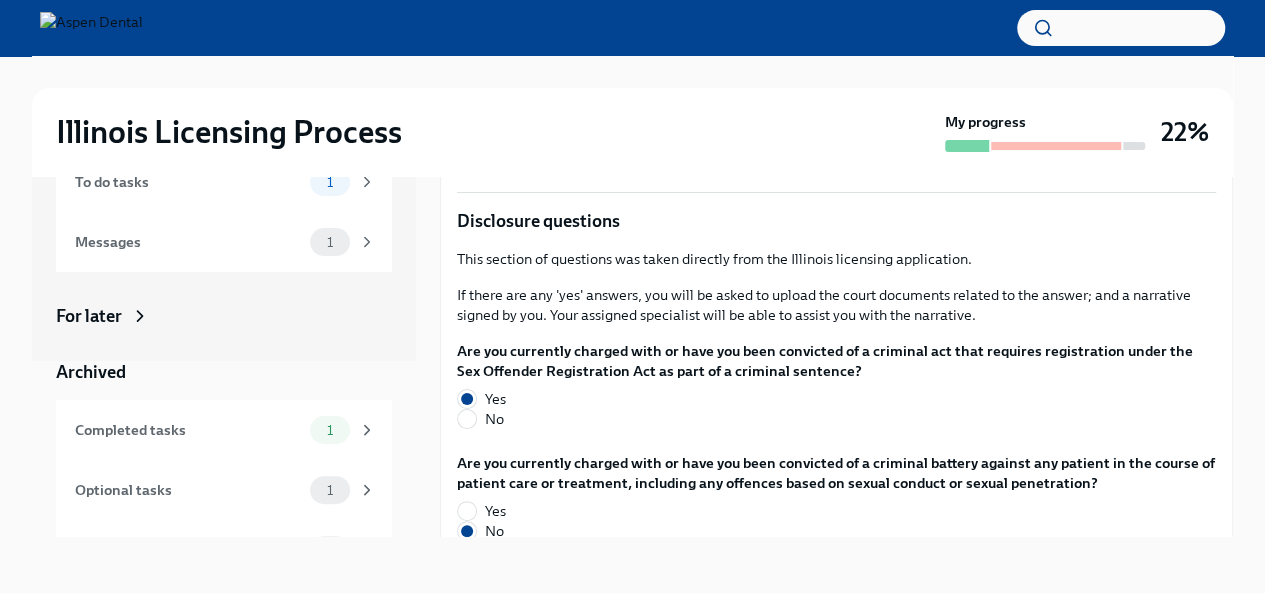 scroll, scrollTop: 3090, scrollLeft: 0, axis: vertical 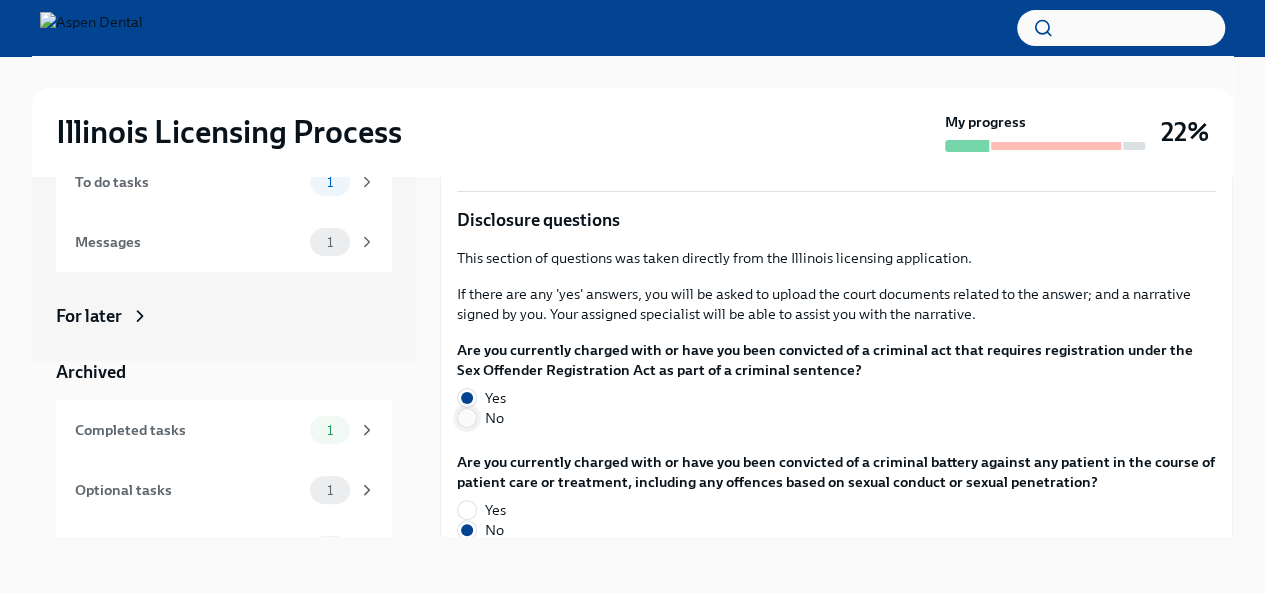 click on "No" at bounding box center [467, 418] 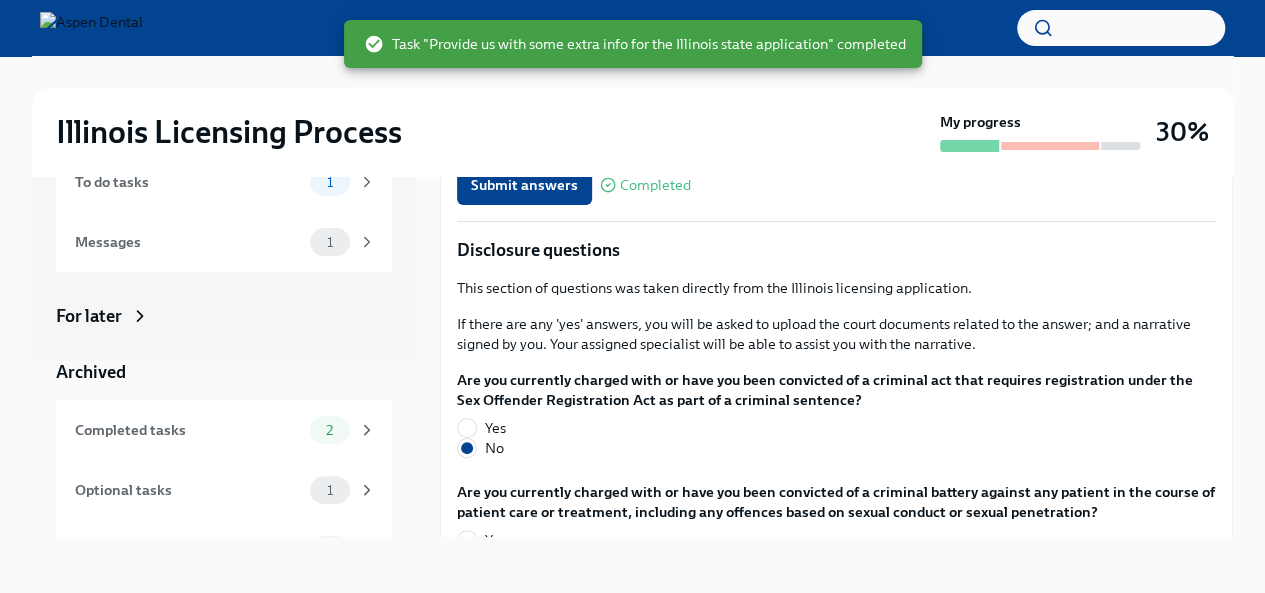 radio on "true" 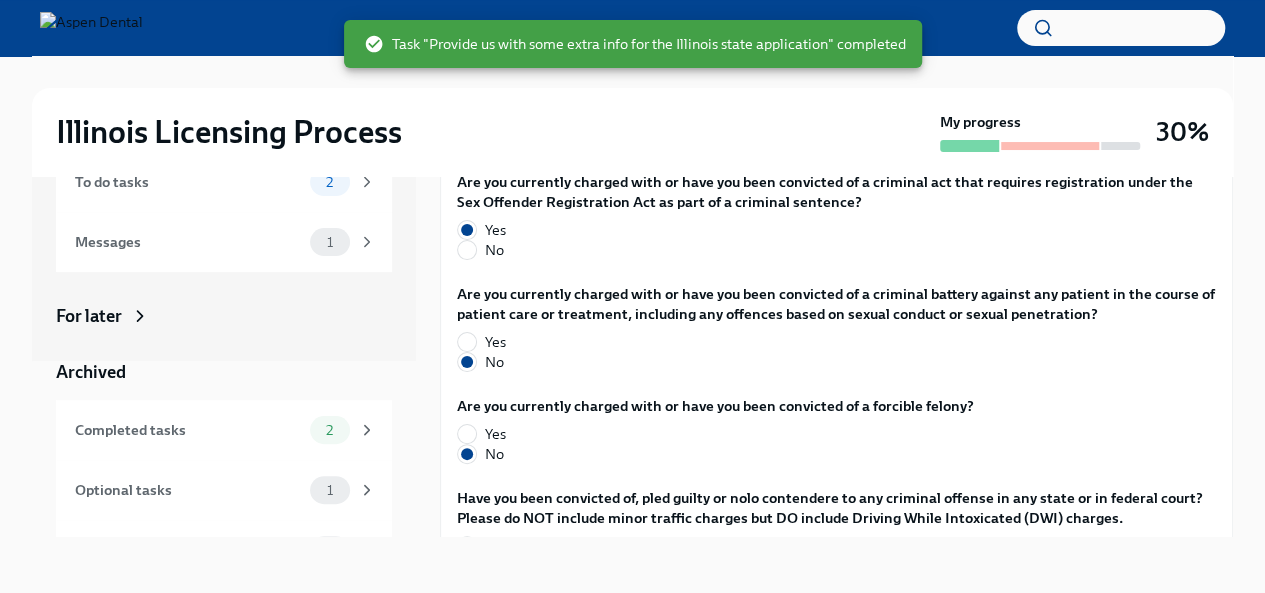 scroll, scrollTop: 3259, scrollLeft: 0, axis: vertical 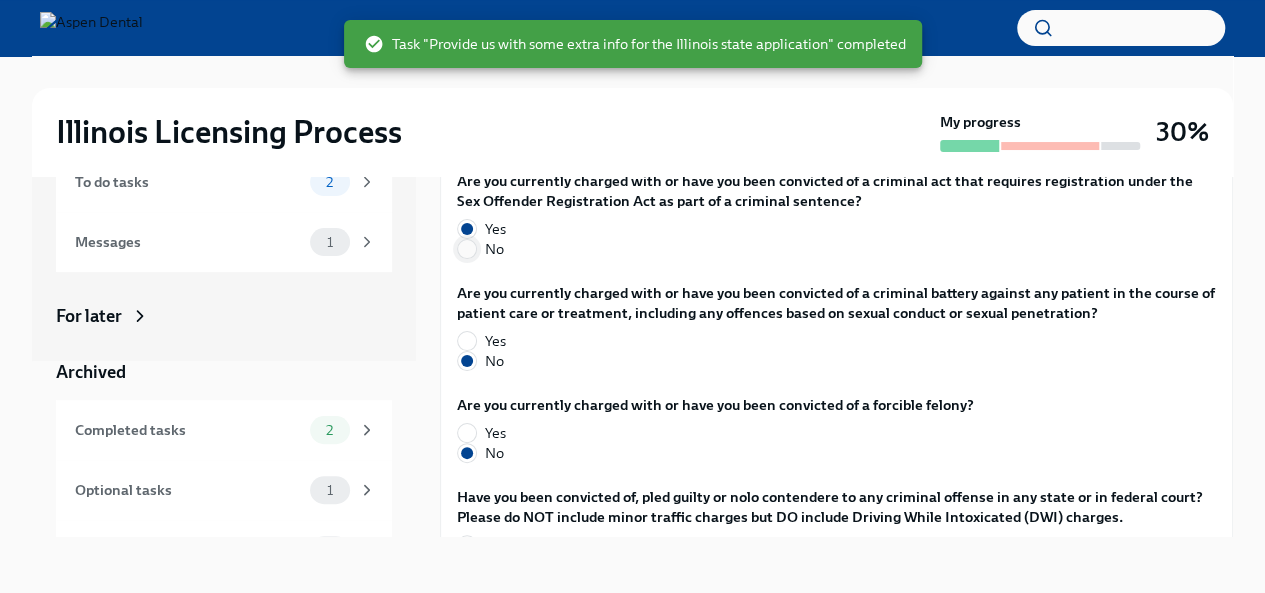 click on "No" at bounding box center [467, 249] 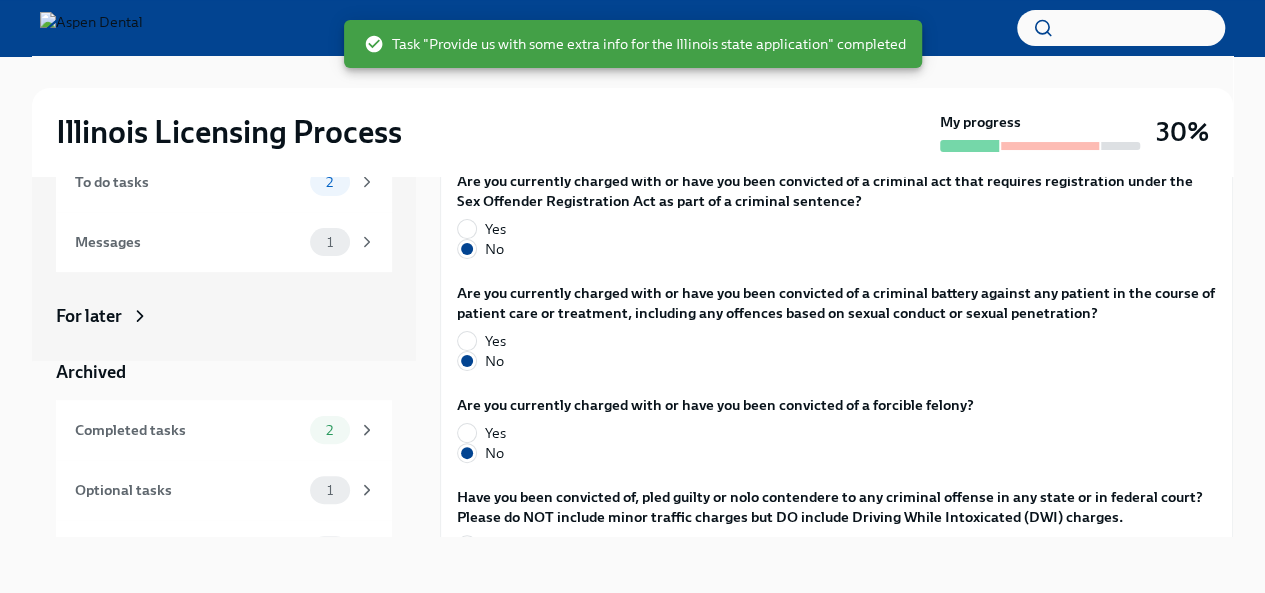 click on "Are you currently charged with or have you been convicted of a criminal battery against any patient in the course of patient care or treatment, including any offences based on sexual conduct or sexual penetration?" at bounding box center [836, 303] 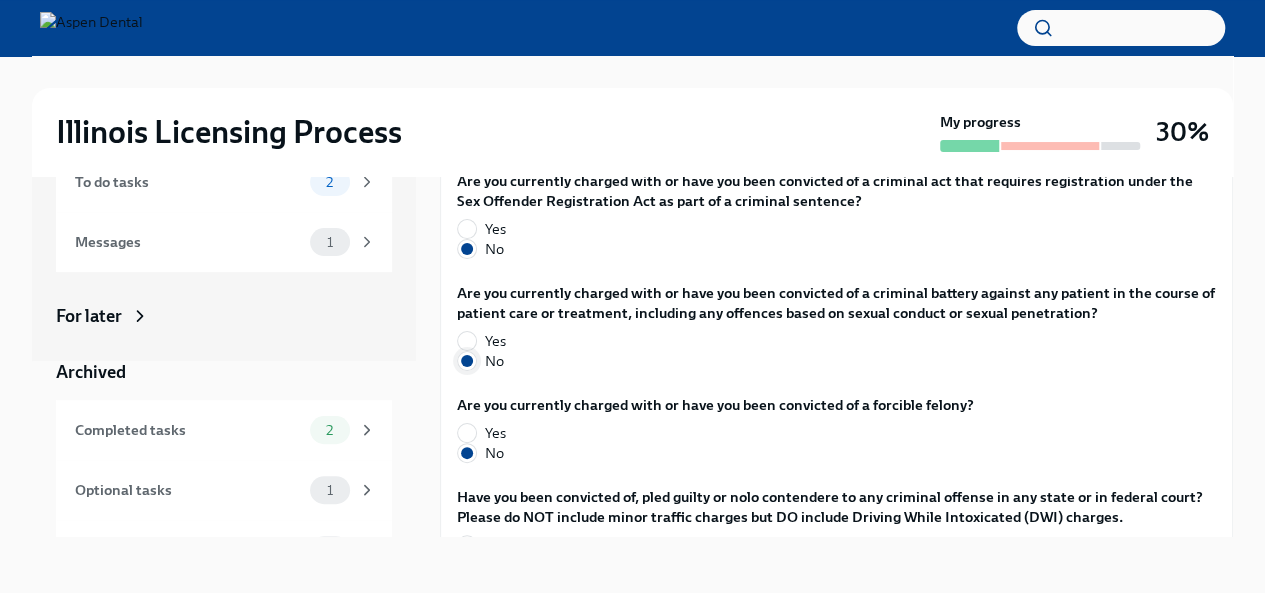 click on "No" at bounding box center (467, 361) 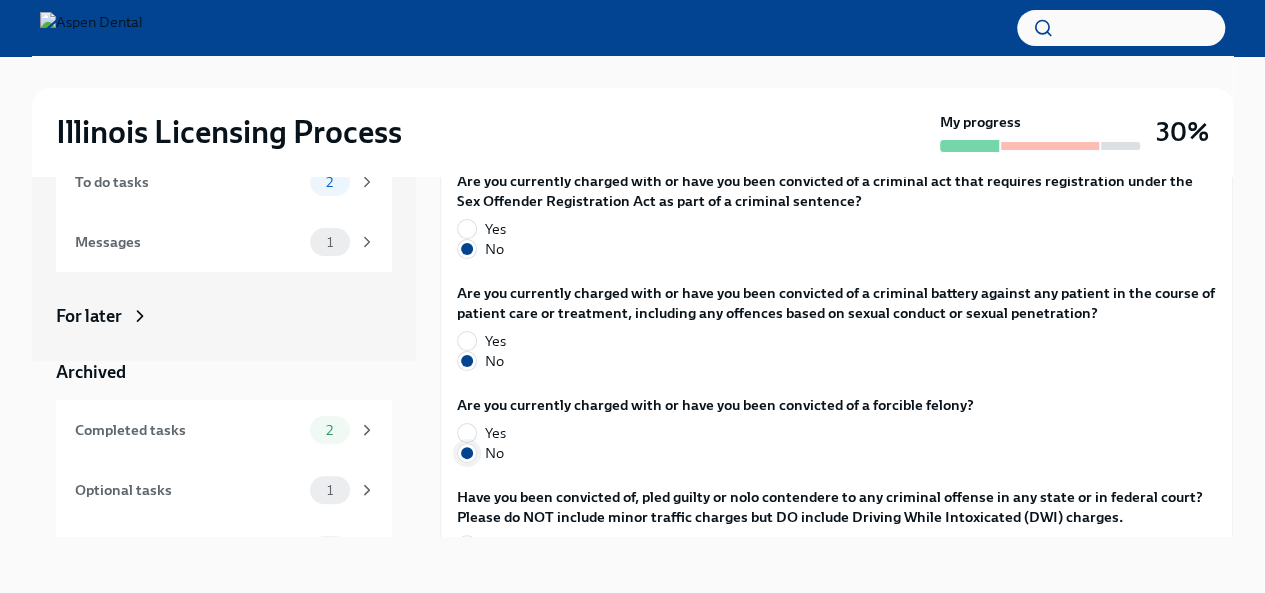 click on "No" at bounding box center [467, 453] 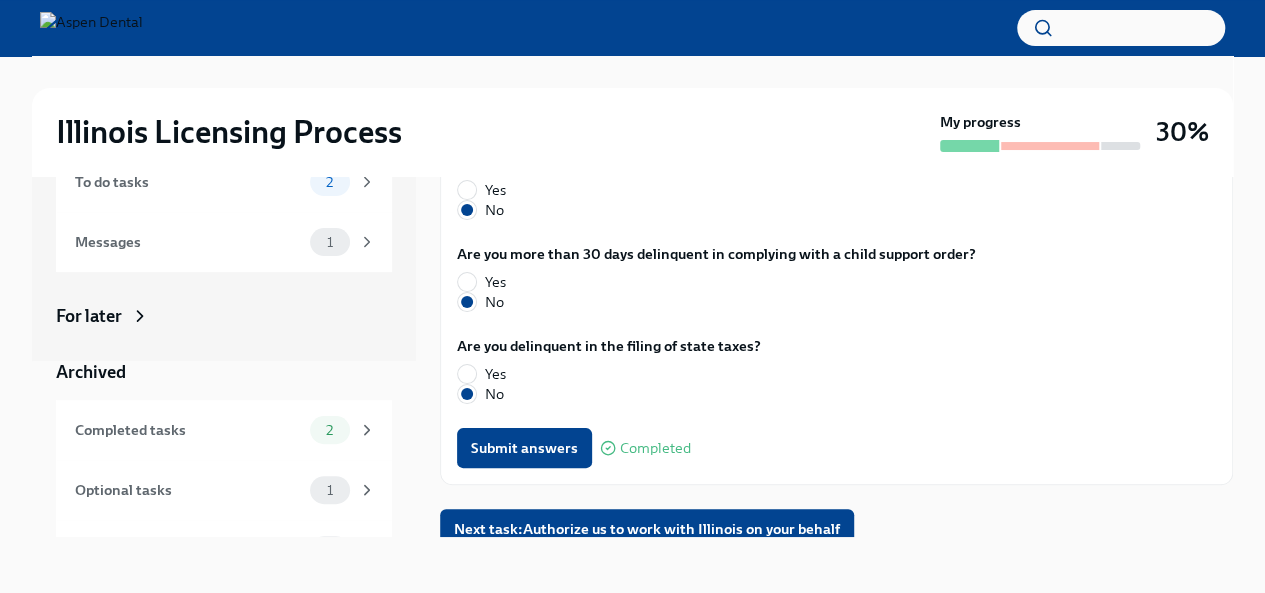 scroll, scrollTop: 4112, scrollLeft: 0, axis: vertical 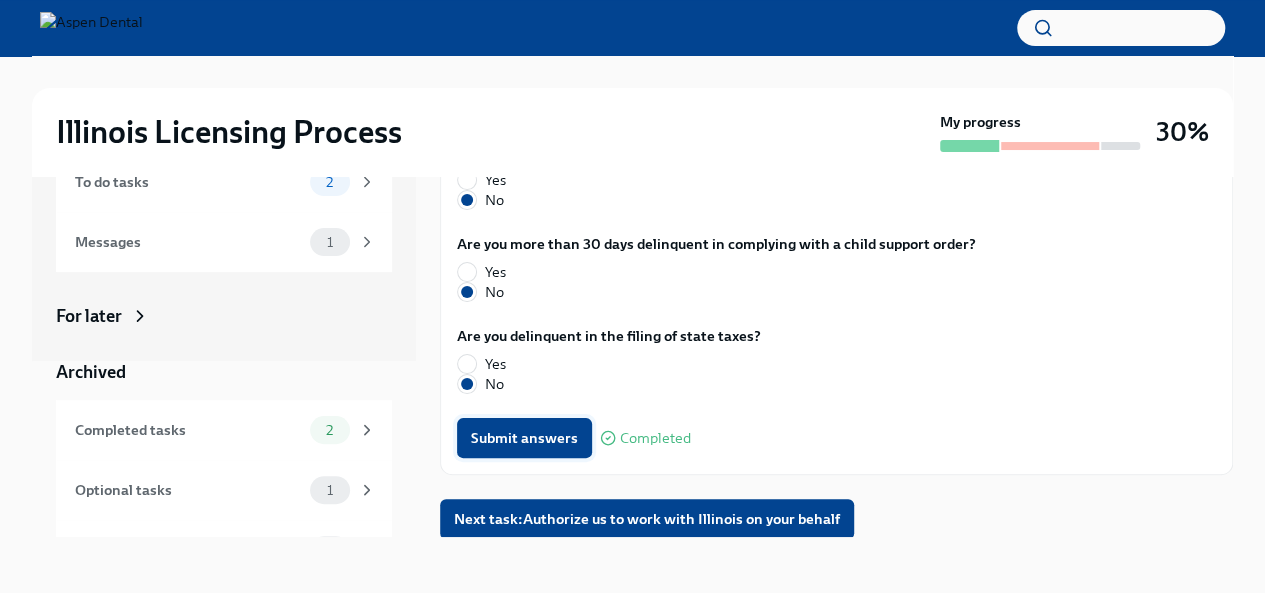 click on "Submit answers" at bounding box center [524, 438] 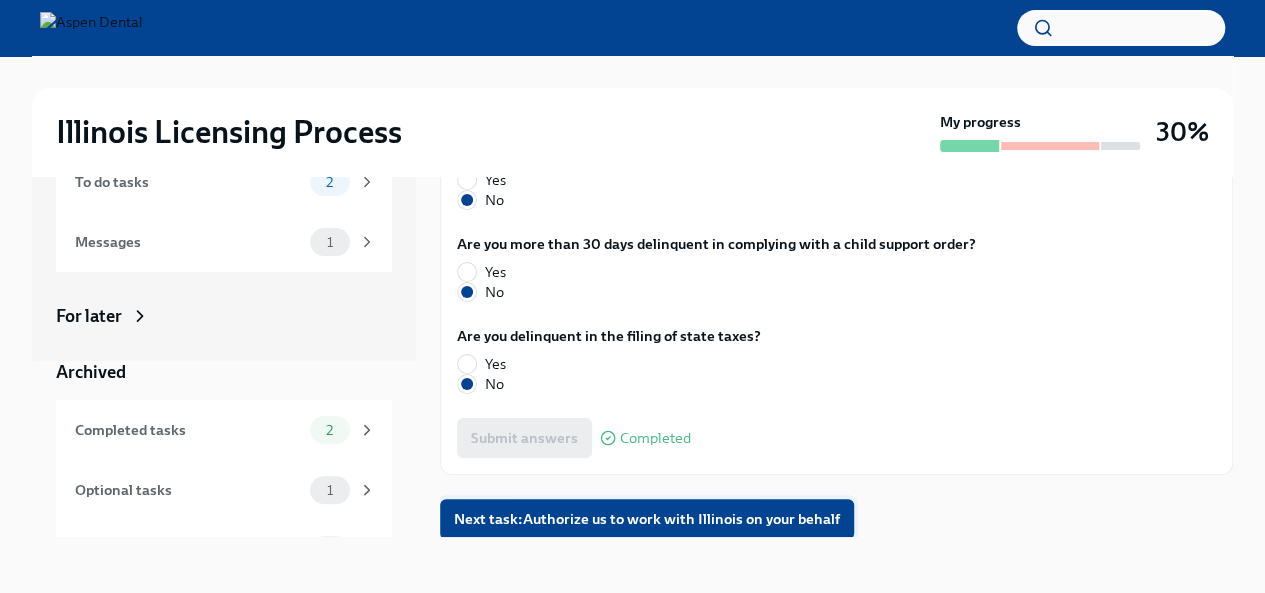 click on "Next task :  Authorize us to work with Illinois on your behalf" at bounding box center [647, 519] 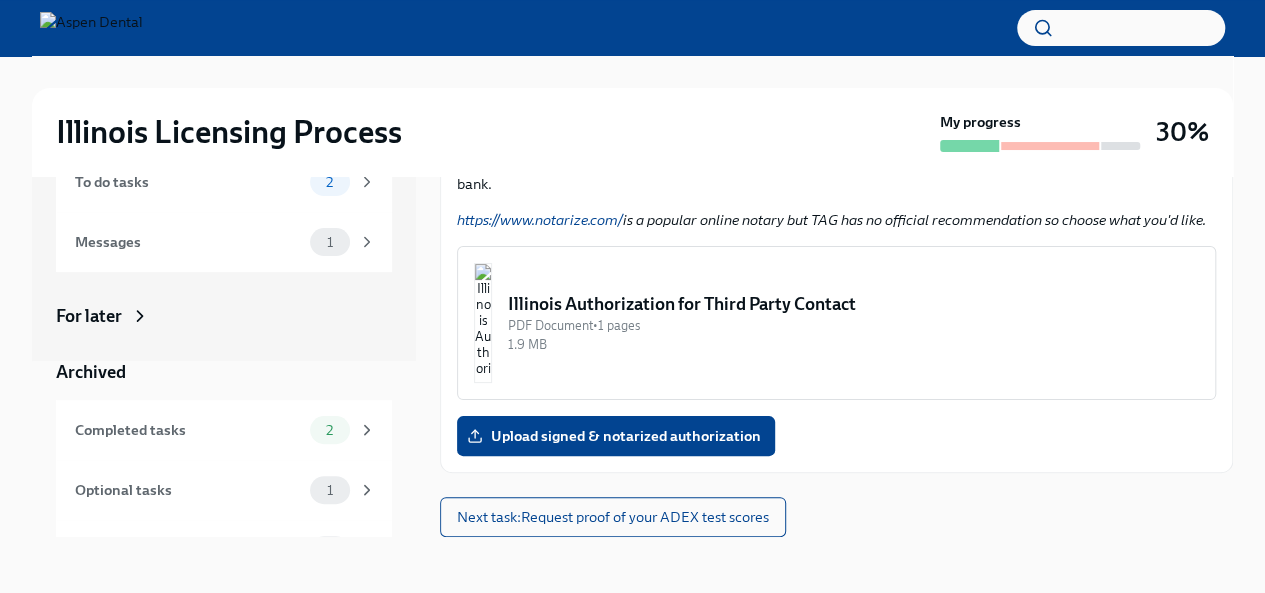 scroll, scrollTop: 220, scrollLeft: 0, axis: vertical 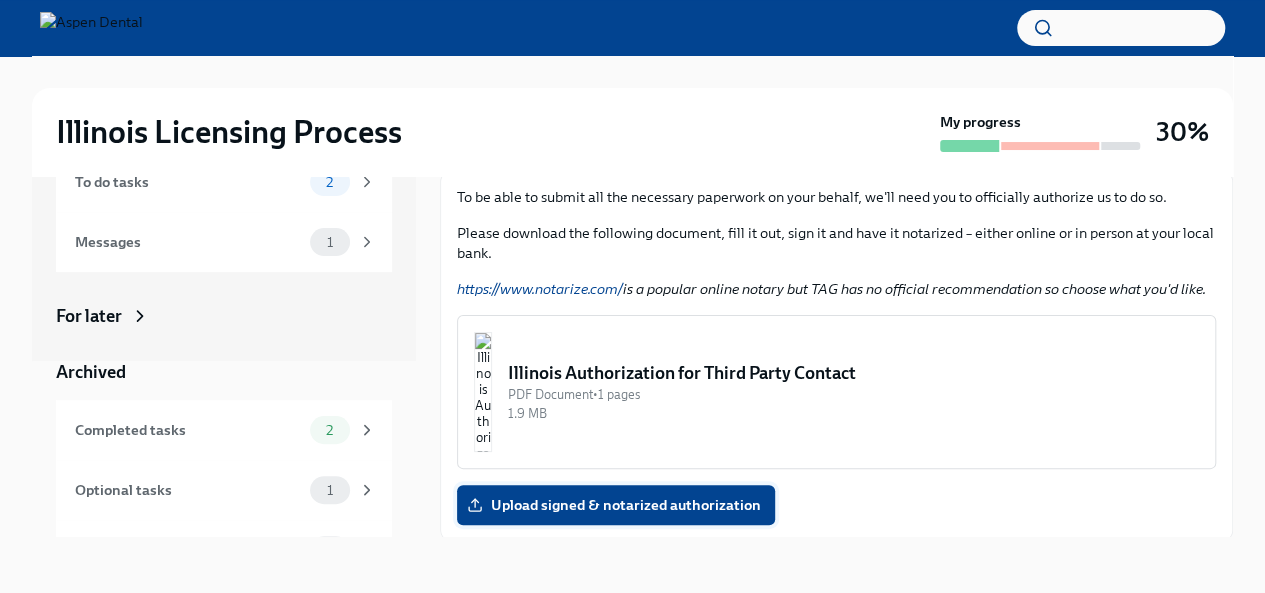 click on "Upload signed & notarized authorization" at bounding box center (616, 505) 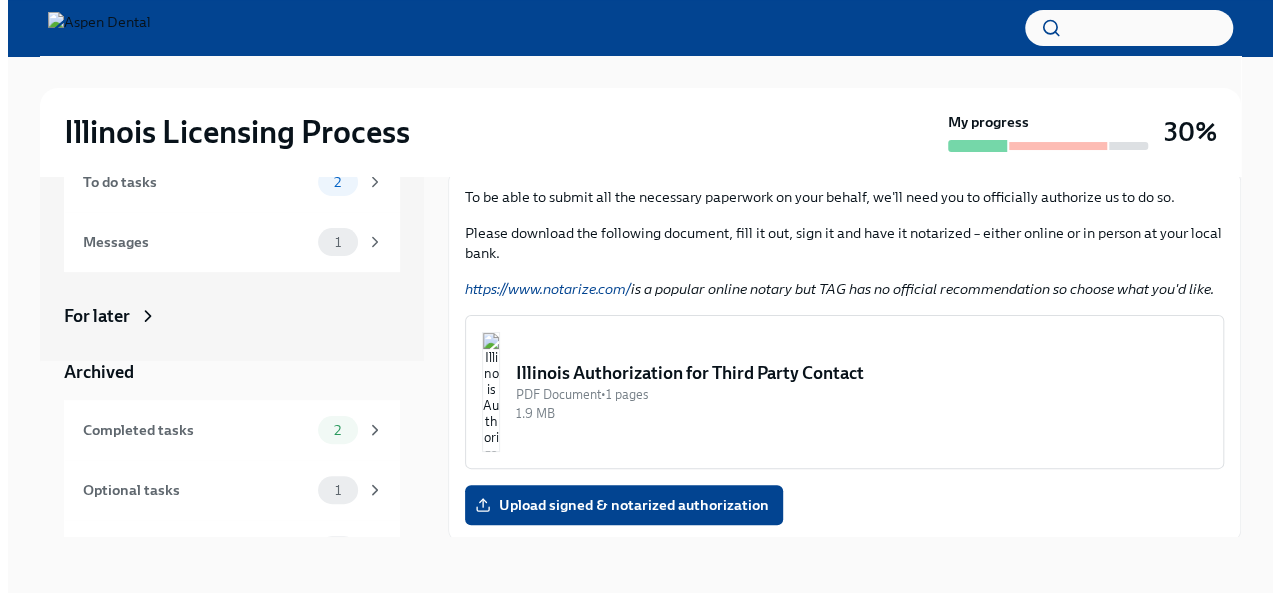 scroll, scrollTop: 306, scrollLeft: 0, axis: vertical 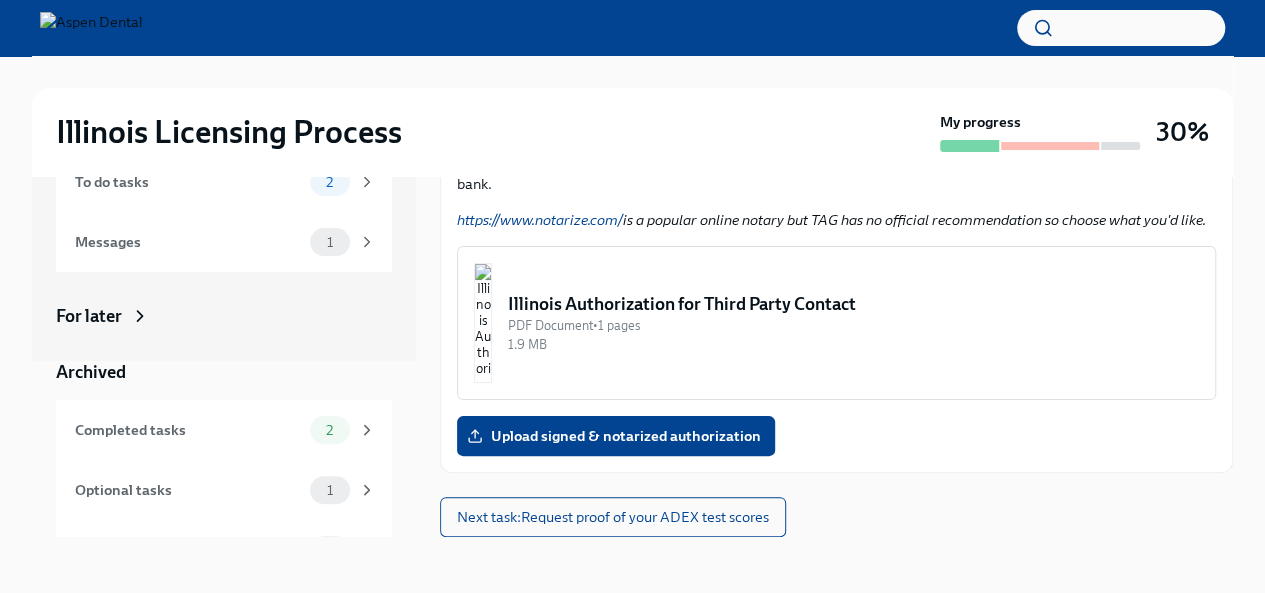 click on "https://www.notarize.com/" at bounding box center [540, 220] 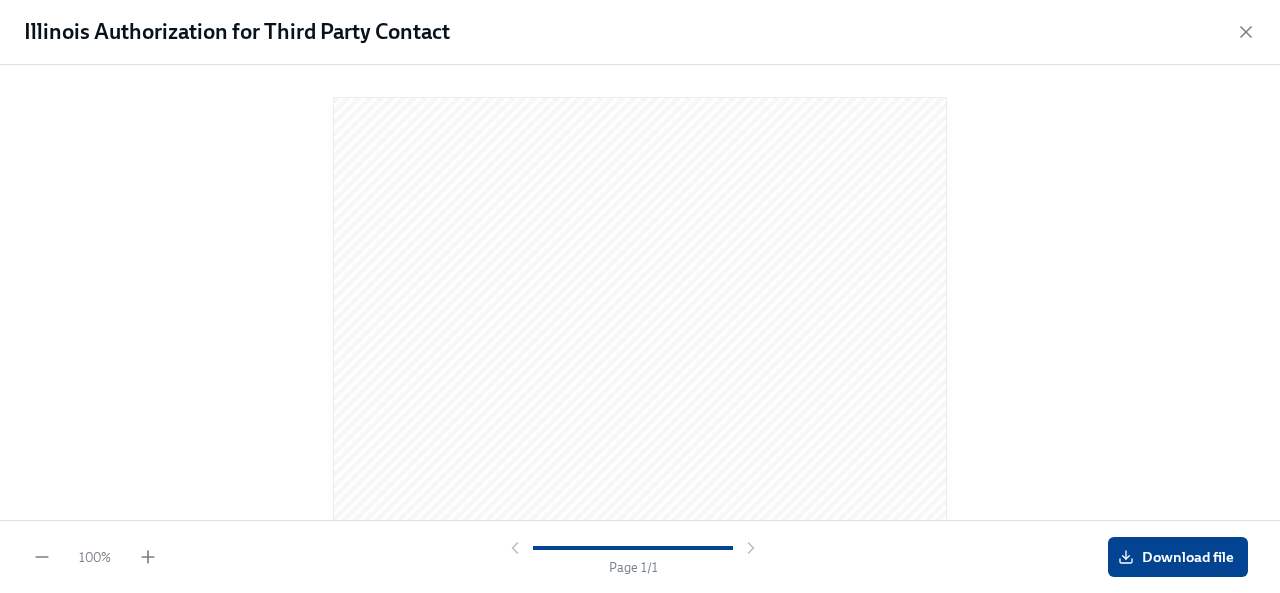 scroll, scrollTop: 370, scrollLeft: 0, axis: vertical 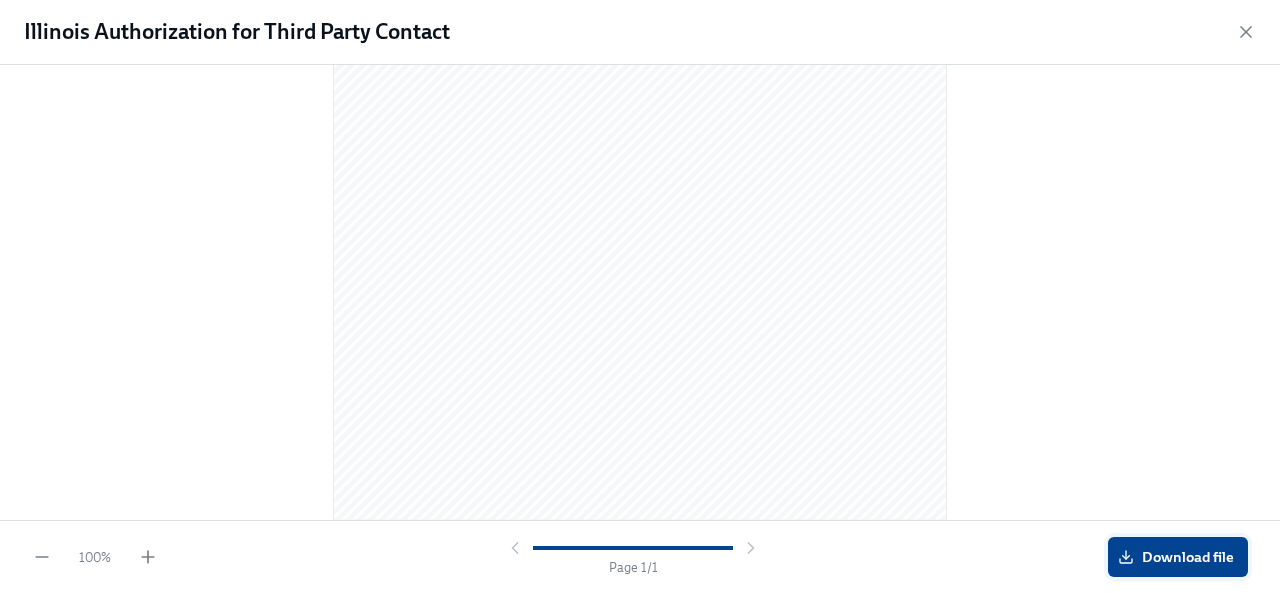 click on "Download file" at bounding box center [1178, 557] 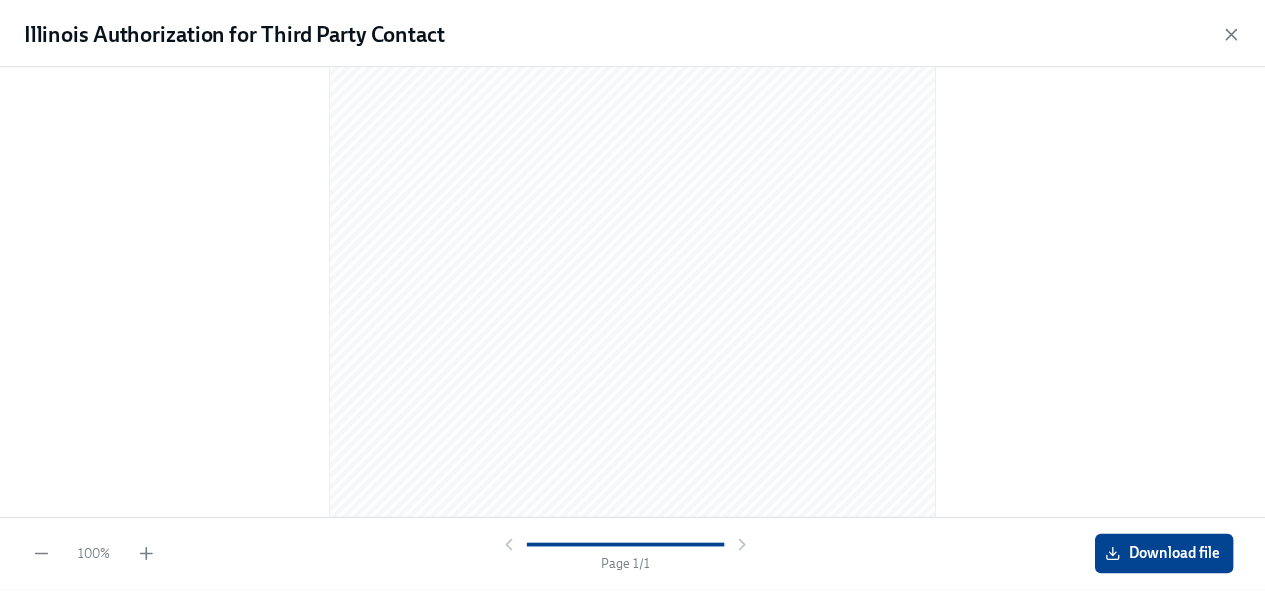 scroll, scrollTop: 0, scrollLeft: 0, axis: both 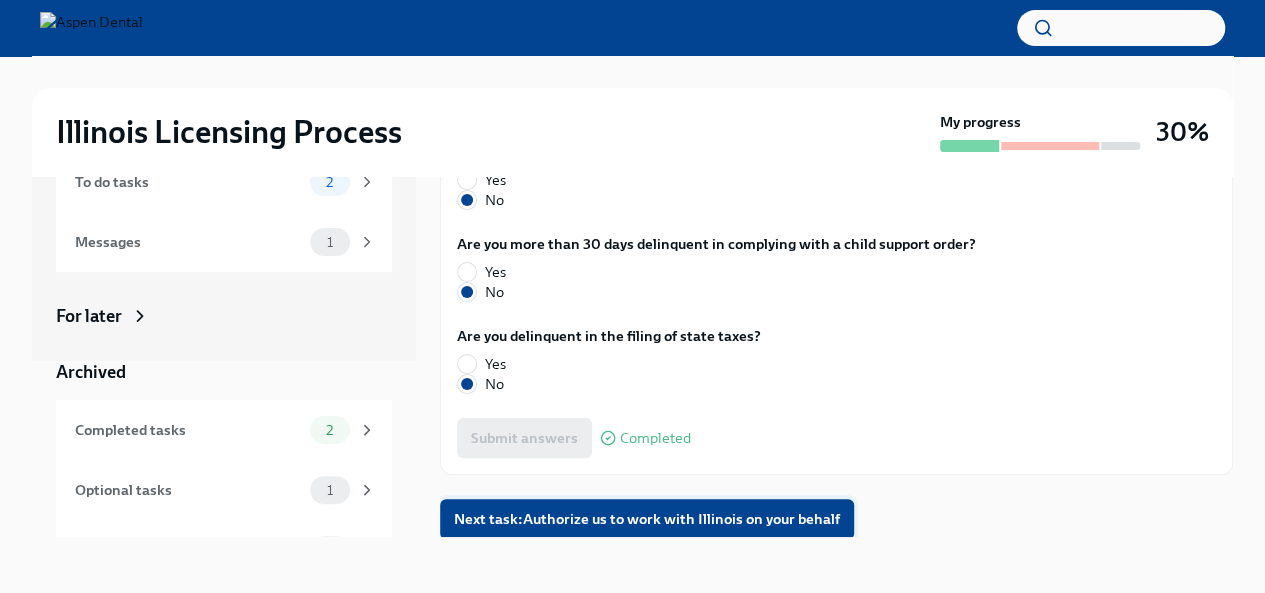 click on "Next task :  Authorize us to work with Illinois on your behalf" at bounding box center [647, 519] 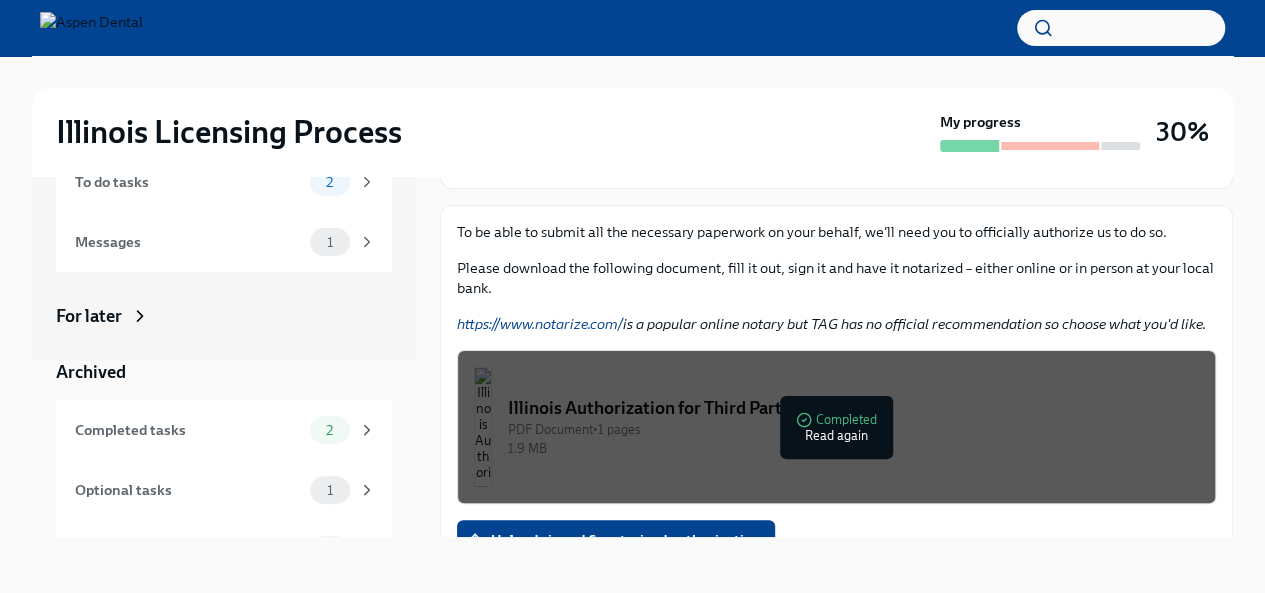 scroll, scrollTop: 306, scrollLeft: 0, axis: vertical 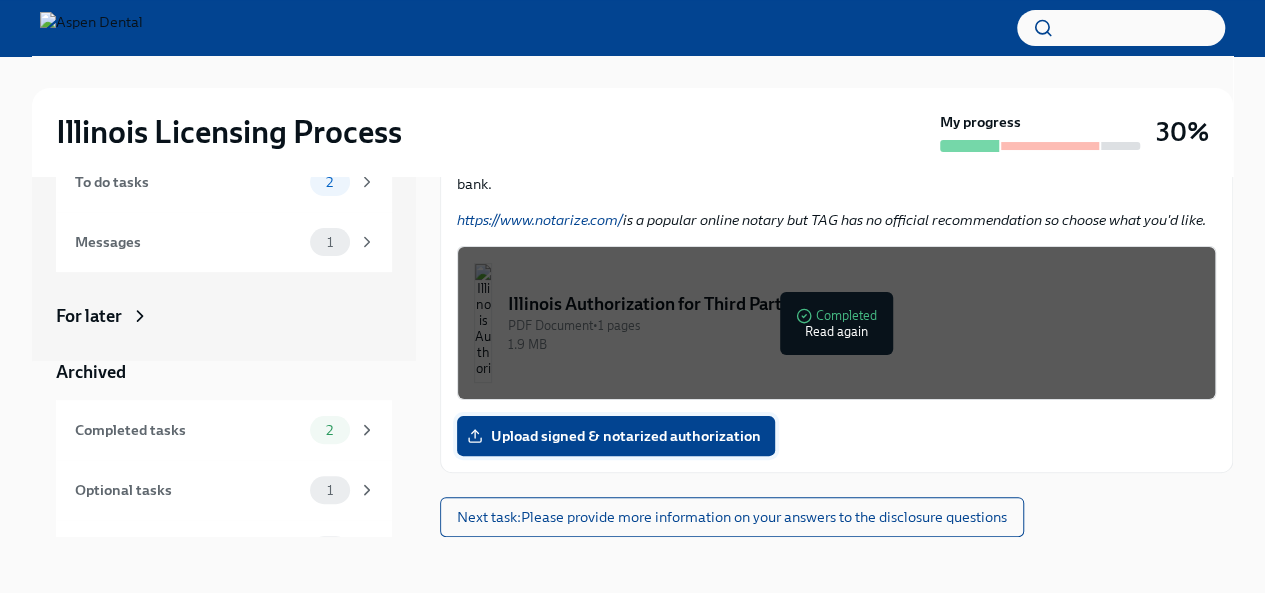 click on "Upload signed & notarized authorization" at bounding box center (616, 436) 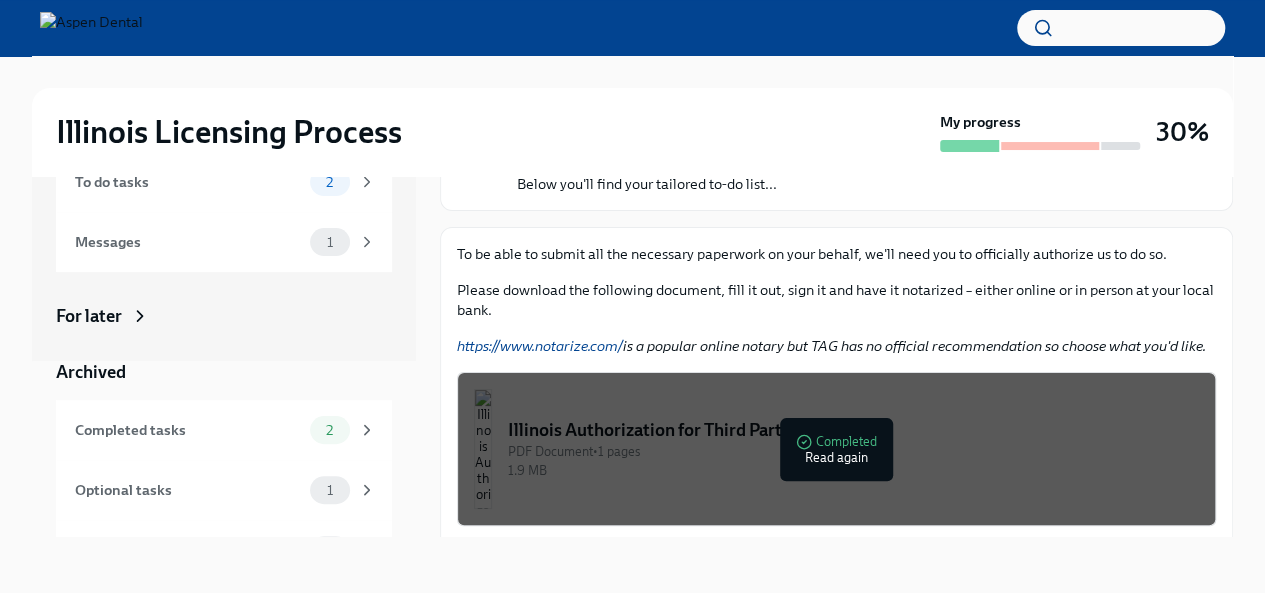 scroll, scrollTop: 35, scrollLeft: 0, axis: vertical 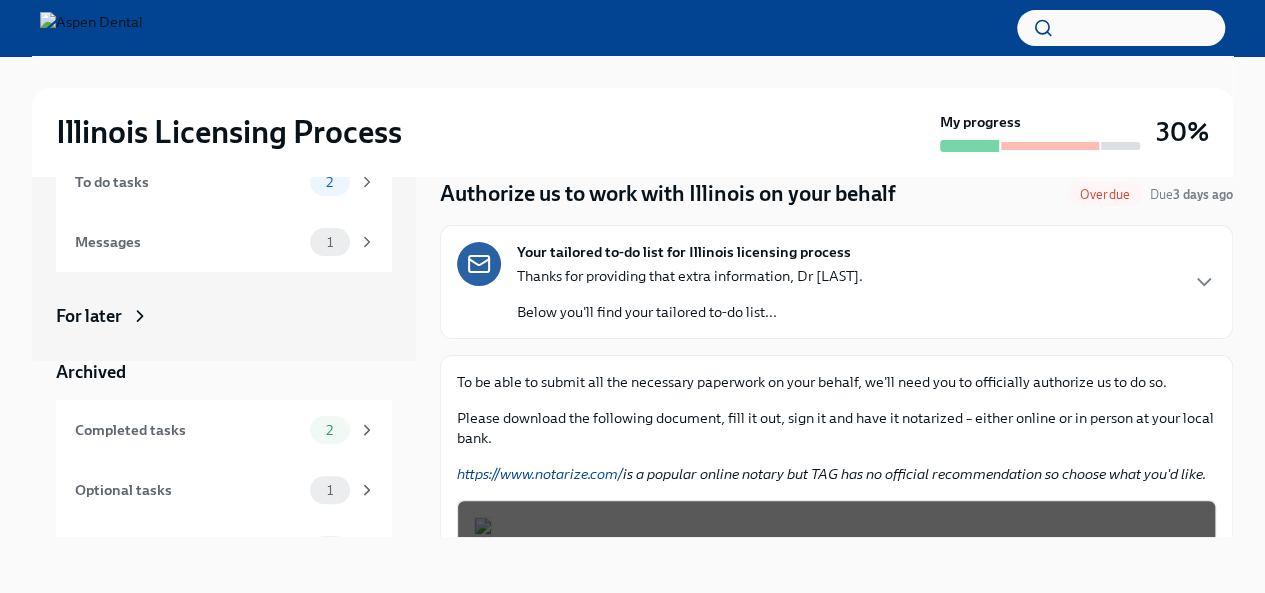 click on "Your tailored to-do list for Illinois licensing process" at bounding box center [684, 252] 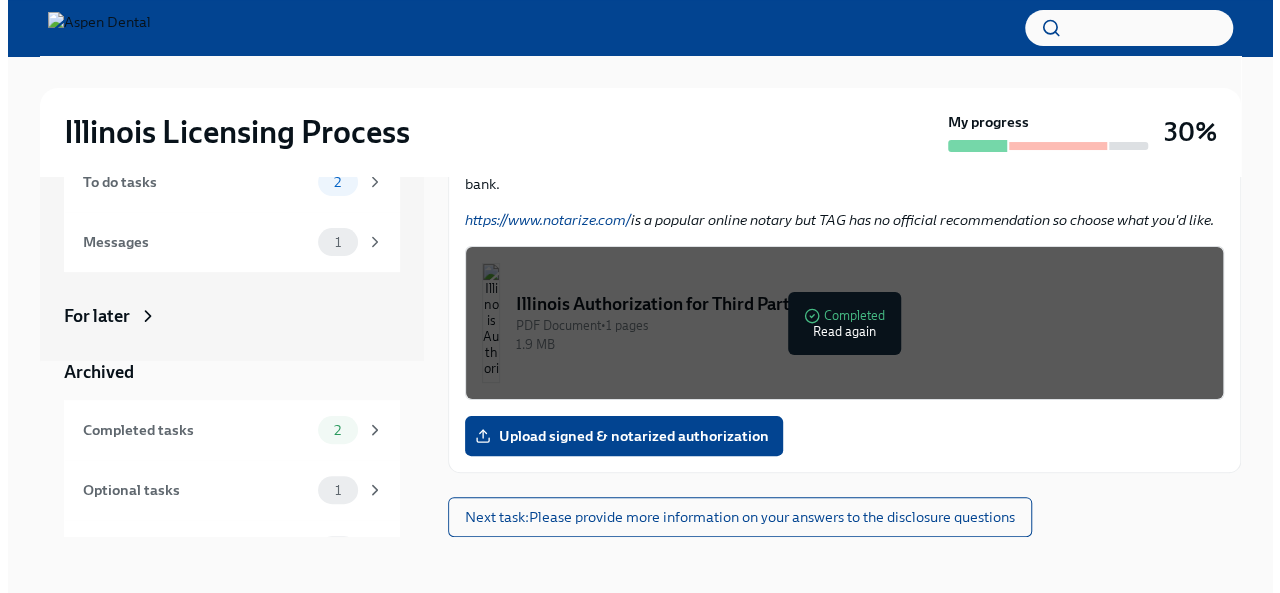 scroll, scrollTop: 991, scrollLeft: 0, axis: vertical 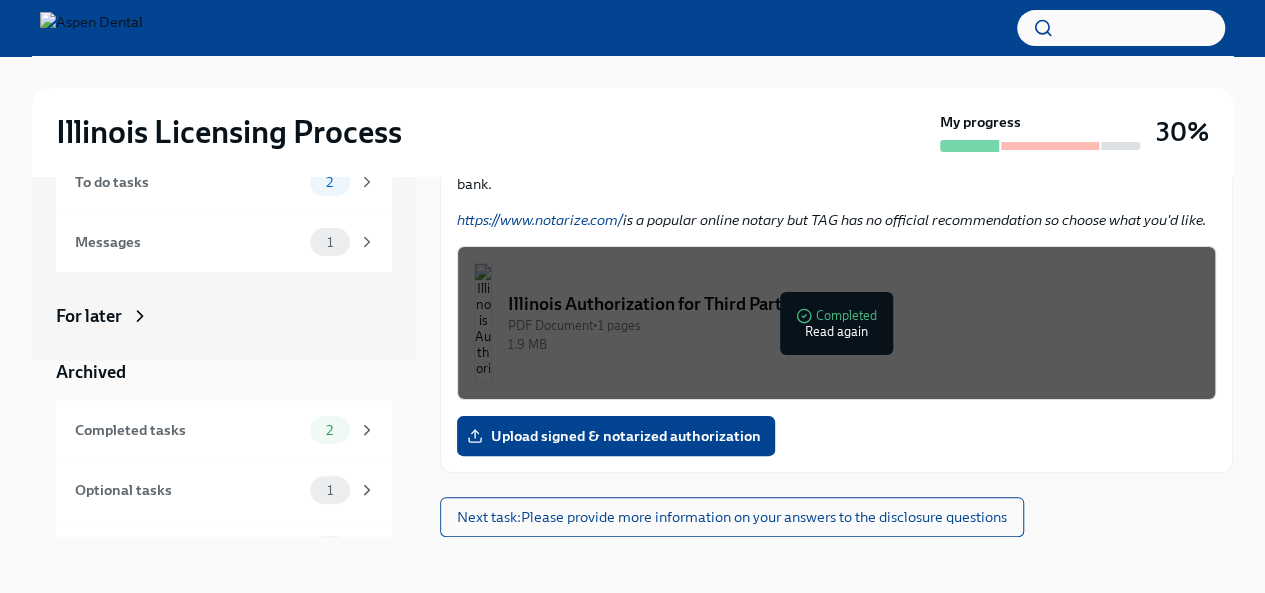 click on "PDF Document  •  1 pages" at bounding box center [853, 325] 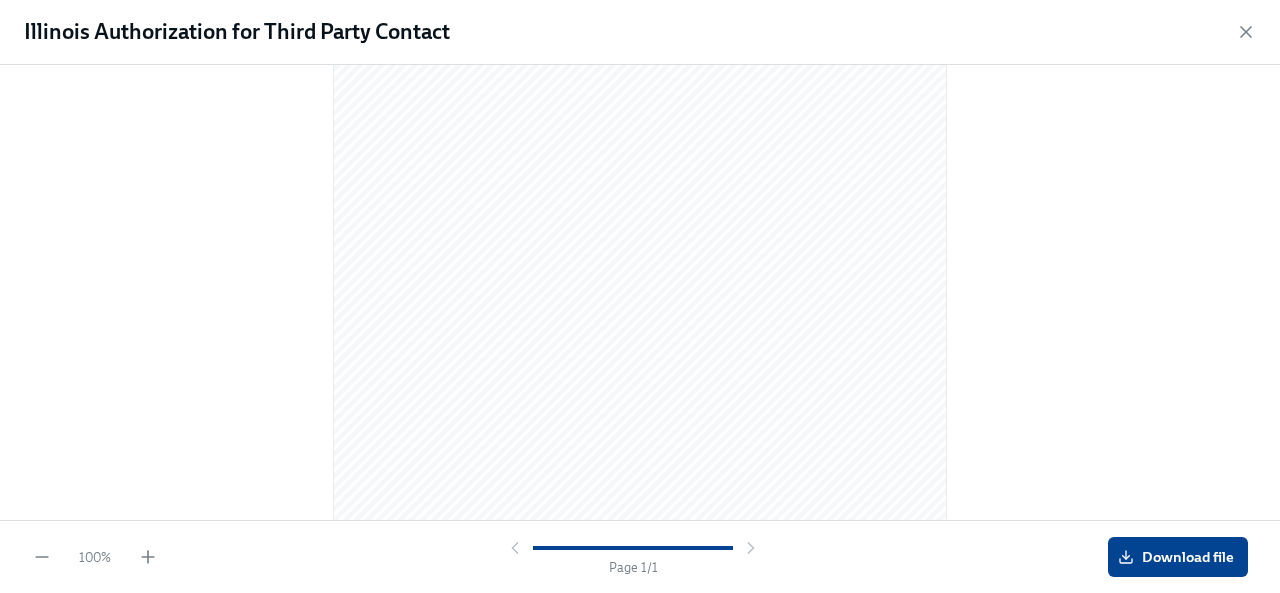 scroll, scrollTop: 189, scrollLeft: 0, axis: vertical 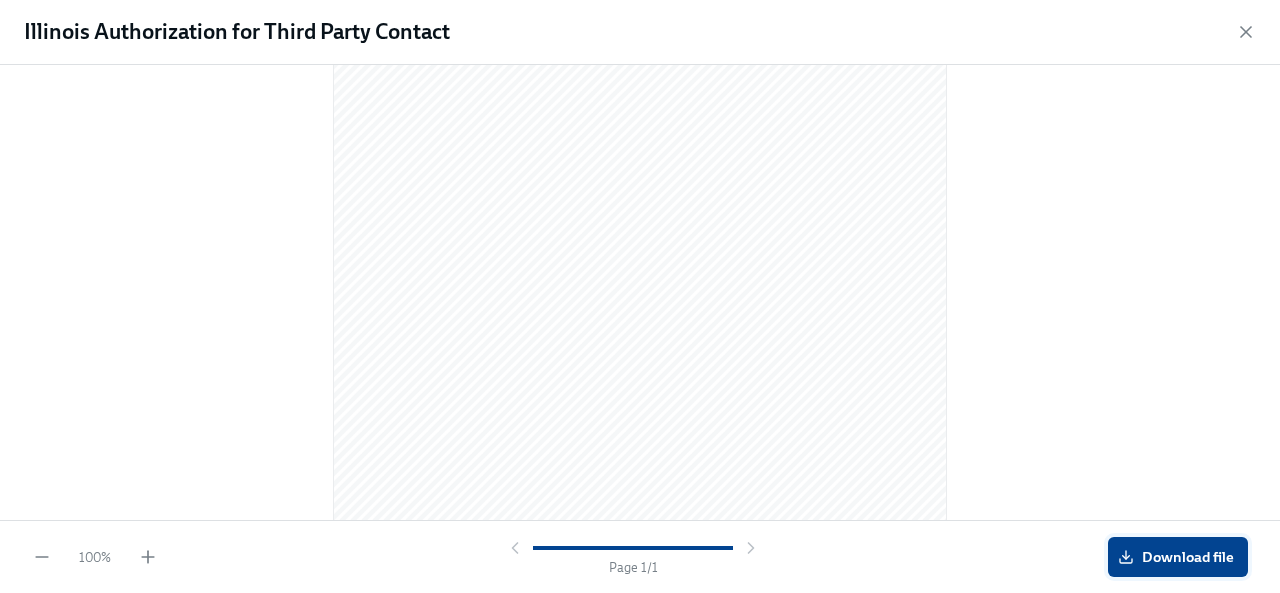 click on "Download file" at bounding box center (1178, 557) 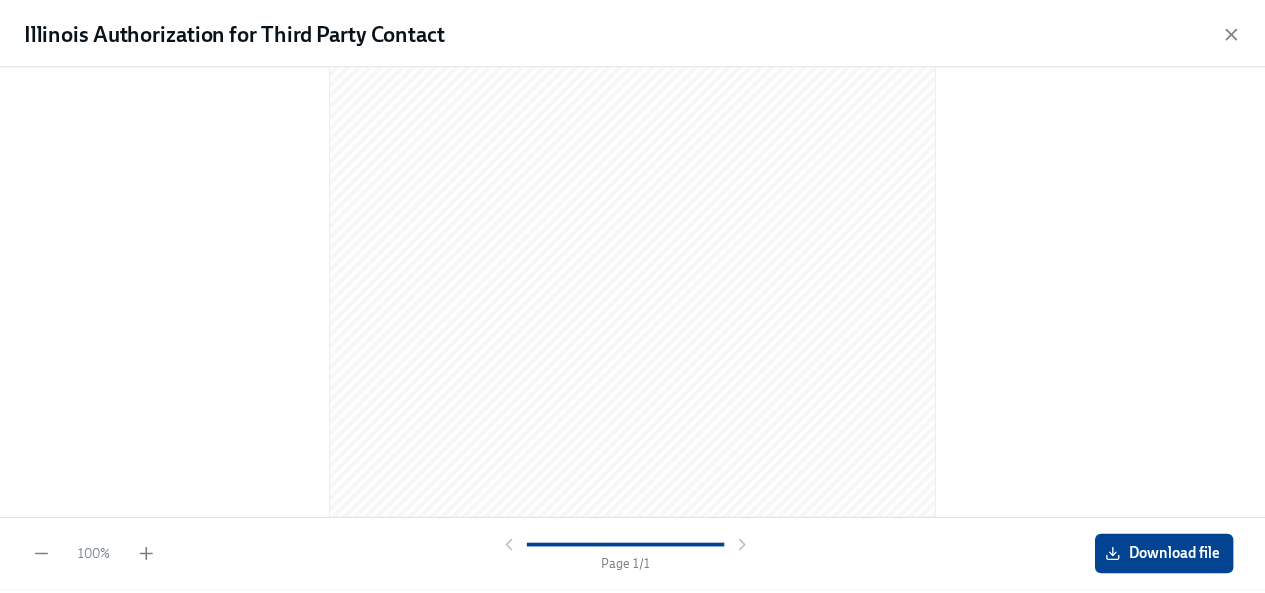 scroll, scrollTop: 0, scrollLeft: 0, axis: both 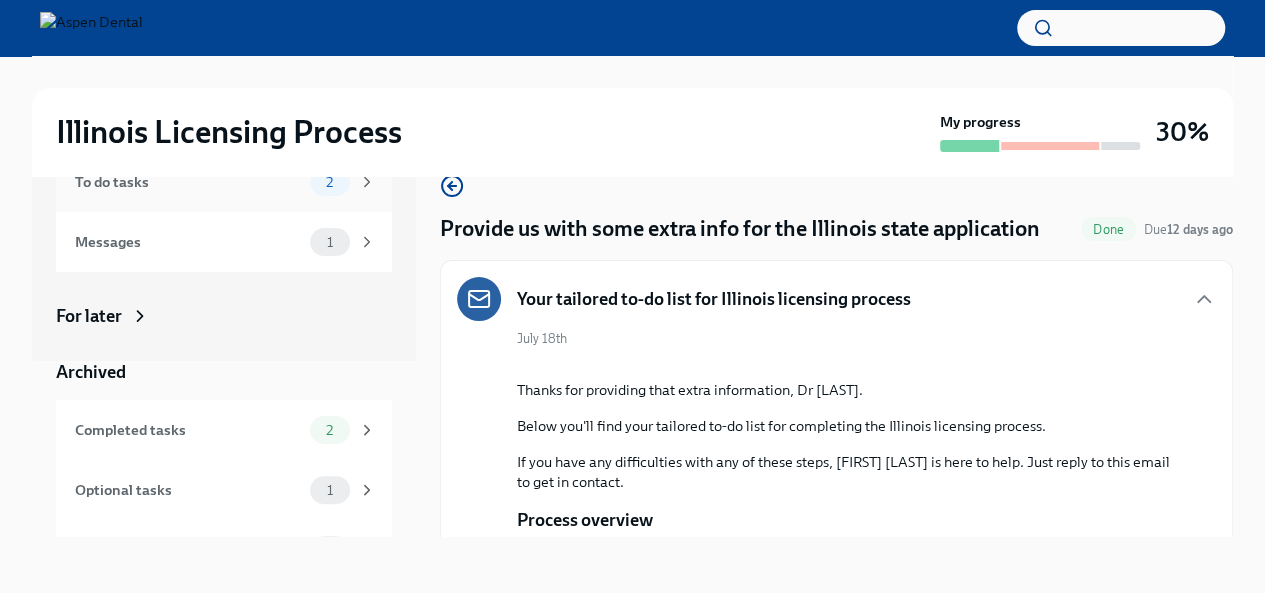 click on "To do tasks" at bounding box center [188, 182] 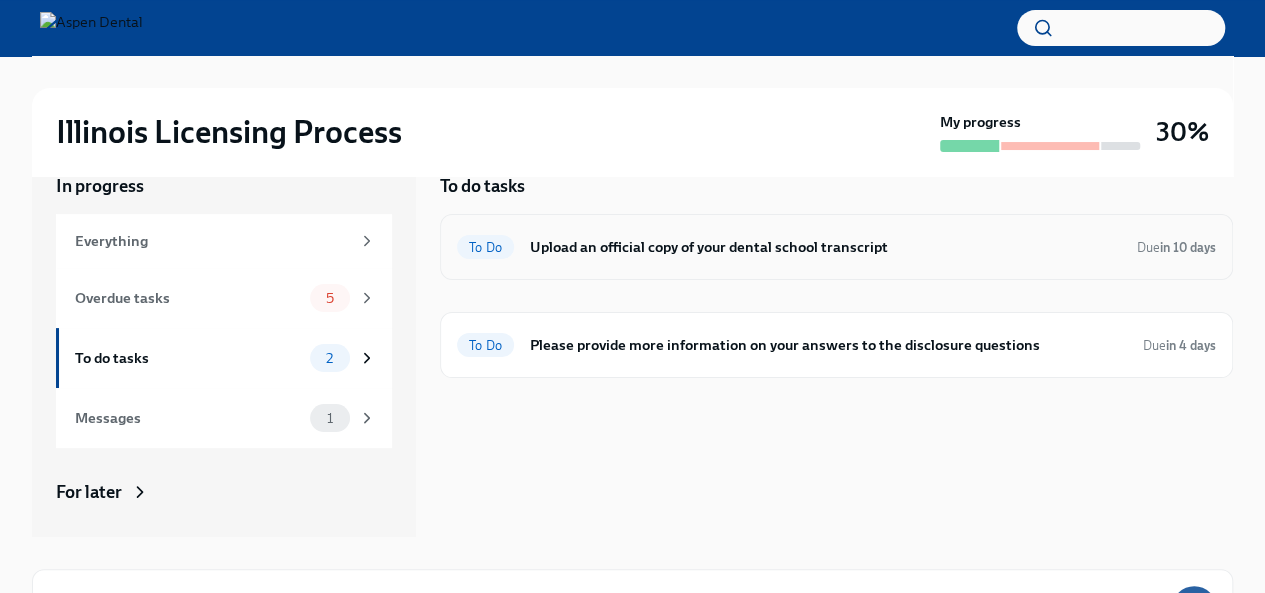 click on "Upload an official copy of your dental school transcript" at bounding box center [825, 247] 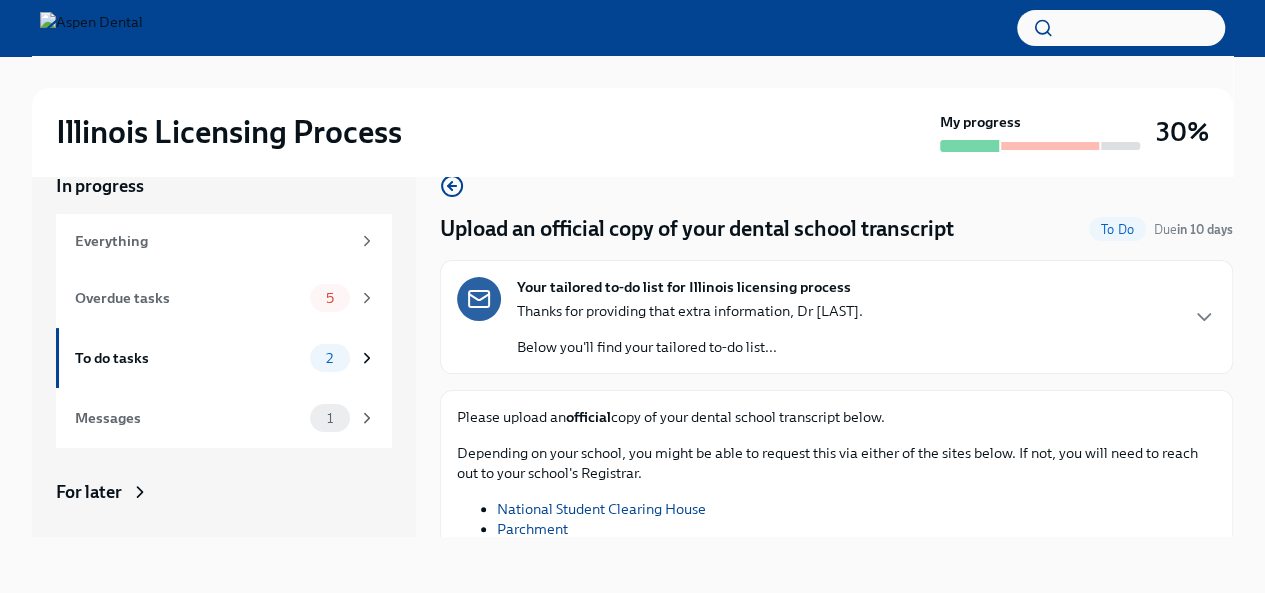 click on "Upload an official copy of your dental school transcript To Do Due  in 10 days Your tailored to-do list for [STATE] licensing process Thanks for providing that extra information, Dr [LAST].
Below you'll find your tailored to-do list... Please upload an  official  copy of your dental school transcript below.
Depending on your school, you might be able to request this via either of the sites below. If not, you will need to reach out to your school's Registrar.
National Student Clearing House
Parchment
Upload official dental school transcript" at bounding box center (836, 393) 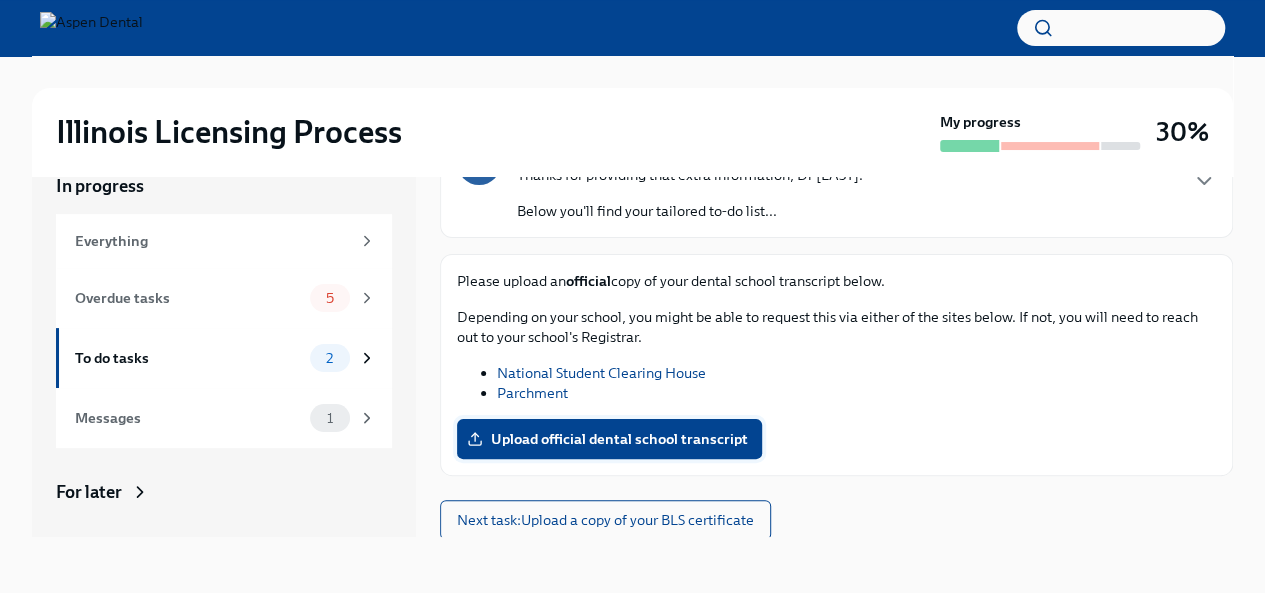 click on "Upload official dental school transcript" at bounding box center [609, 439] 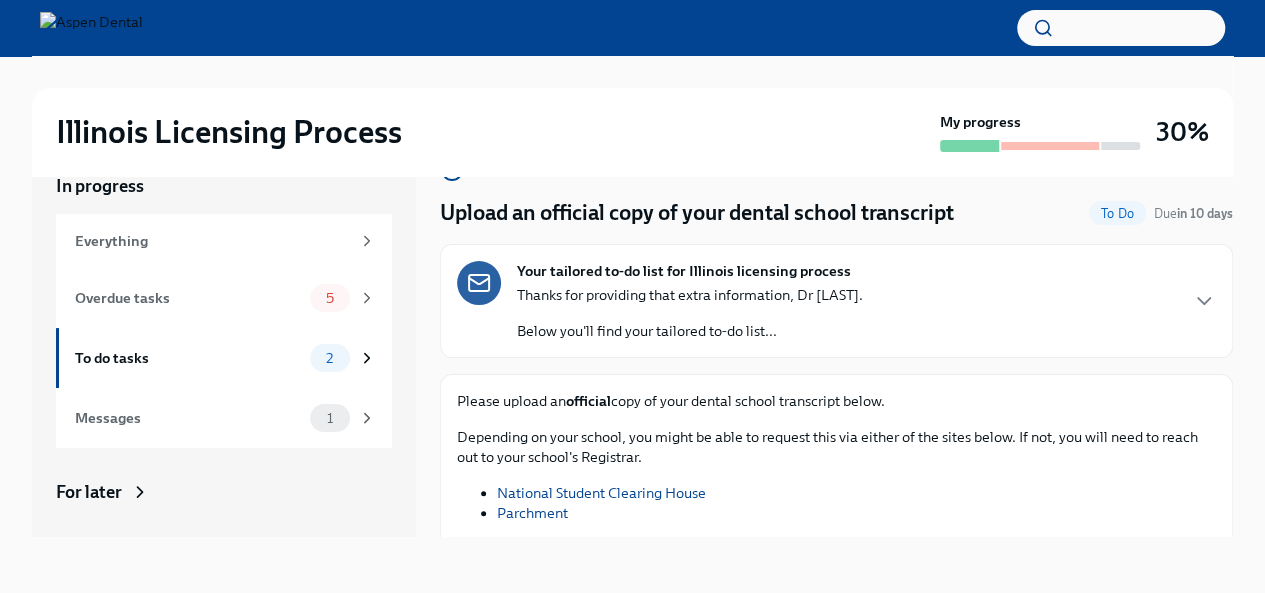 scroll, scrollTop: 116, scrollLeft: 0, axis: vertical 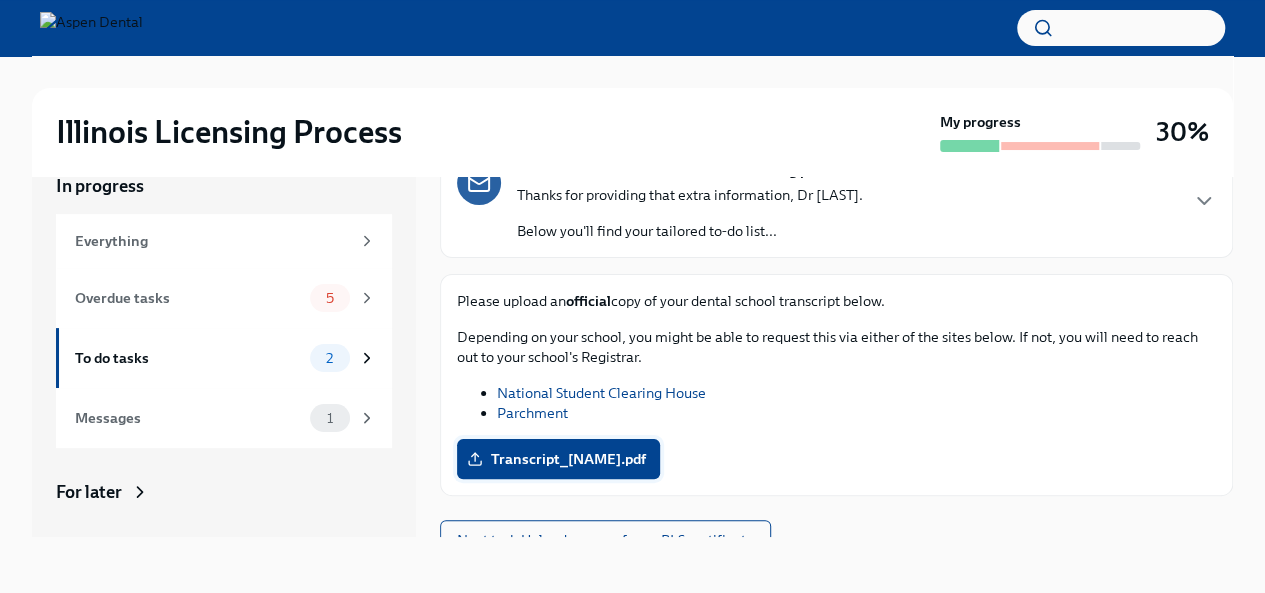 click on "Transcript_[NAME].pdf" at bounding box center (558, 459) 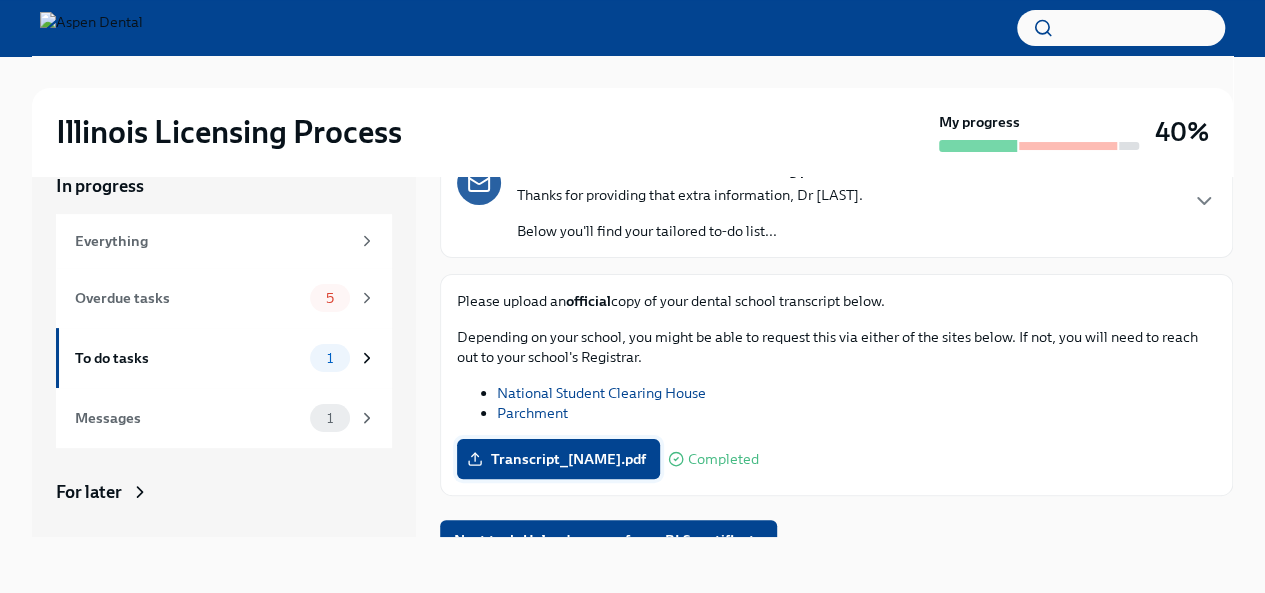 click on "Transcript_[NAME].pdf" at bounding box center (558, 459) 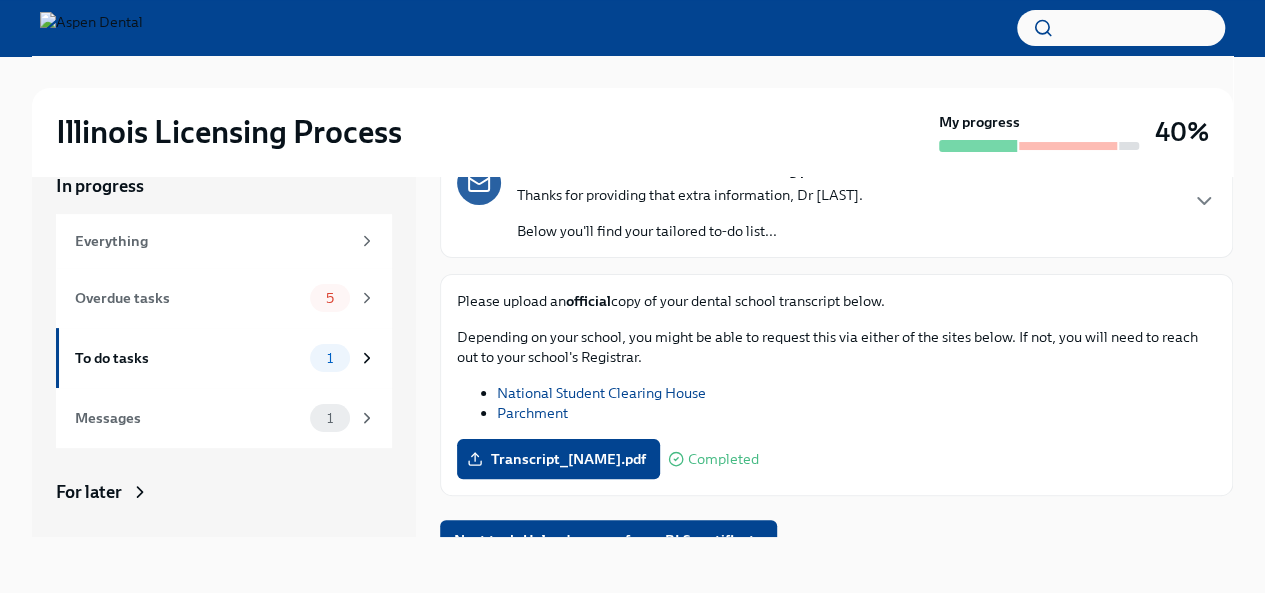 scroll, scrollTop: 137, scrollLeft: 0, axis: vertical 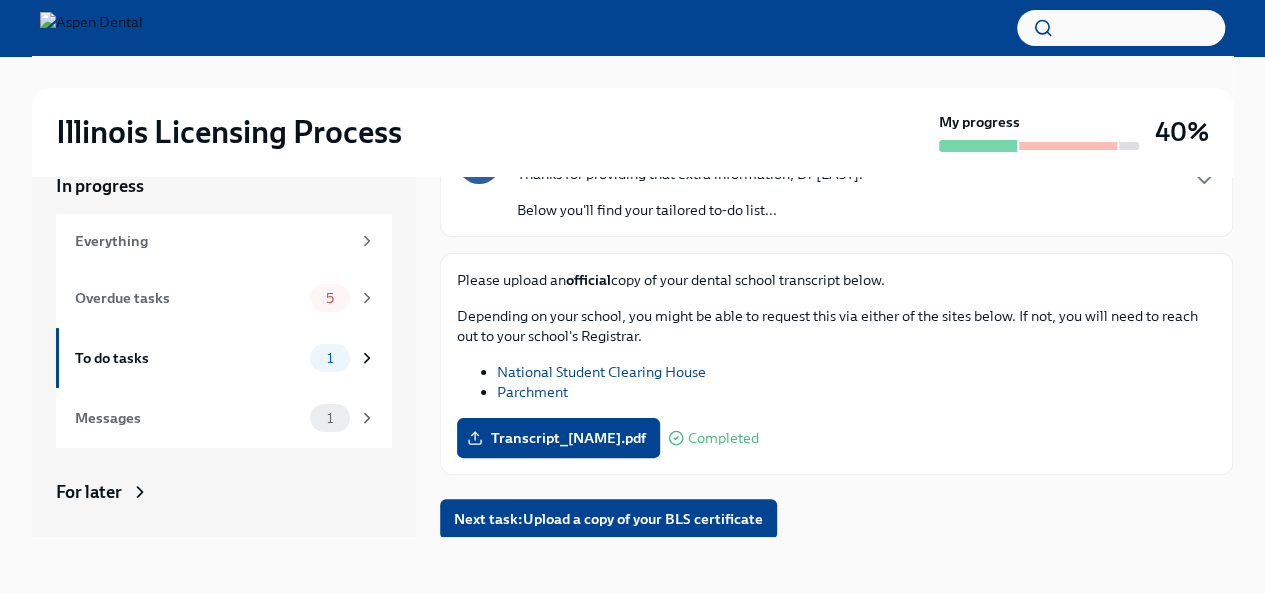 click on "National Student Clearing House" at bounding box center [601, 372] 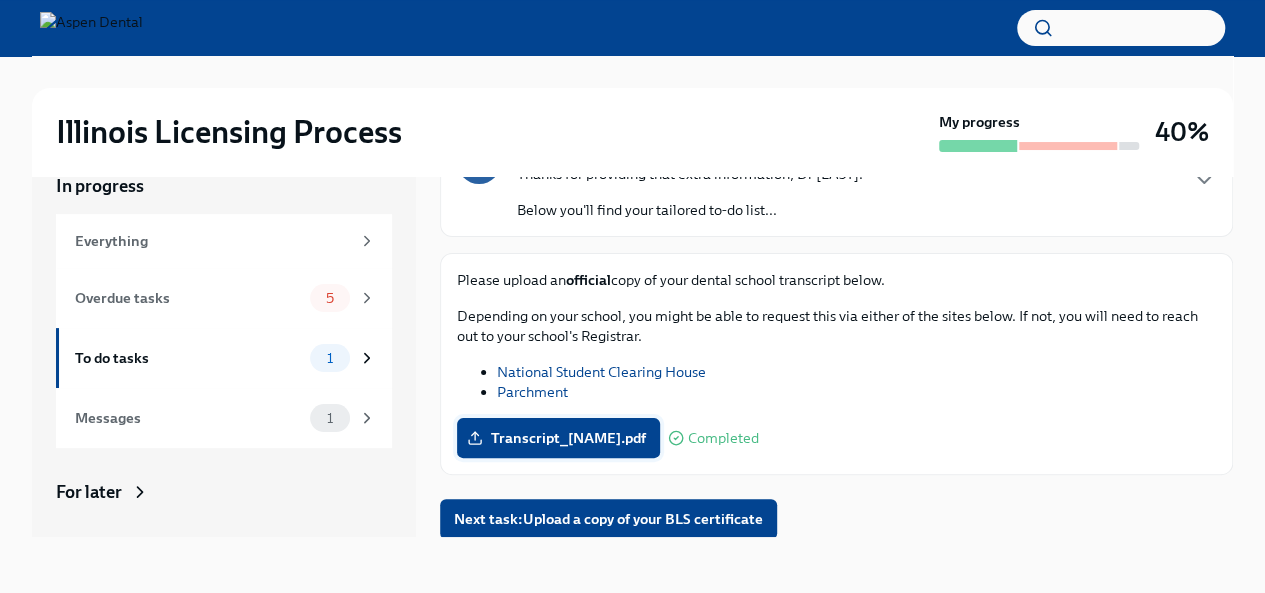 click on "Transcript_[NAME].pdf" at bounding box center [558, 438] 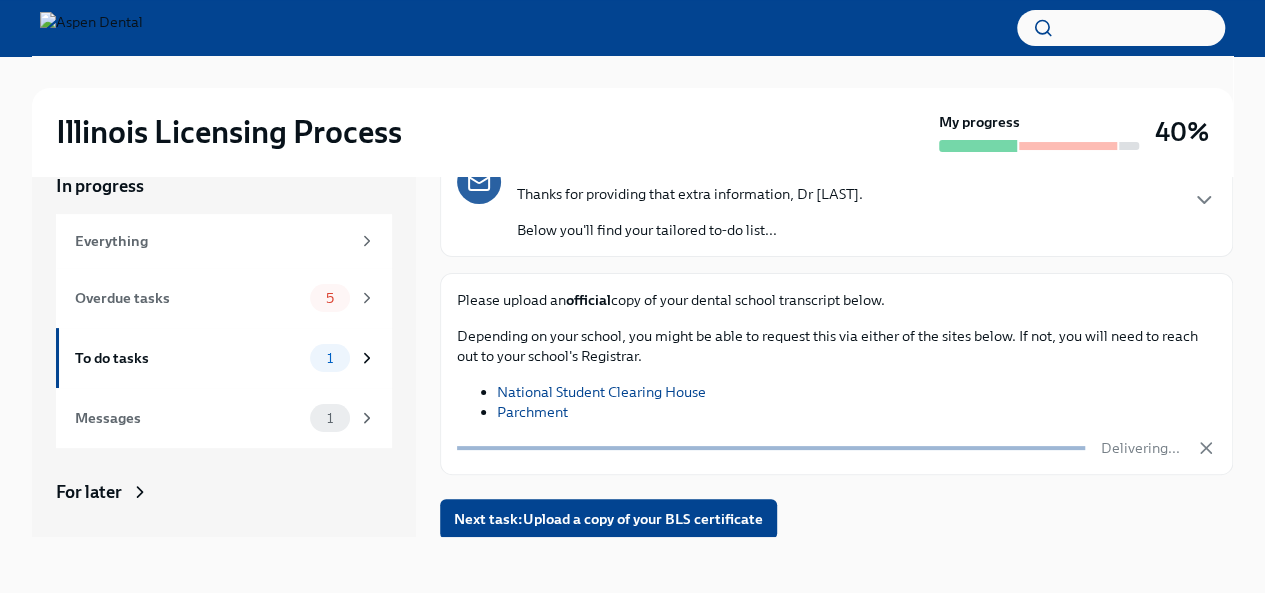 scroll, scrollTop: 137, scrollLeft: 0, axis: vertical 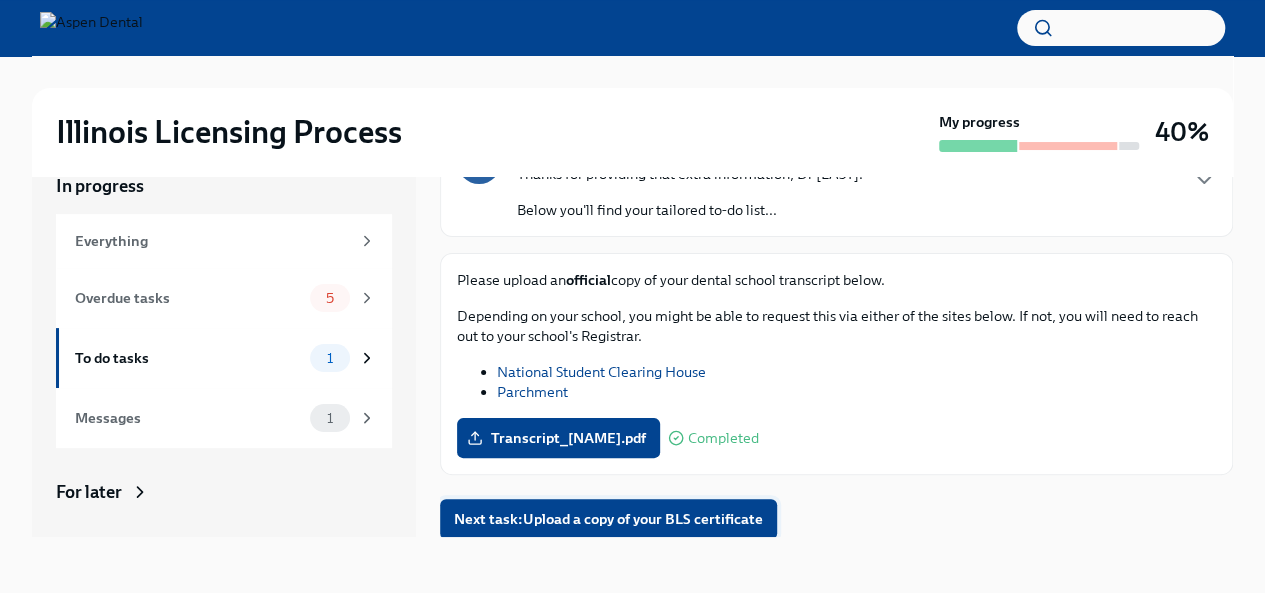 click on "Next task :  Upload a copy of your BLS certificate" at bounding box center [608, 519] 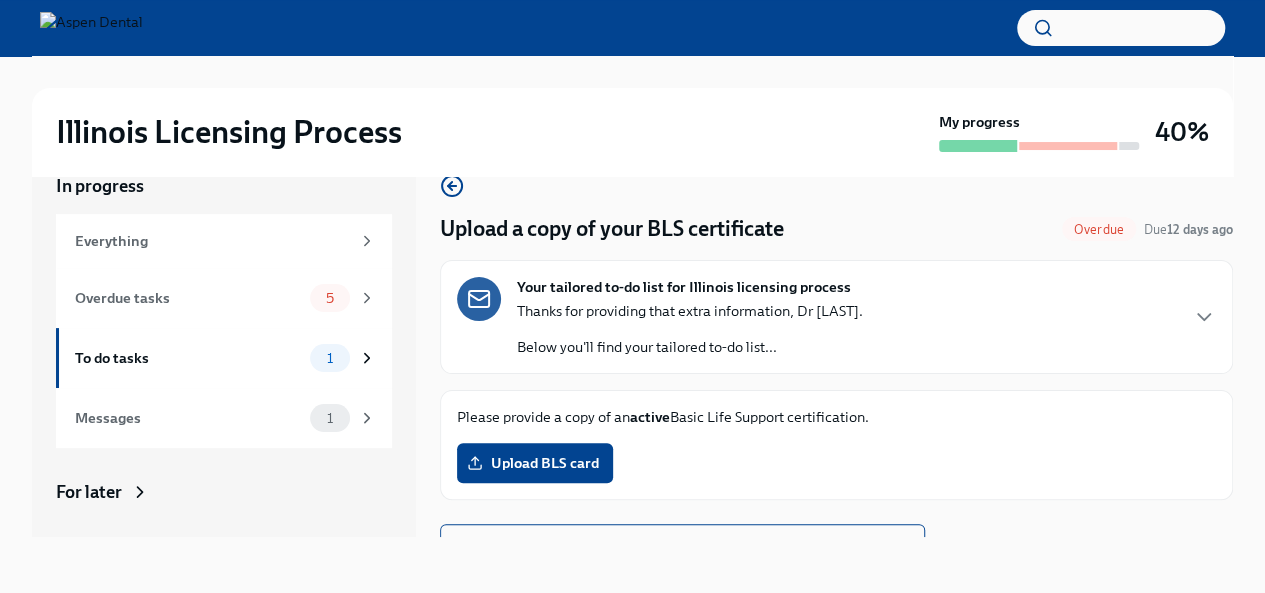 scroll, scrollTop: 24, scrollLeft: 0, axis: vertical 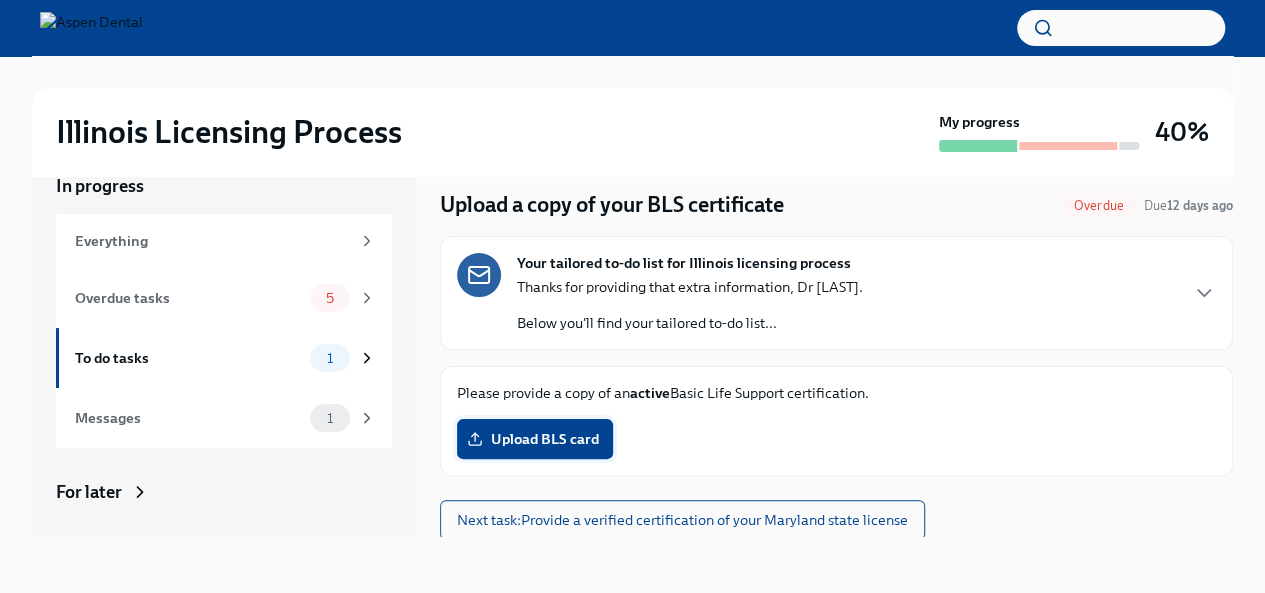 click on "Upload BLS card" at bounding box center [535, 439] 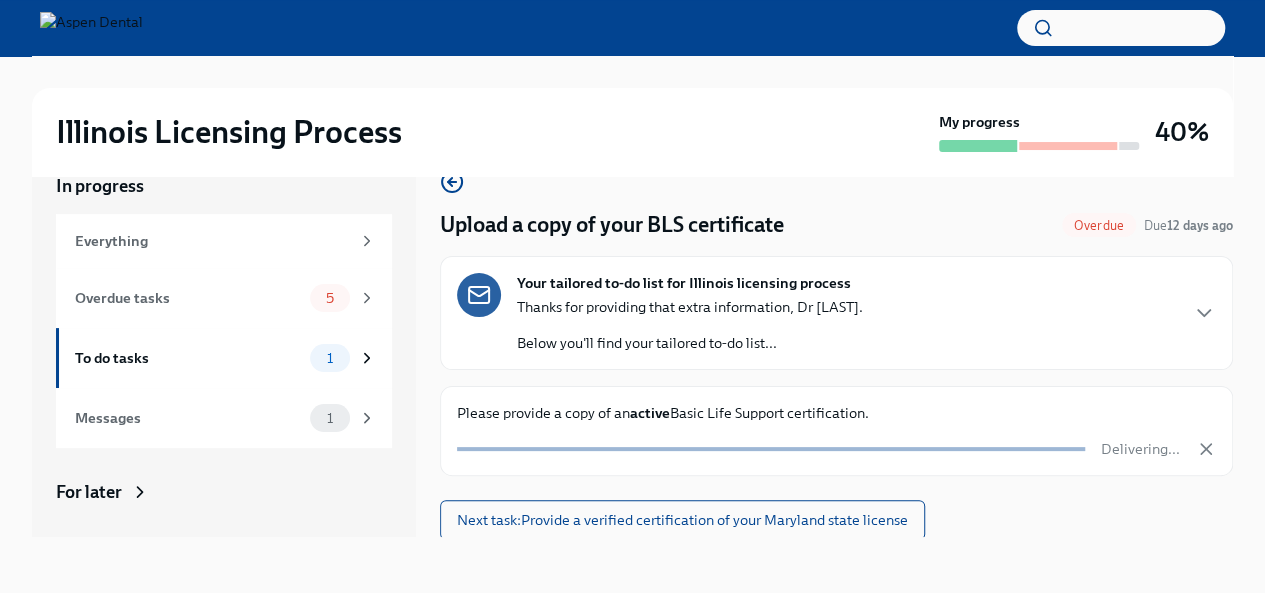 scroll, scrollTop: 24, scrollLeft: 0, axis: vertical 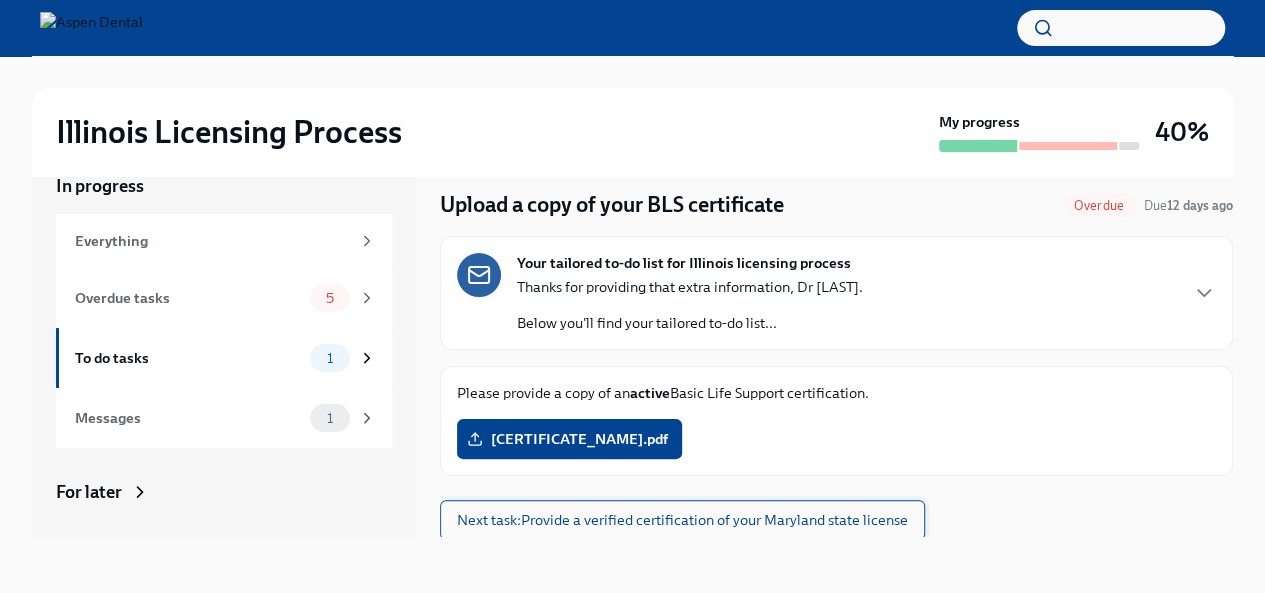click on "Next task :  Provide a verified certification of your [STATE] state license" at bounding box center (682, 520) 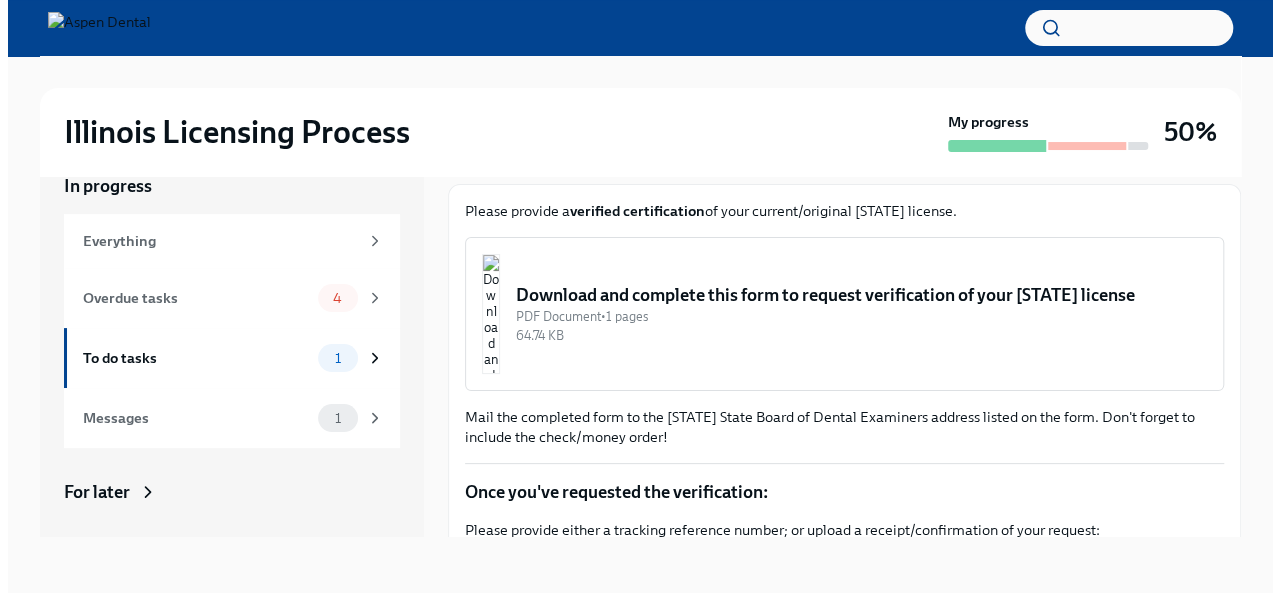 scroll, scrollTop: 202, scrollLeft: 0, axis: vertical 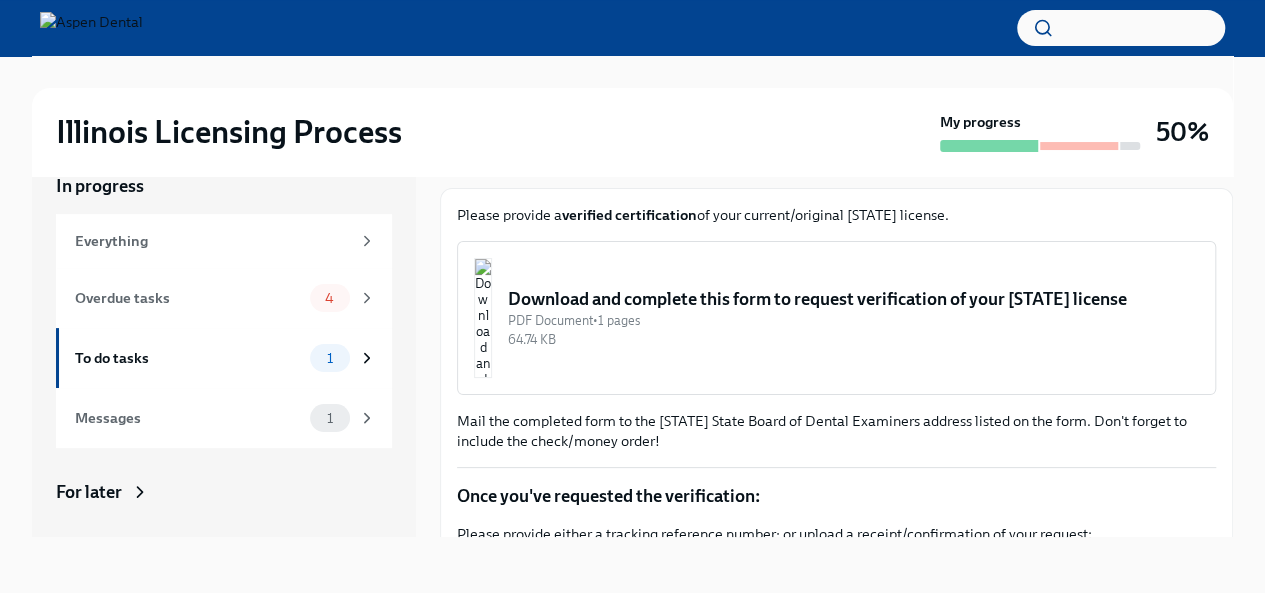 click on "Download and complete this form to request verification of your [STATE] license" at bounding box center (853, 299) 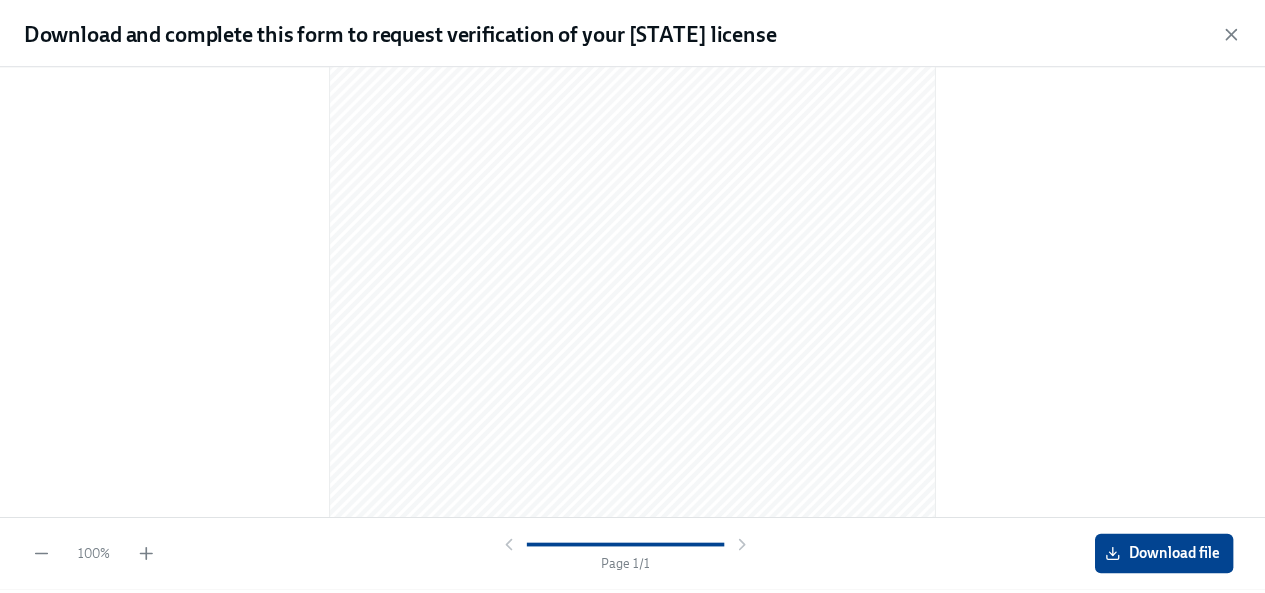 scroll, scrollTop: 370, scrollLeft: 0, axis: vertical 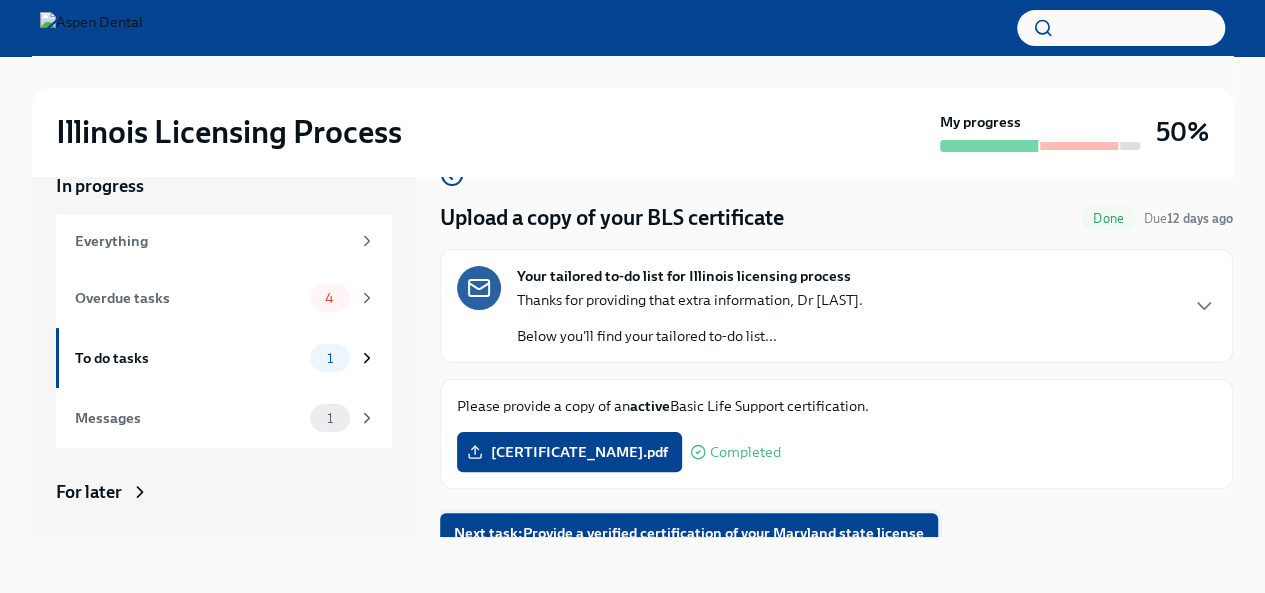 click on "Next task :  Provide a verified certification of your [STATE] state license" at bounding box center [689, 533] 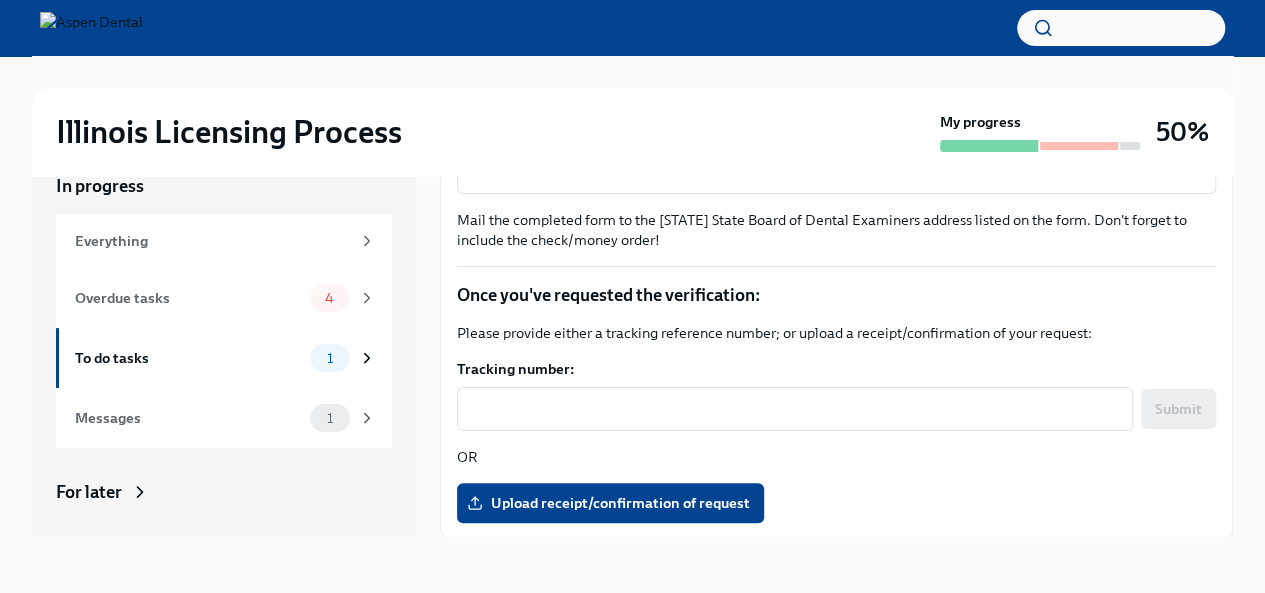 scroll, scrollTop: 404, scrollLeft: 0, axis: vertical 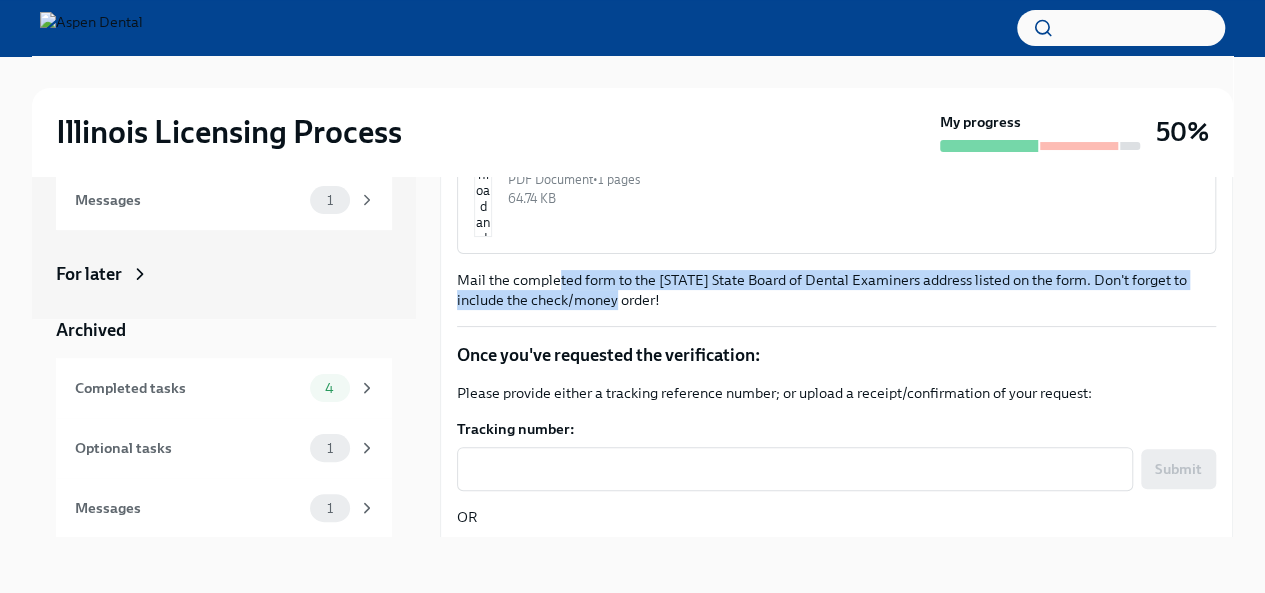drag, startPoint x: 556, startPoint y: 286, endPoint x: 608, endPoint y: 298, distance: 53.366657 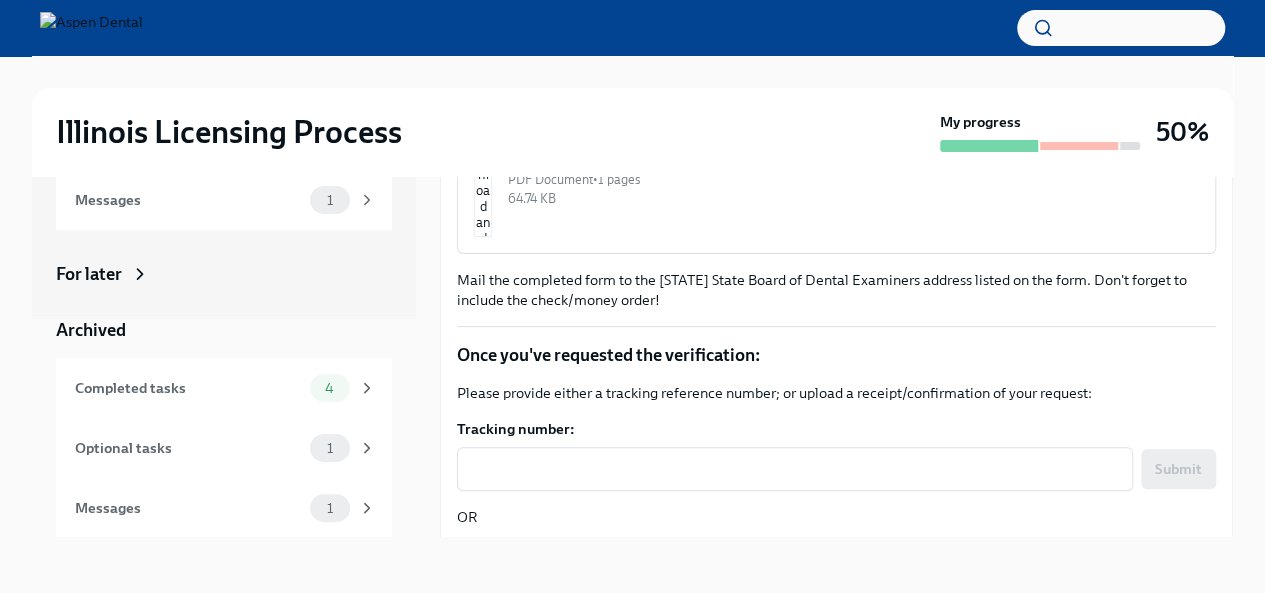 click on "Please provide a  verified certification  of your current/original [STATE] license. Download and complete this form to request verification of your [STATE] license PDF Document  •  1 pages 64.74 KB Mail the completed form to the [STATE] State Board of Dental Examiners address listed on the form. Don't forget to include the check/money order! Once you've requested the verification: Please provide either a tracking reference number; or upload a receipt/confirmation of your request: Tracking number: x ​ Submit OR Upload receipt/confirmation of request" at bounding box center [836, 323] 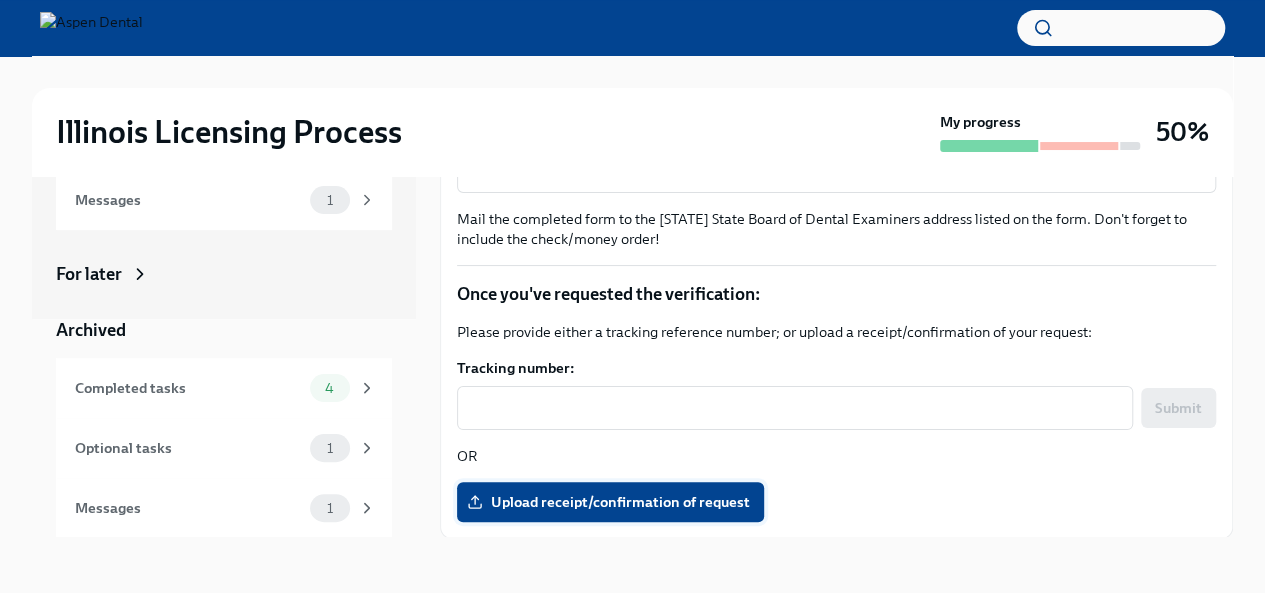 click on "Upload receipt/confirmation of request" at bounding box center [610, 502] 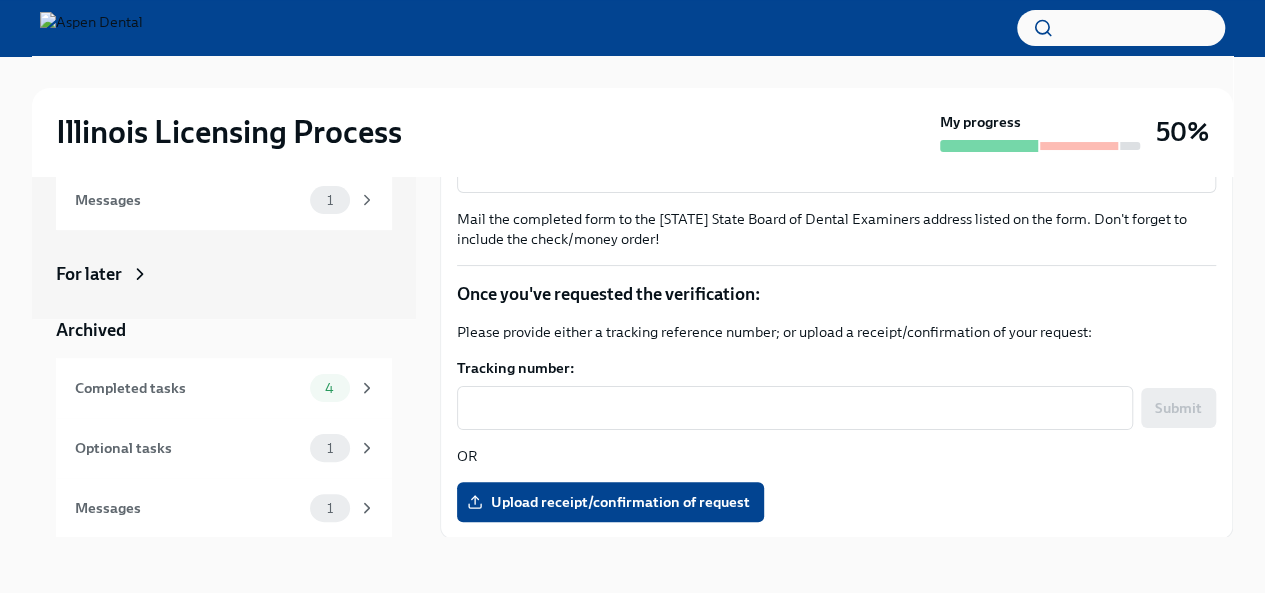 scroll, scrollTop: 0, scrollLeft: 0, axis: both 